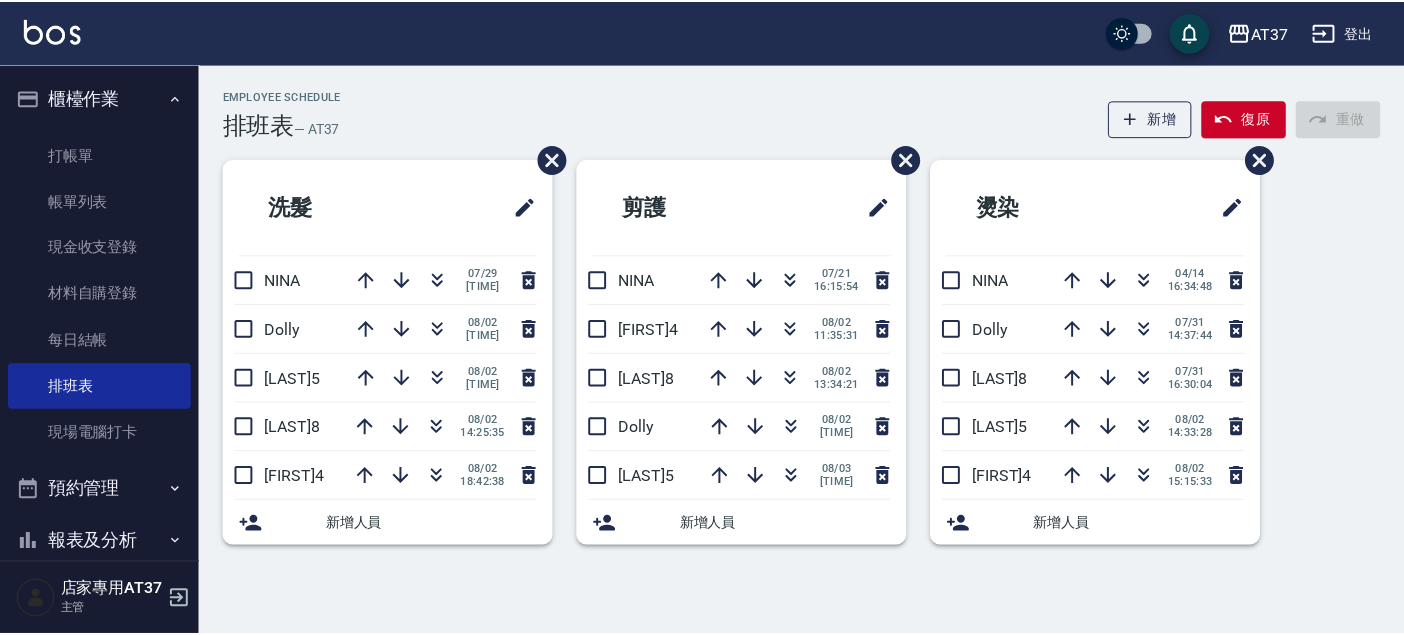 scroll, scrollTop: 0, scrollLeft: 0, axis: both 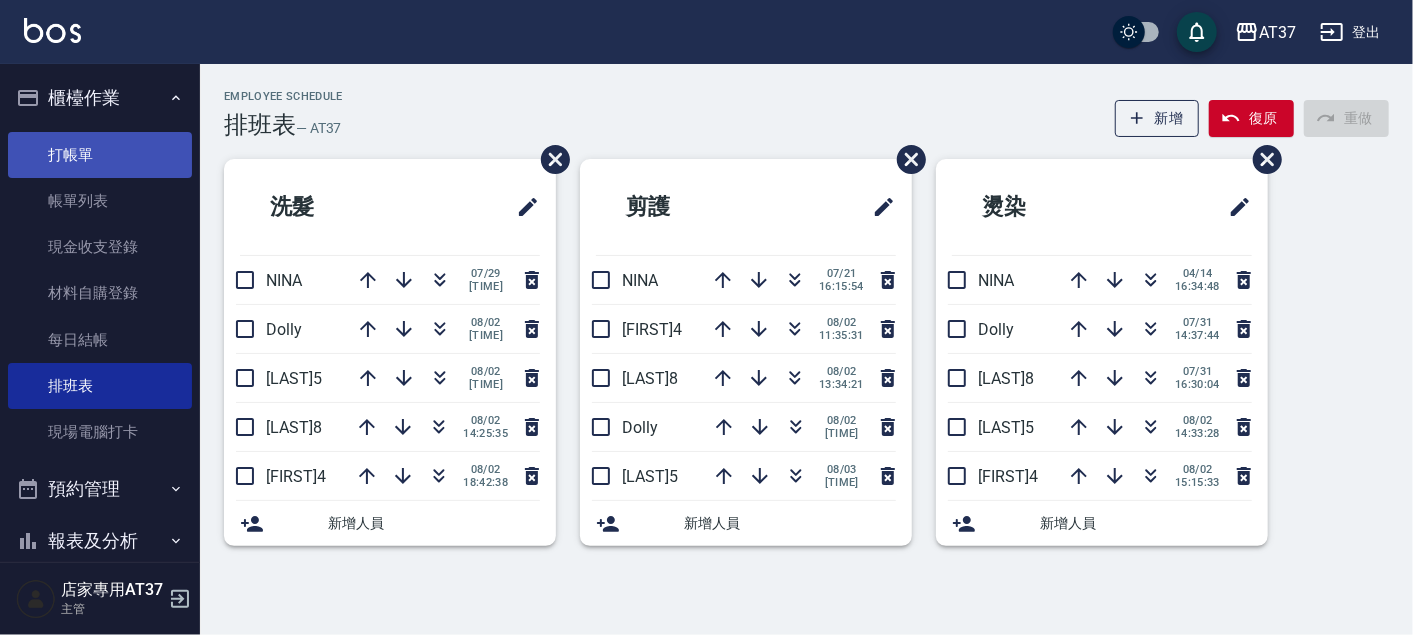 click on "打帳單" at bounding box center [100, 155] 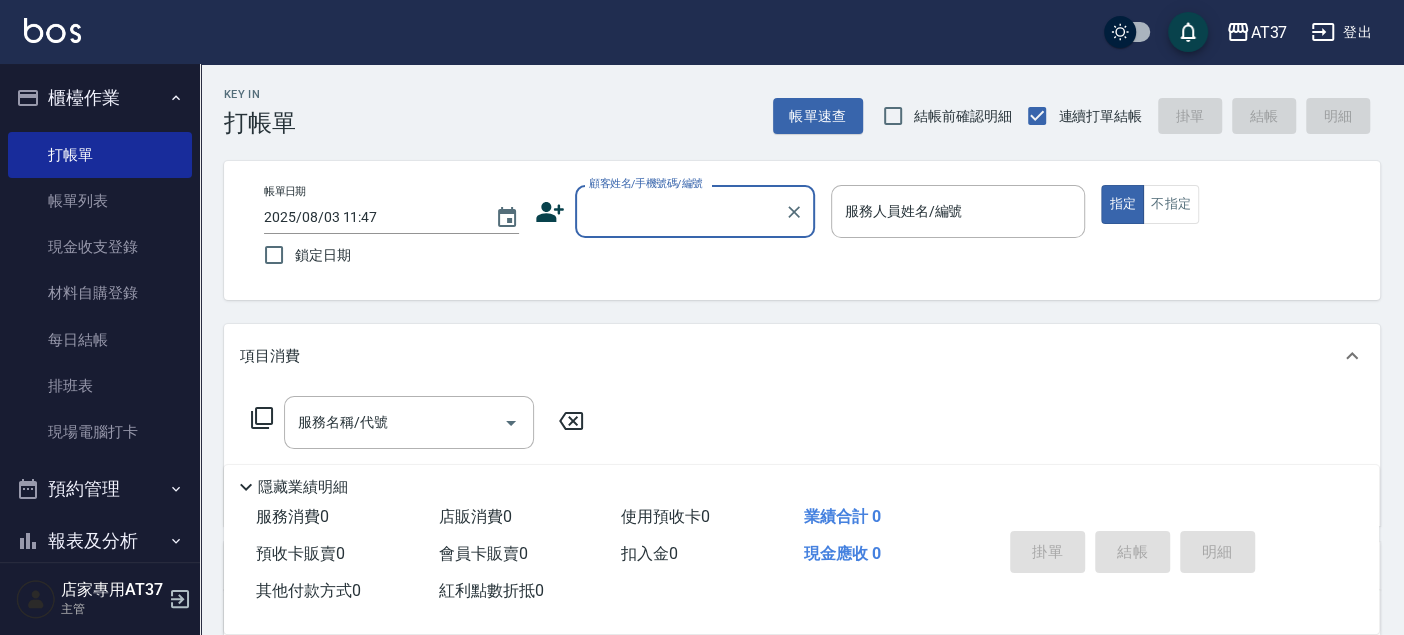 click on "顧客姓名/手機號碼/編號" at bounding box center [695, 211] 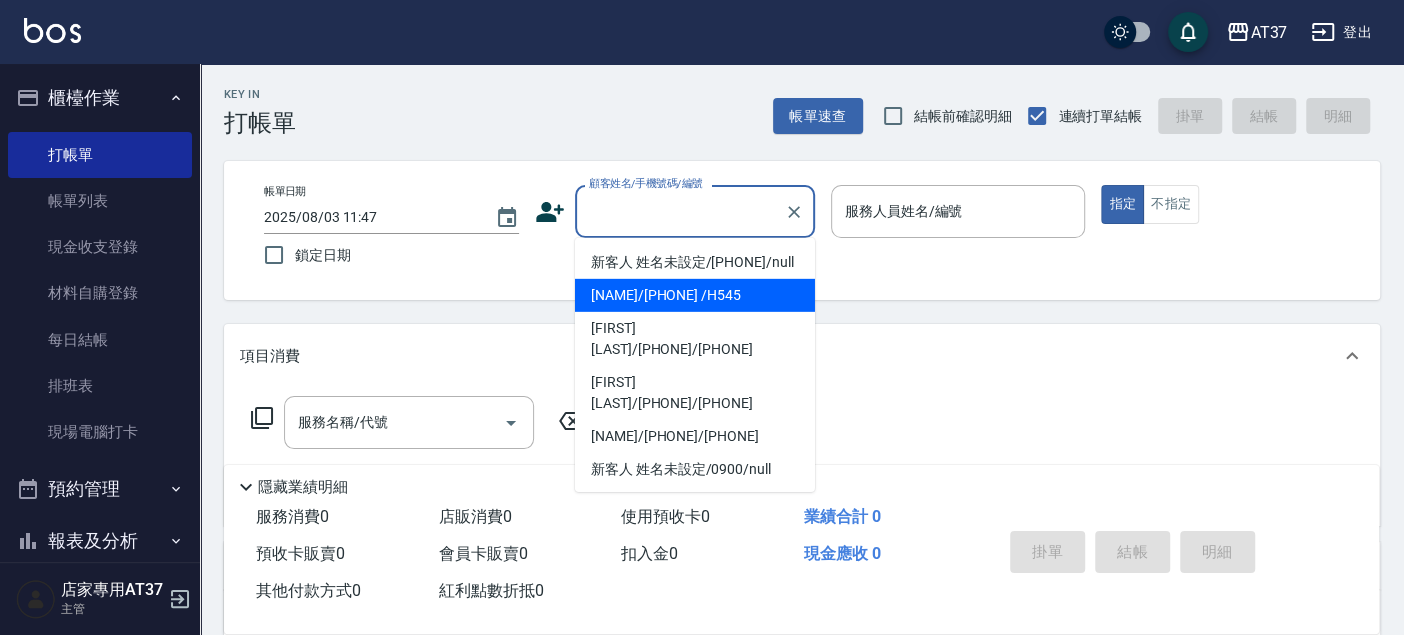 click on "[NAME]/[PHONE] /H545" at bounding box center (695, 295) 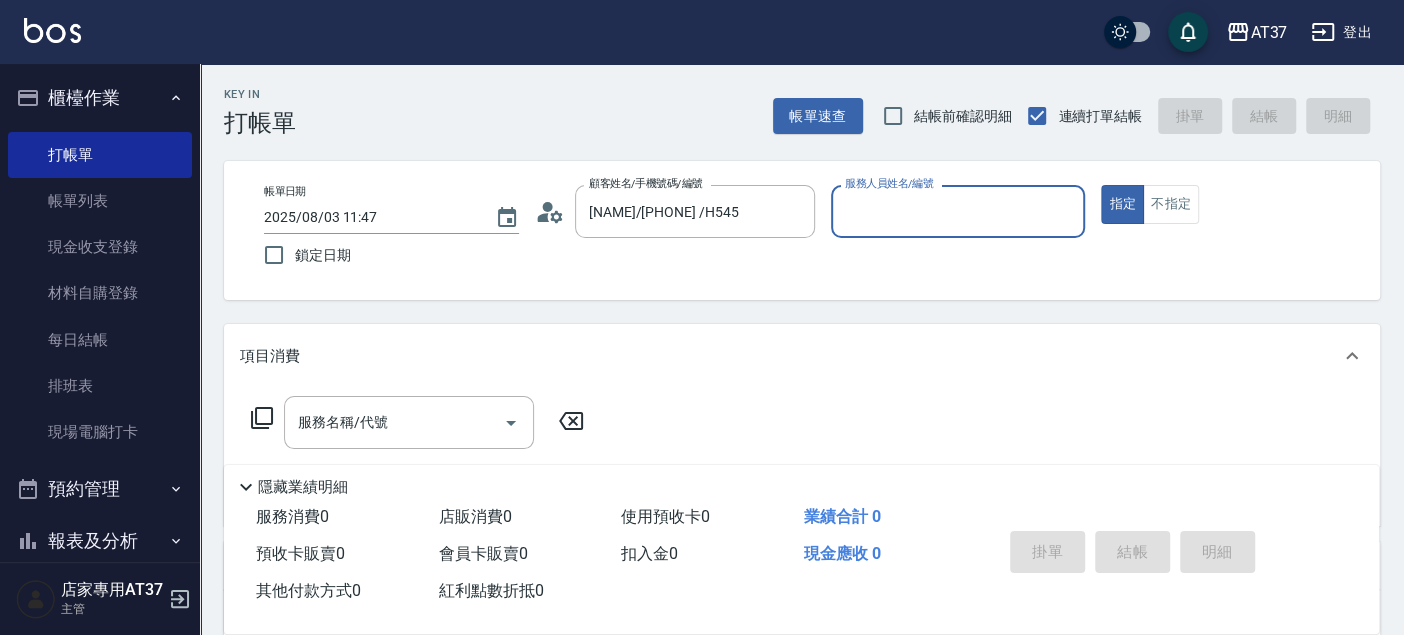 type on "[FIRST]-4" 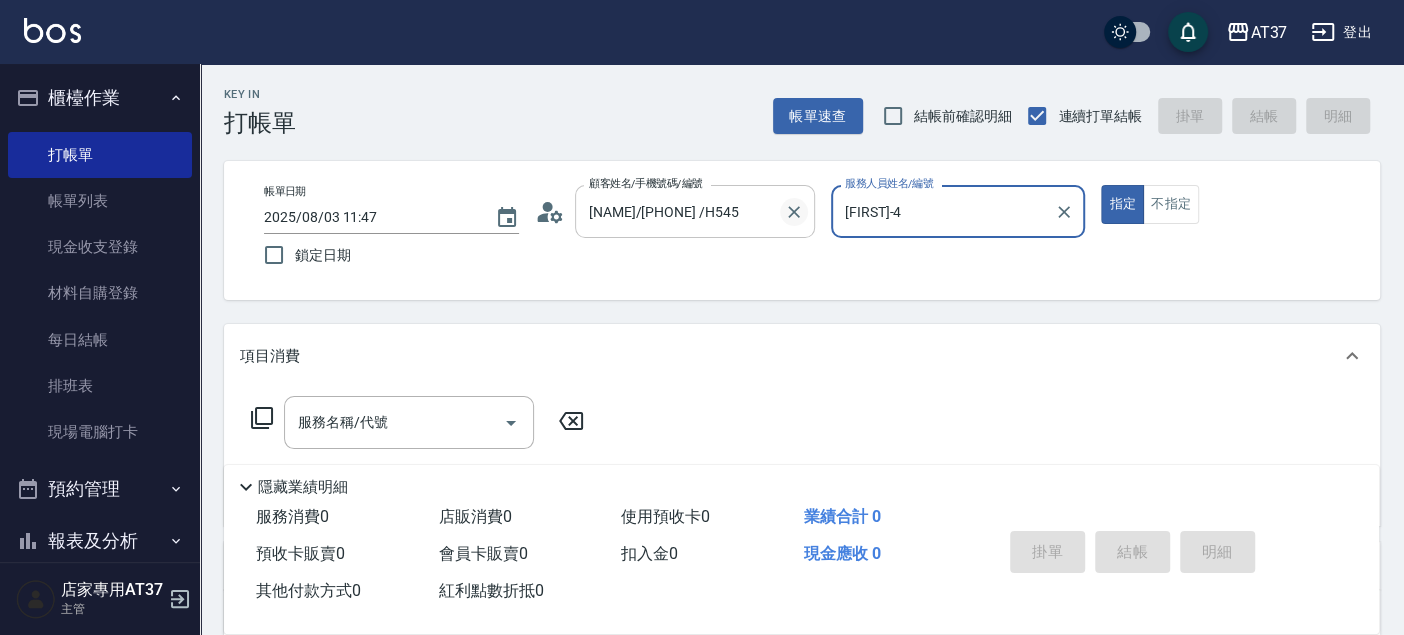 click 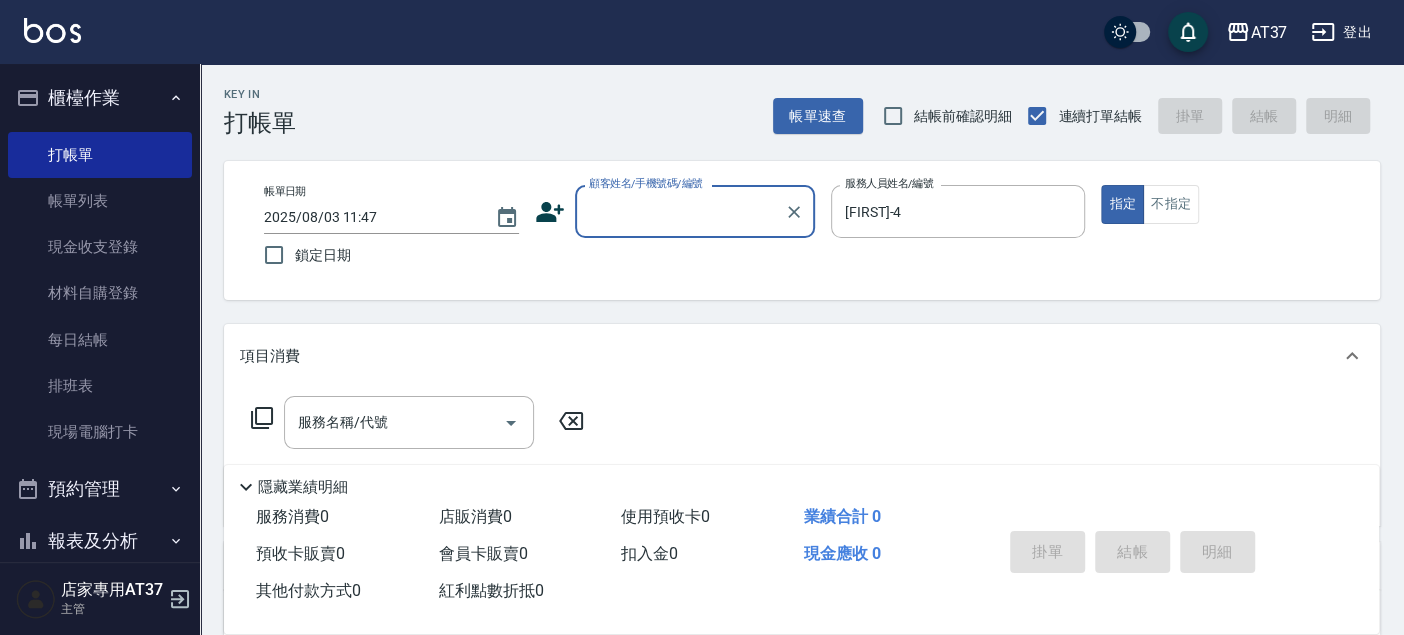 click on "顧客姓名/手機號碼/編號" at bounding box center [680, 211] 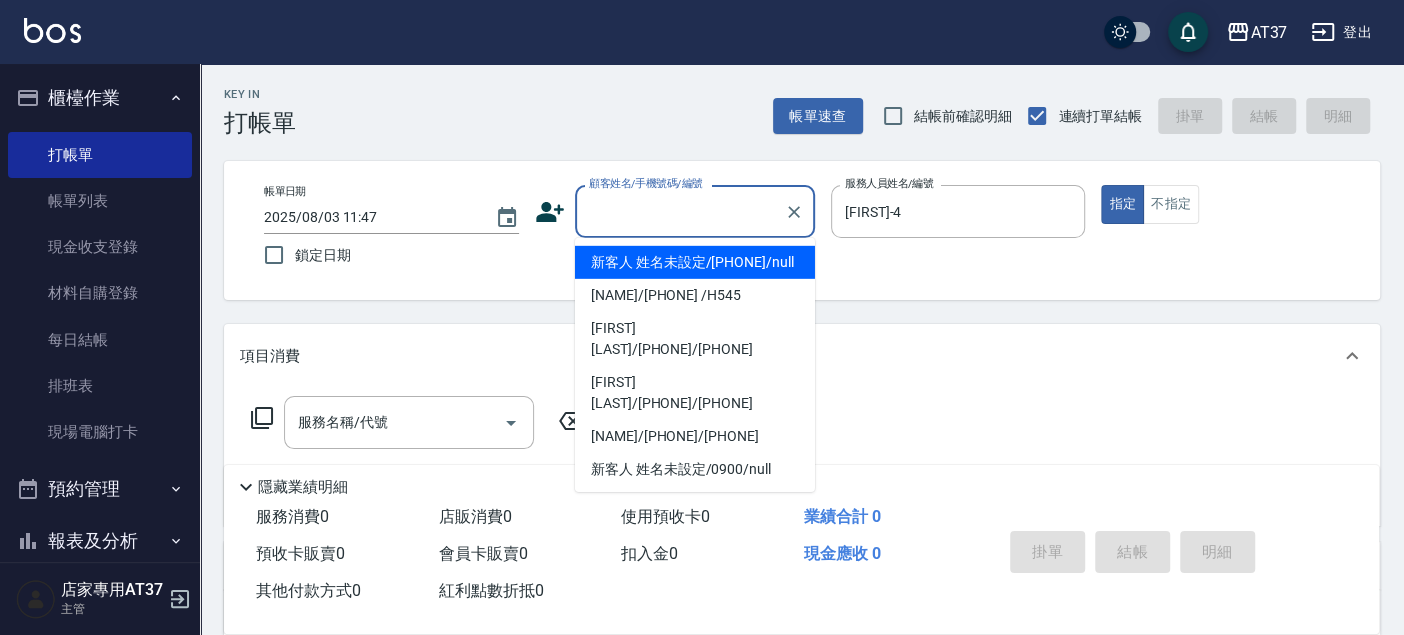 click on "新客人 姓名未設定/[PHONE]/null" at bounding box center (695, 262) 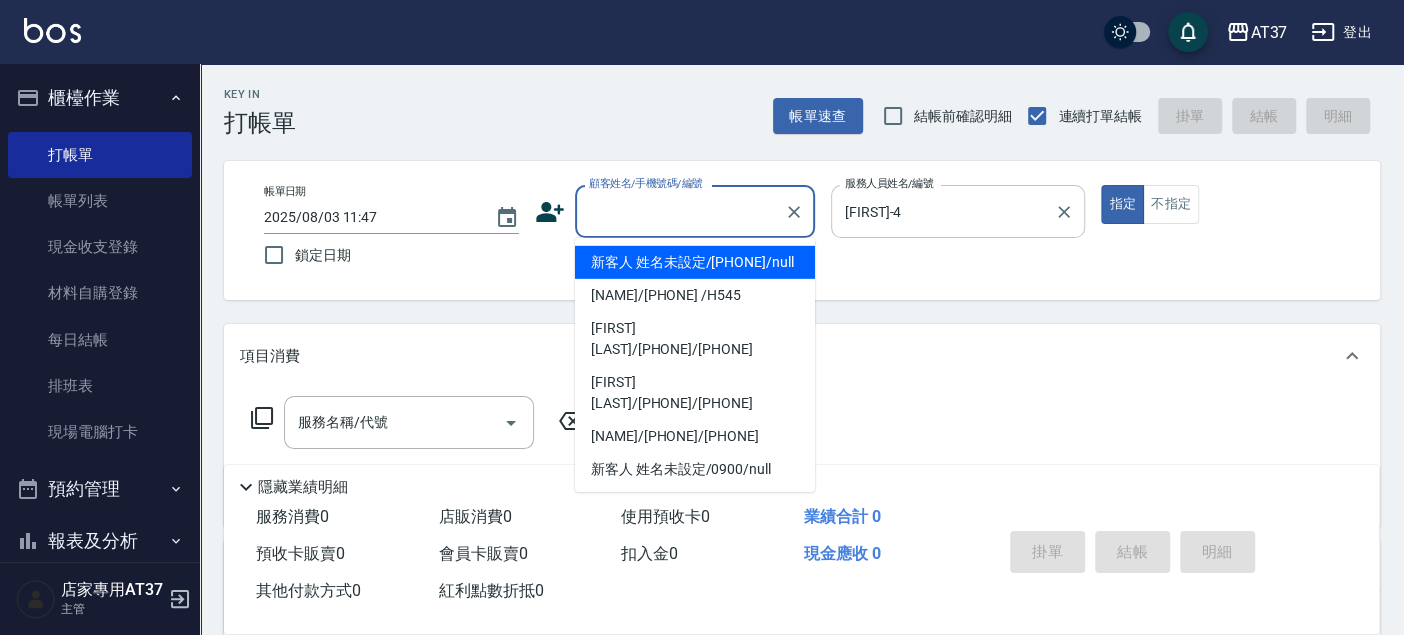 type on "新客人 姓名未設定/[PHONE]/null" 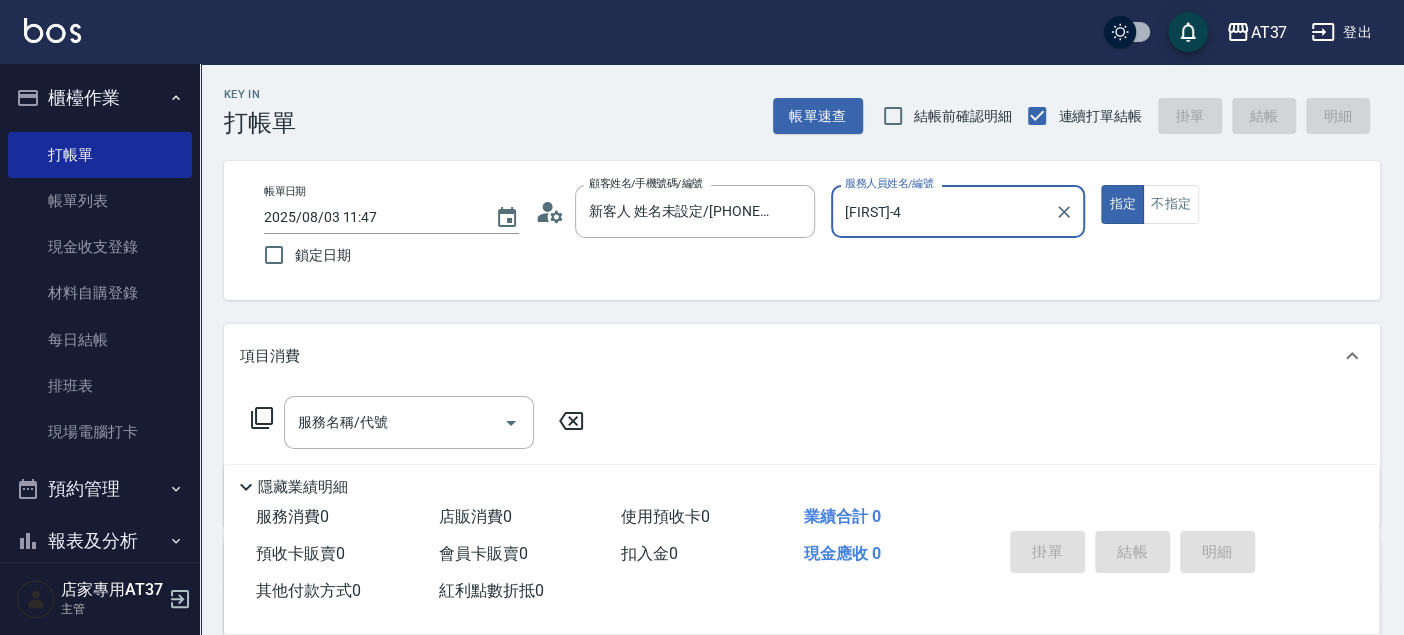 click on "[FIRST]-4" at bounding box center (943, 211) 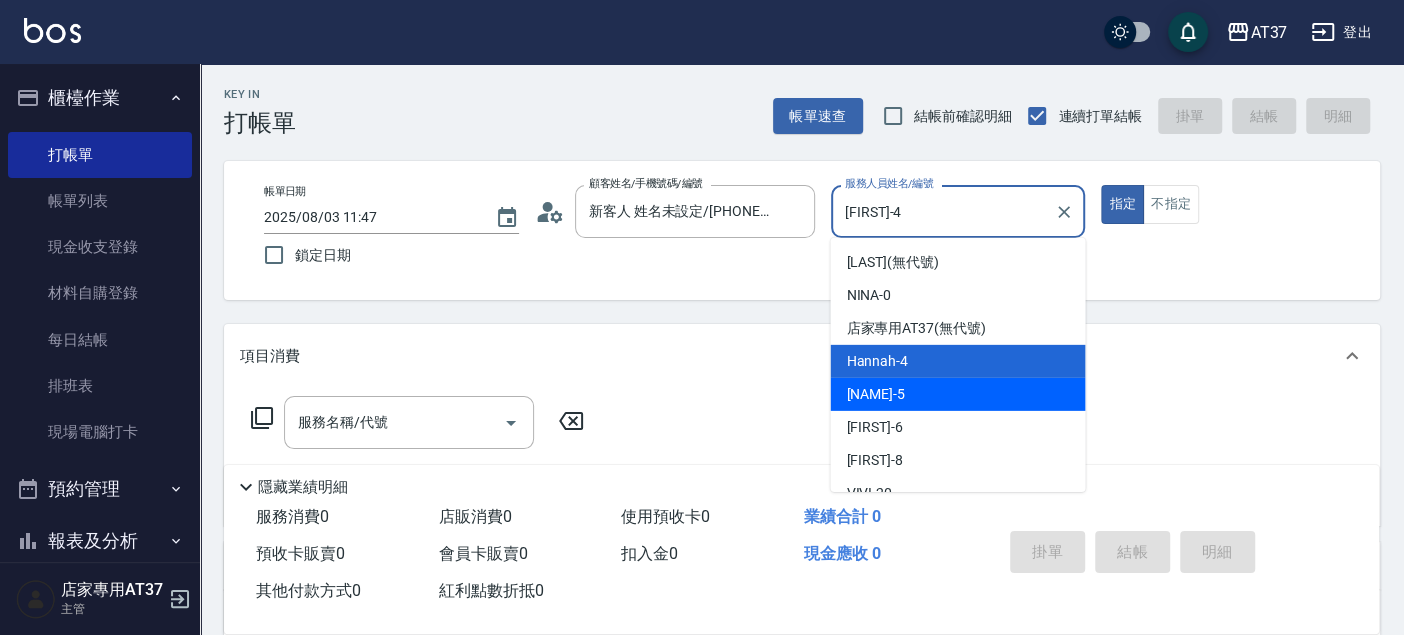 click on "[LAST] -5" at bounding box center [957, 394] 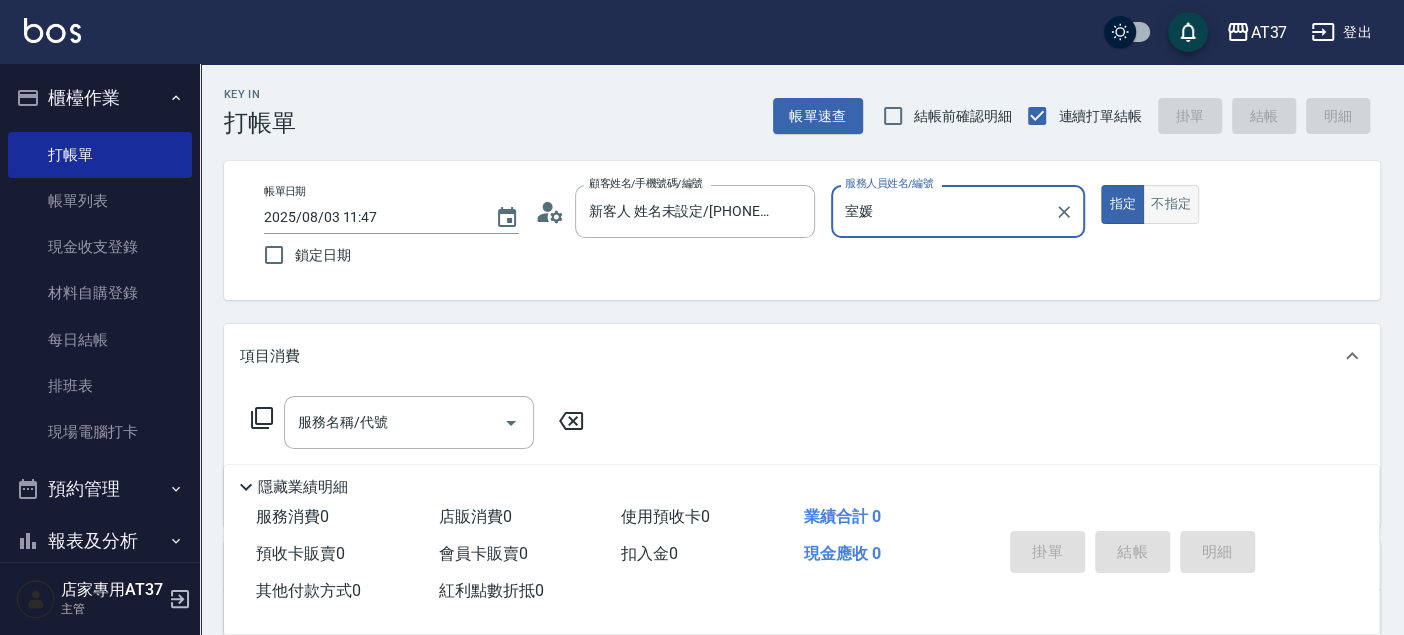 click on "不指定" at bounding box center (1171, 204) 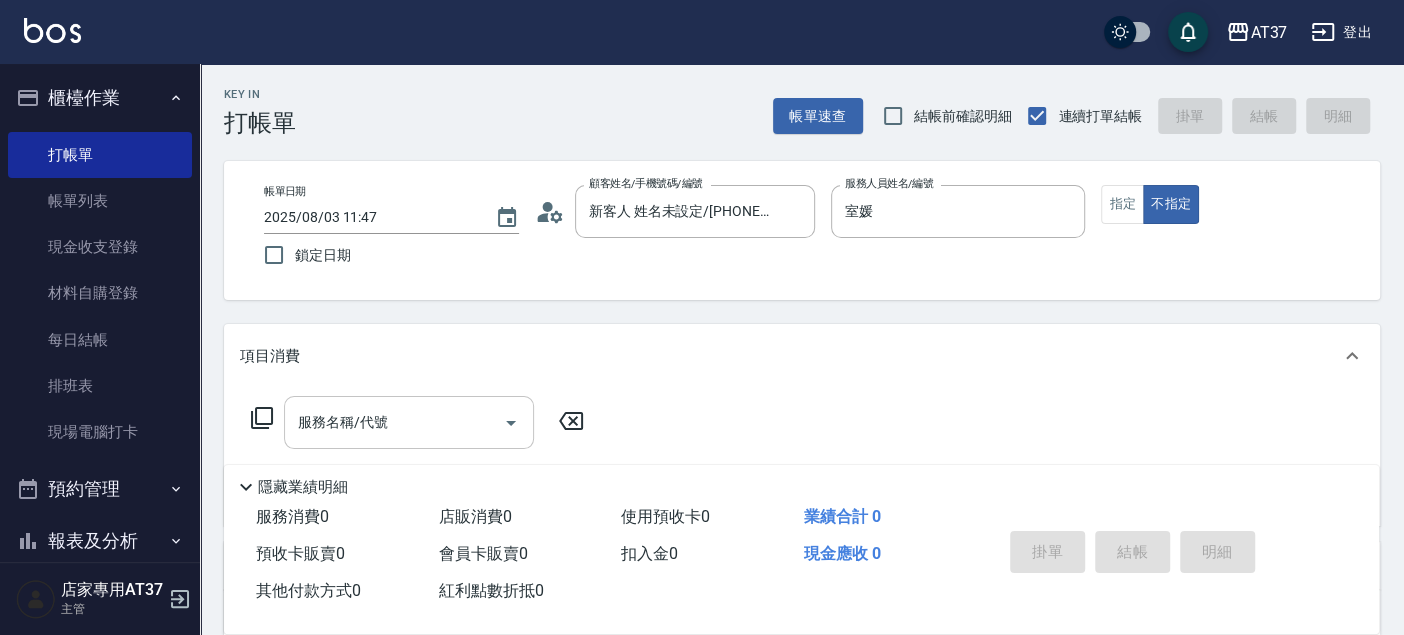 click on "服務名稱/代號 服務名稱/代號" at bounding box center [409, 422] 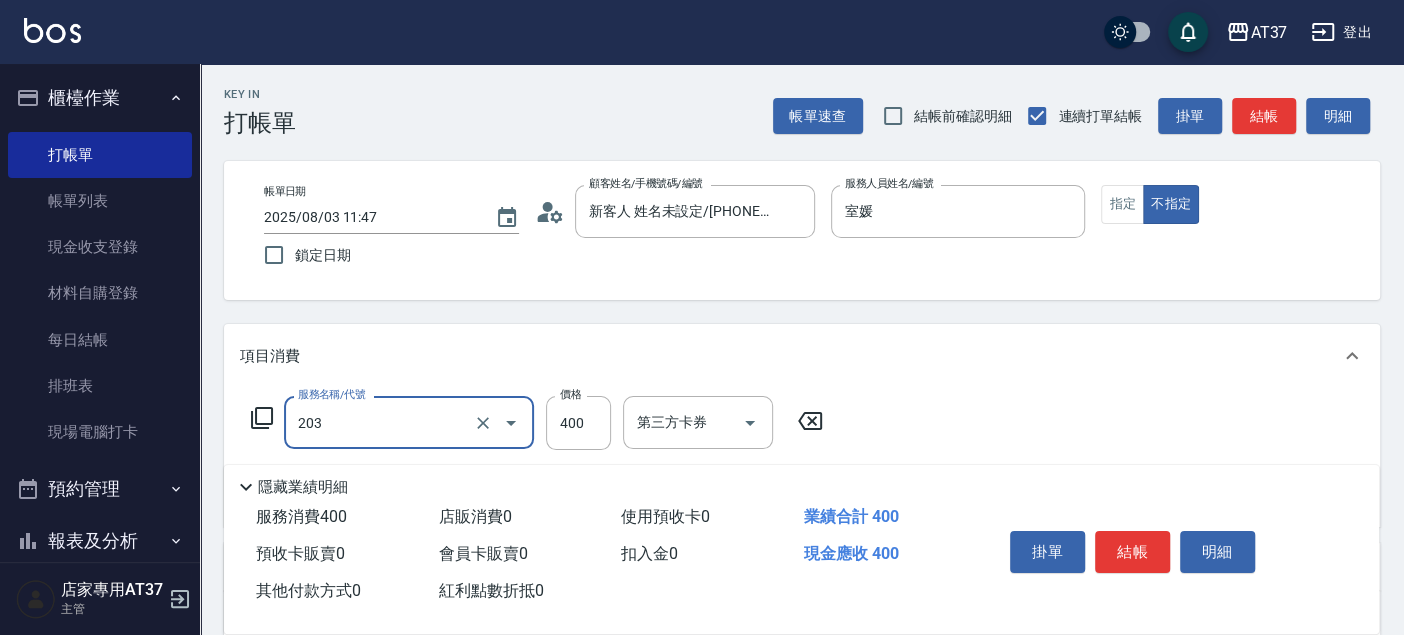 type on "B級洗+剪(203)" 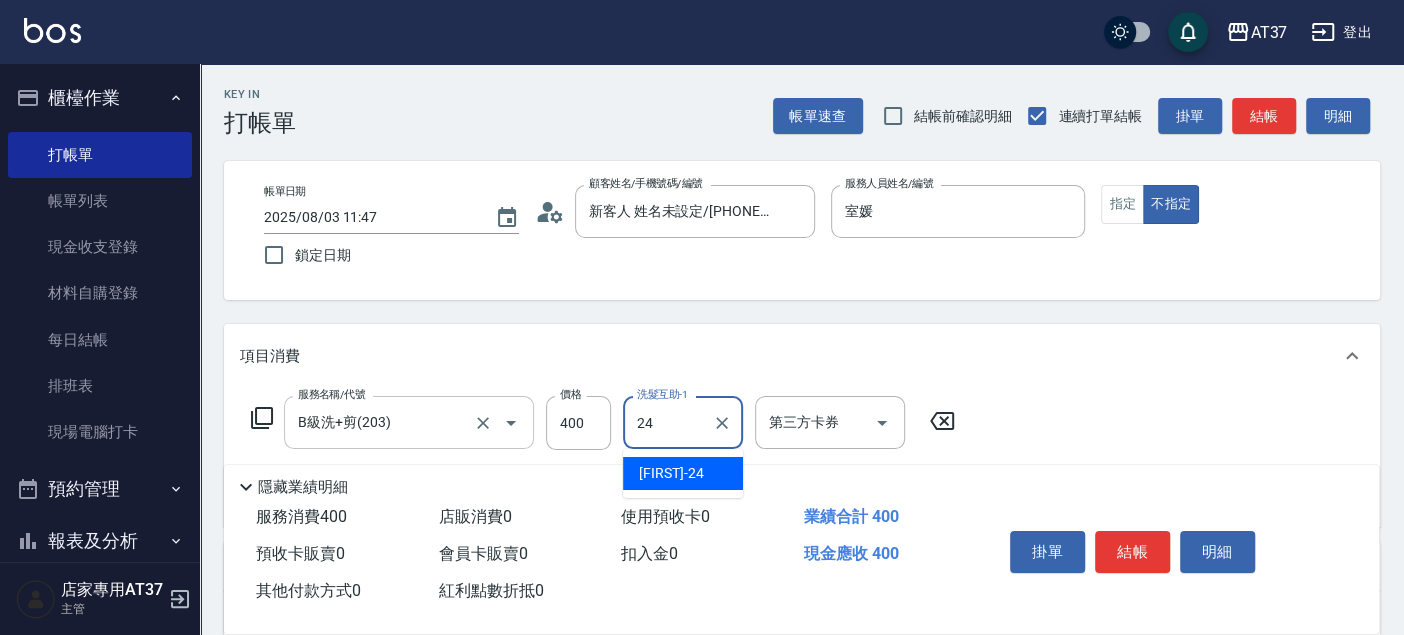 type on "[FIRST]-24" 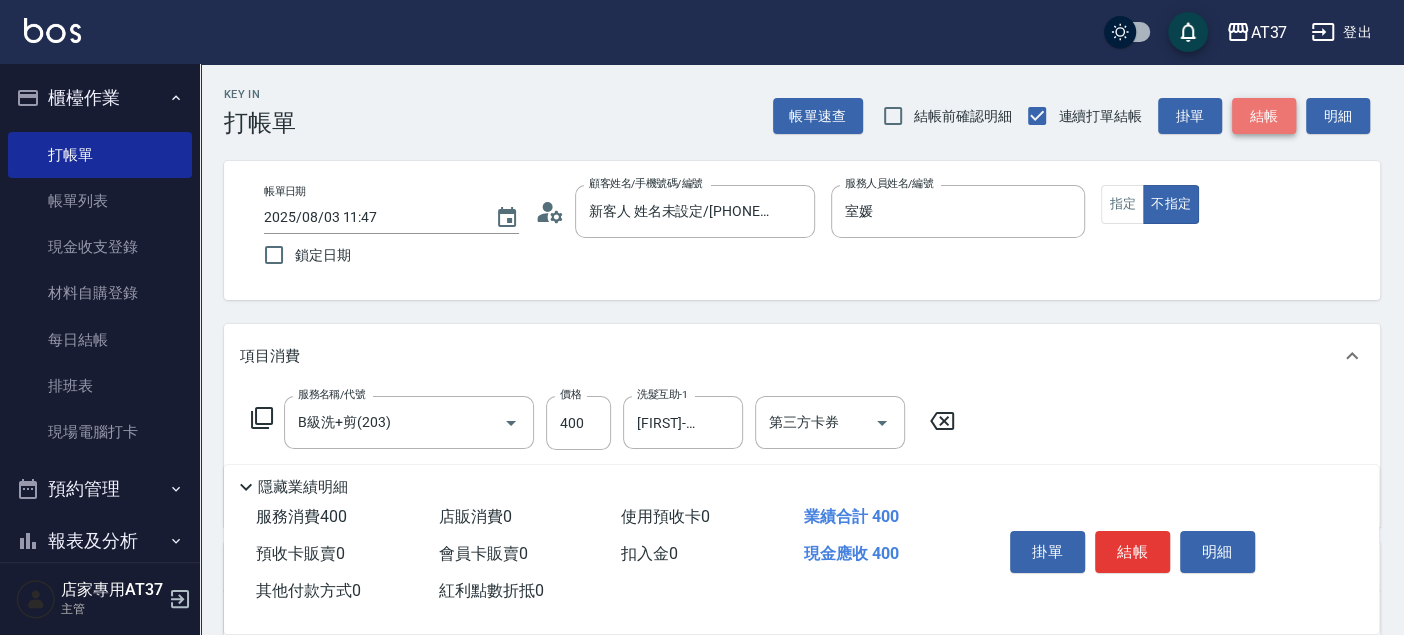 click on "結帳" at bounding box center [1264, 116] 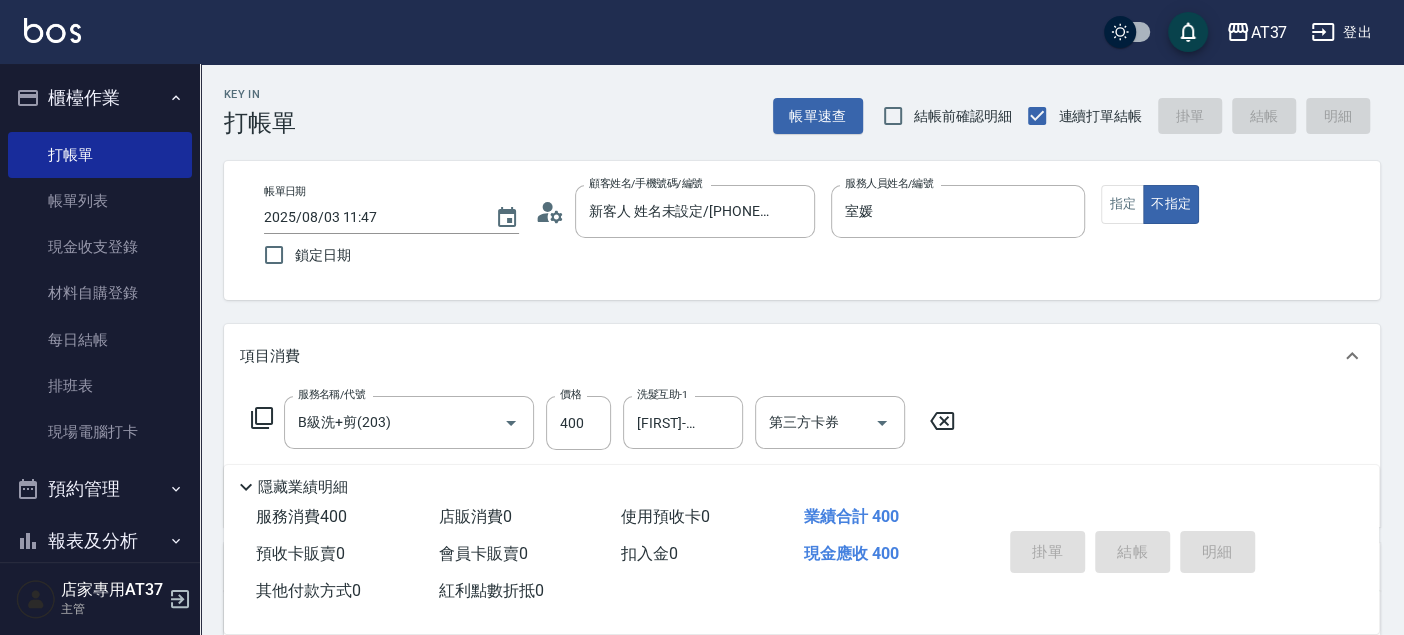 type 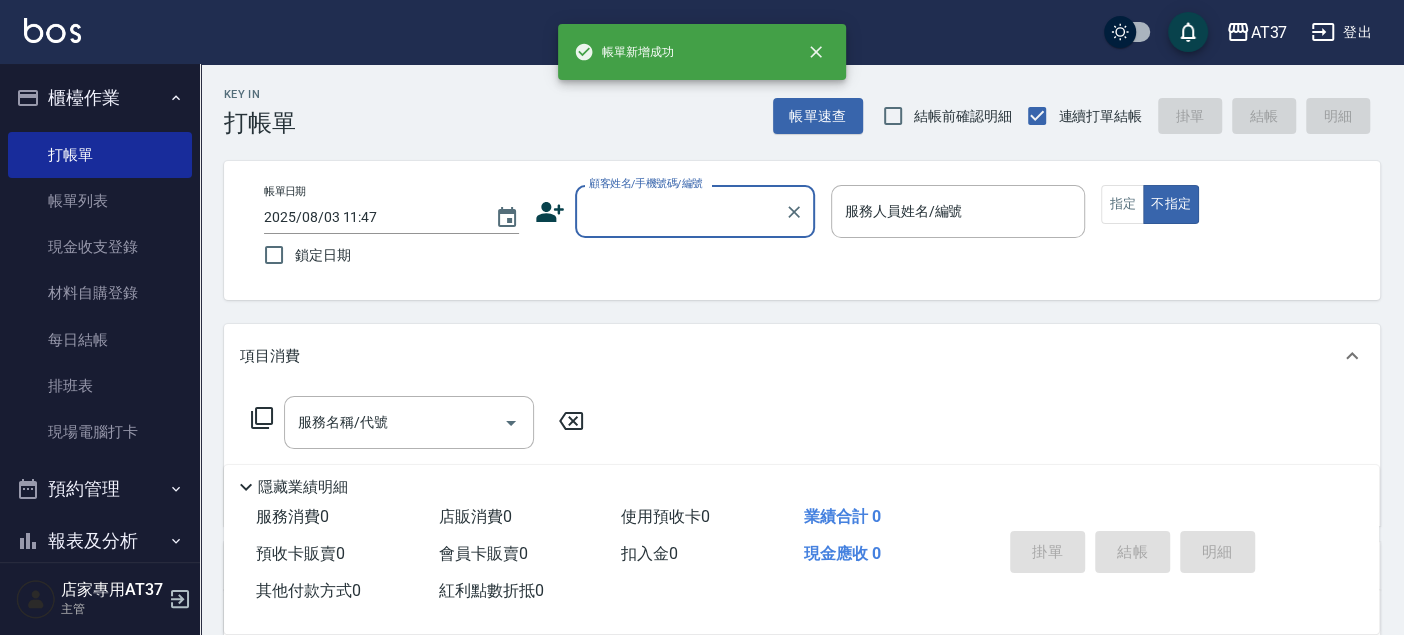 scroll, scrollTop: 0, scrollLeft: 0, axis: both 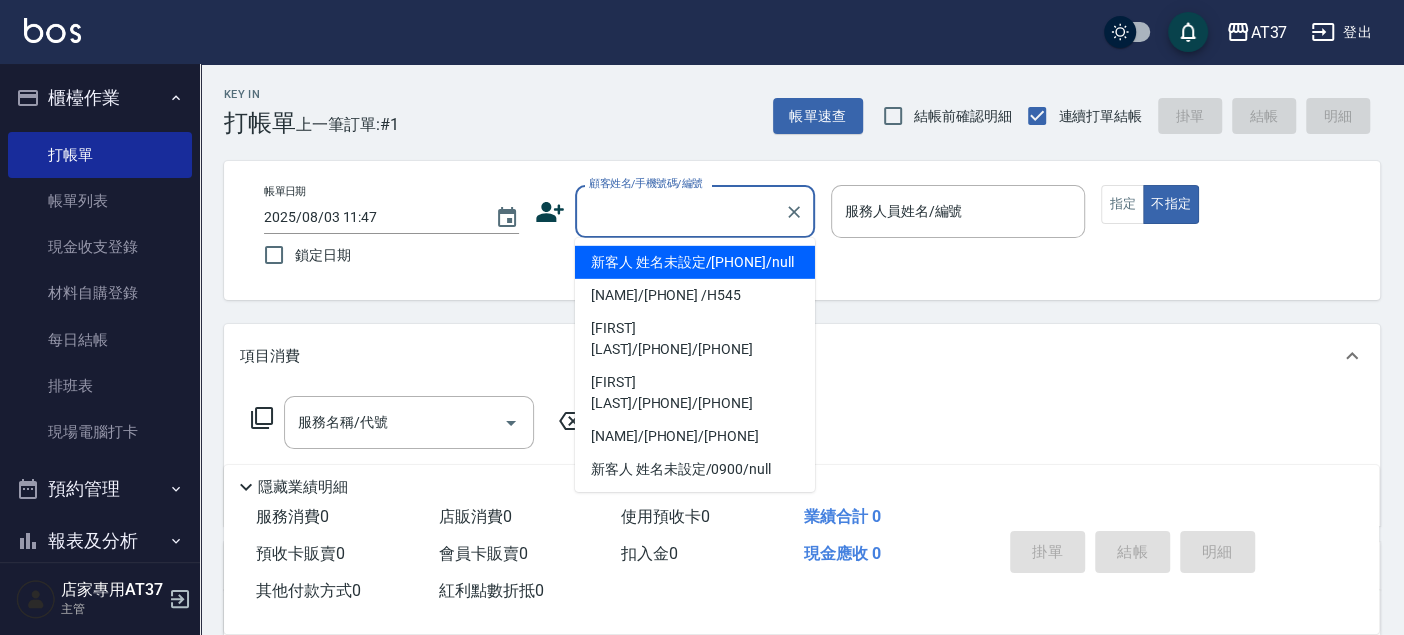 click on "顧客姓名/手機號碼/編號" at bounding box center (680, 211) 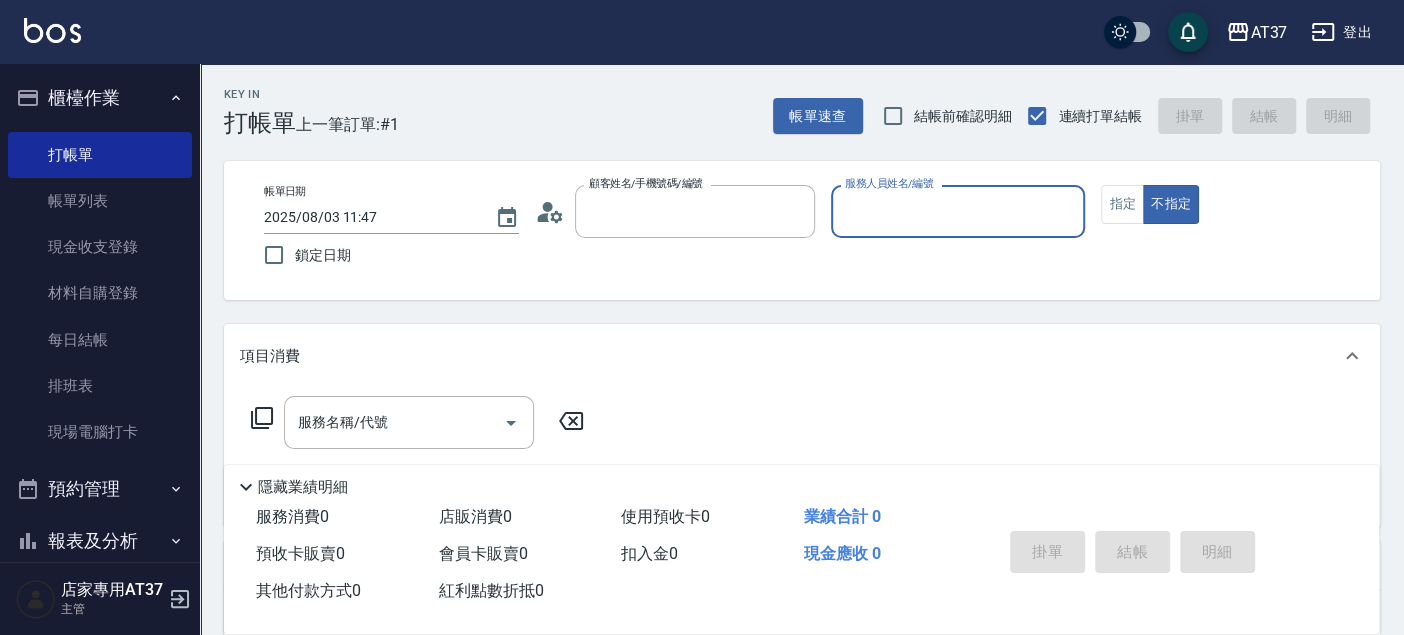 type on "新客人 姓名未設定/[PHONE]/null" 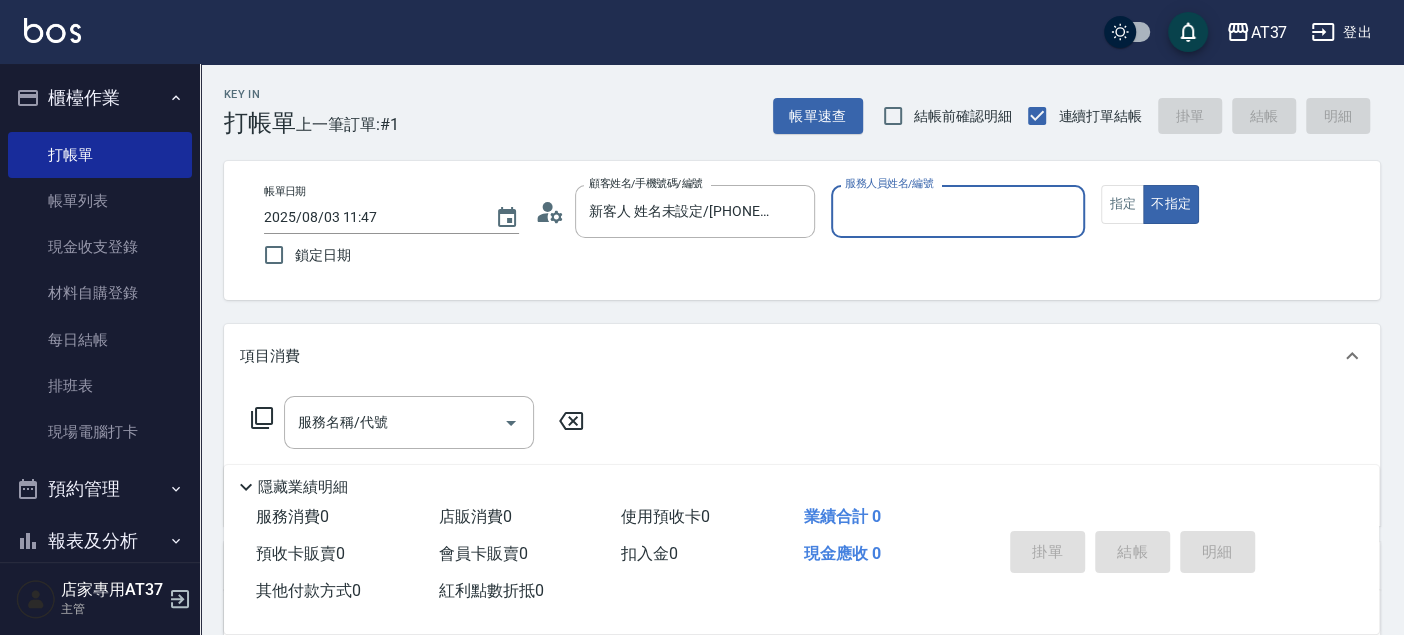 click on "服務人員姓名/編號" at bounding box center (889, 183) 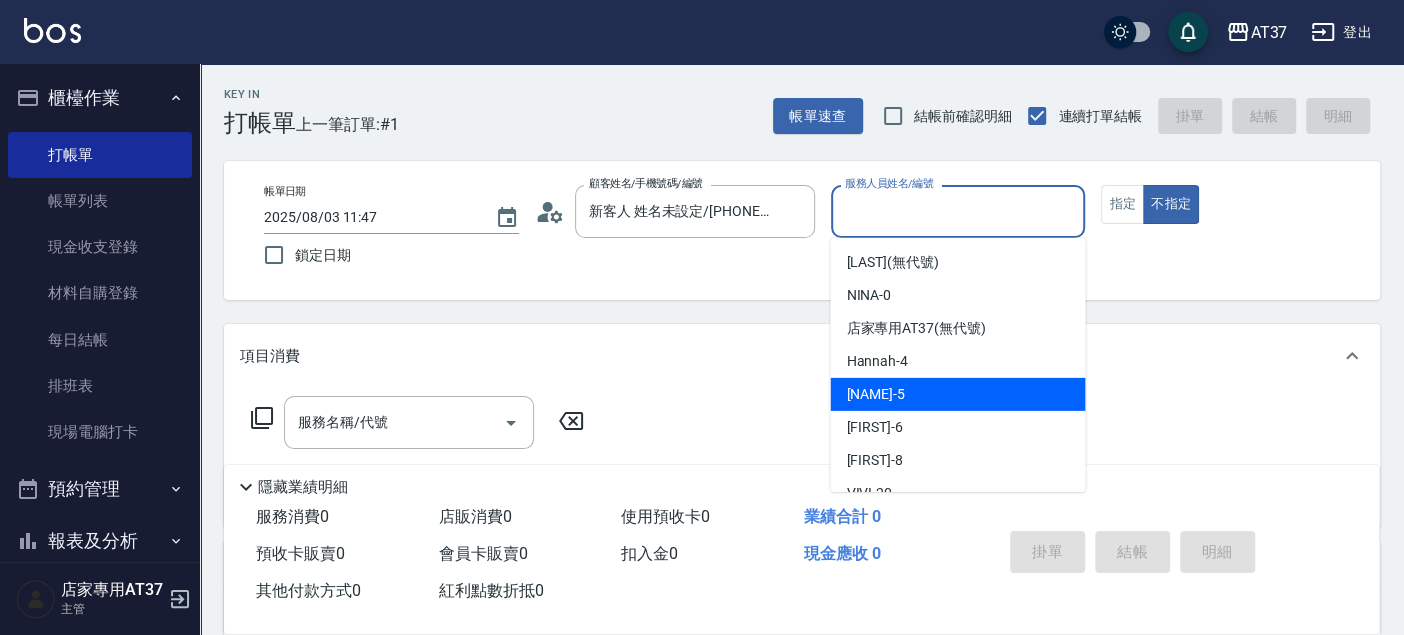 click on "[LAST] -5" at bounding box center (957, 394) 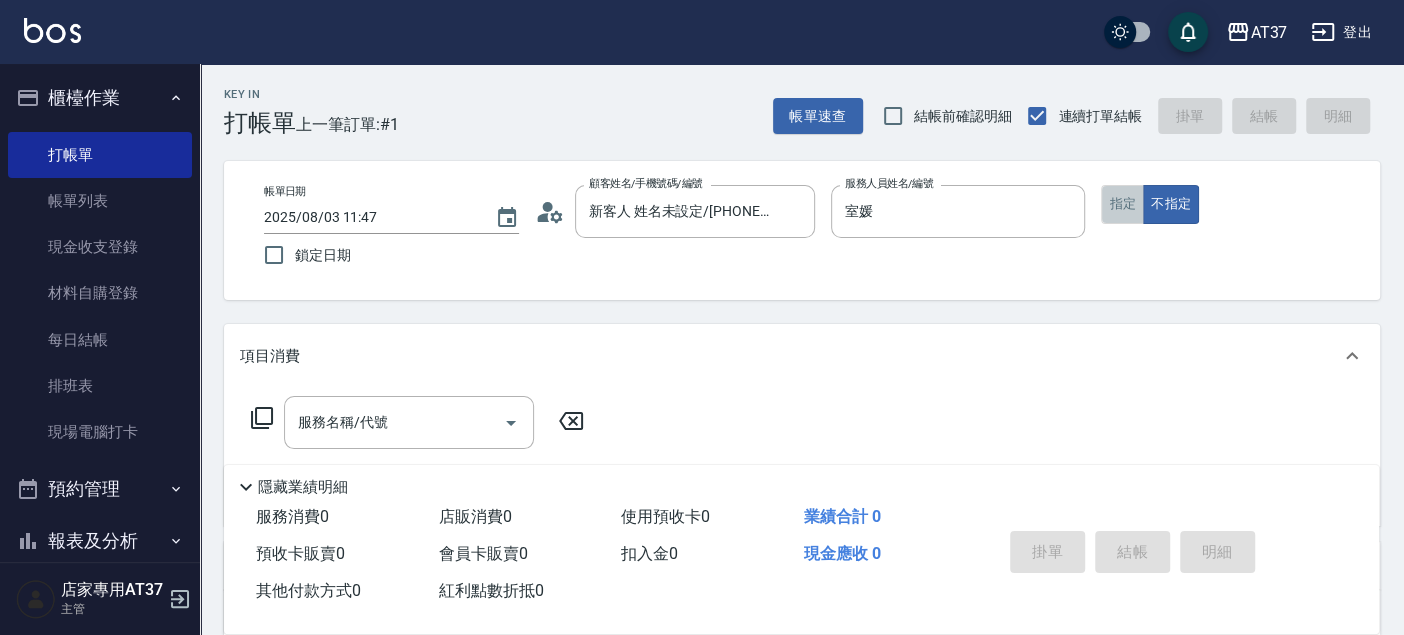click on "指定" at bounding box center [1122, 204] 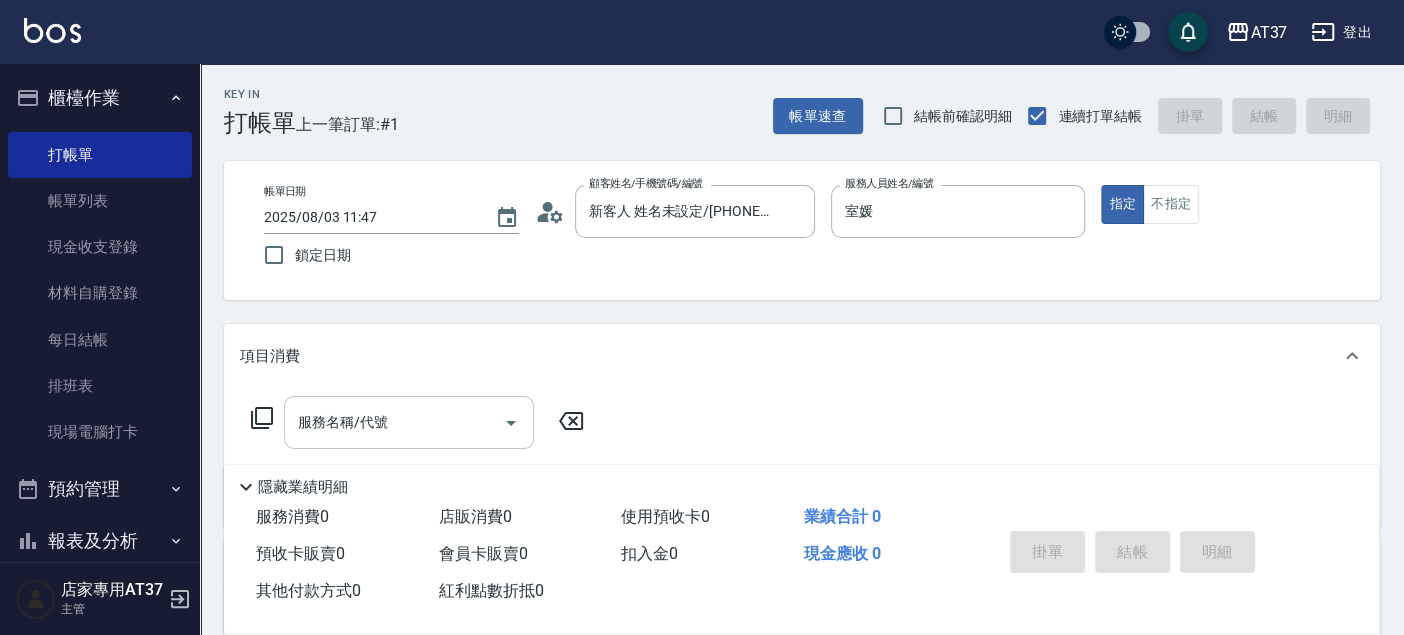 click on "服務名稱/代號" at bounding box center [394, 422] 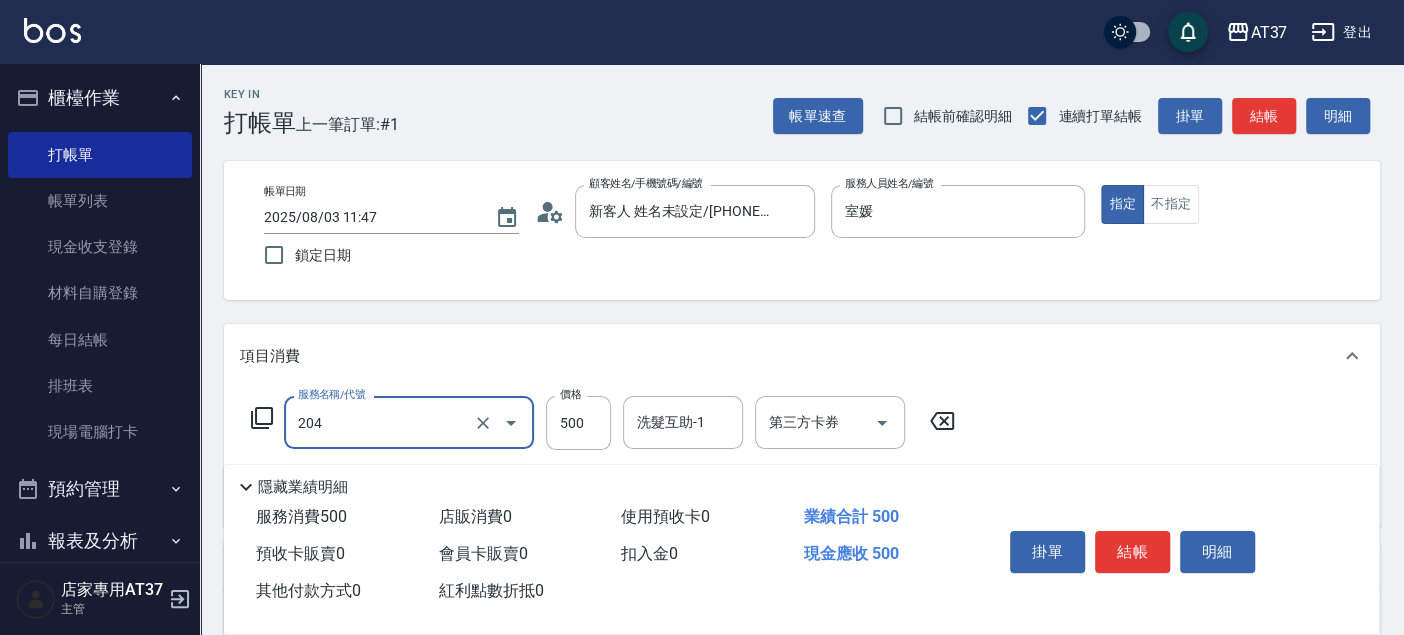 type on "A級洗+剪(204)" 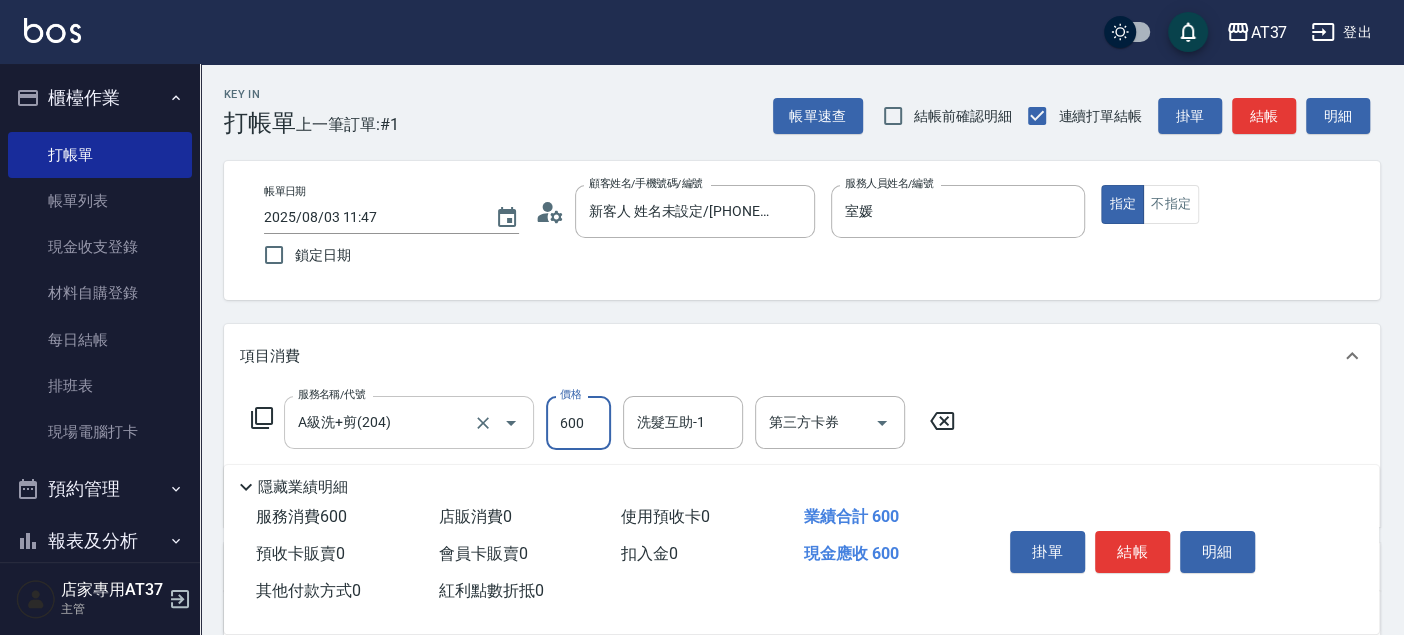 type on "600" 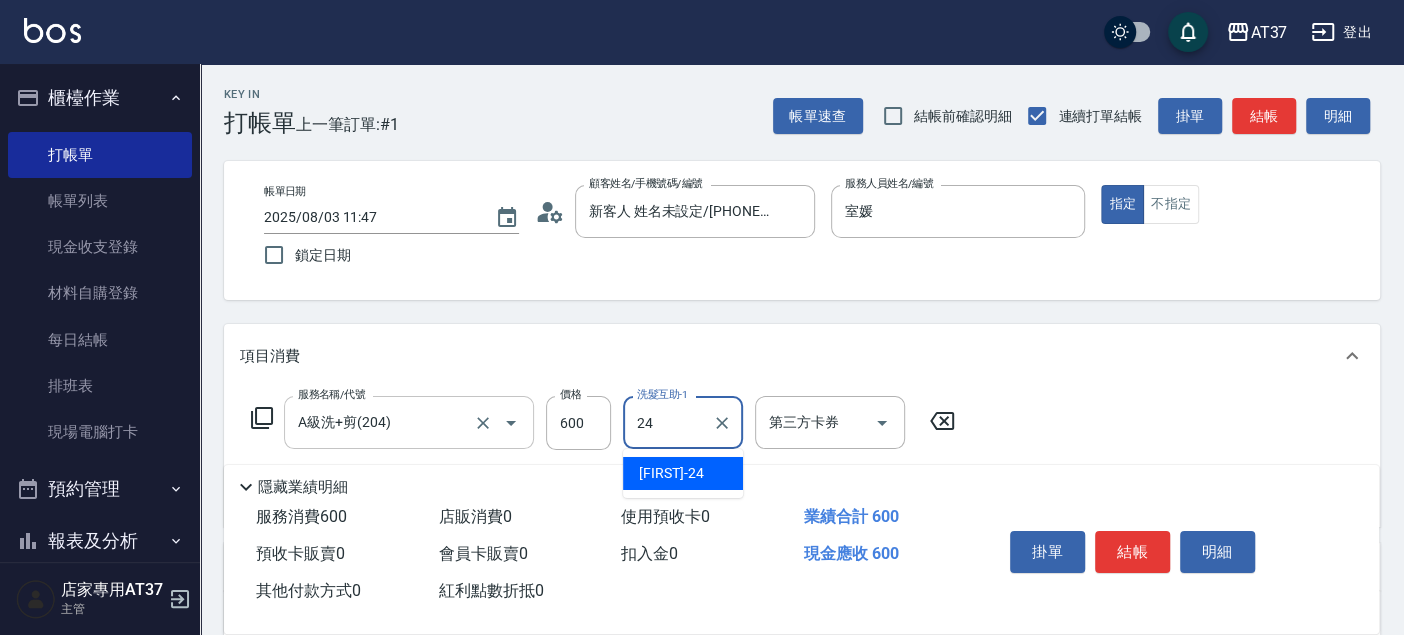 type on "[FIRST]-24" 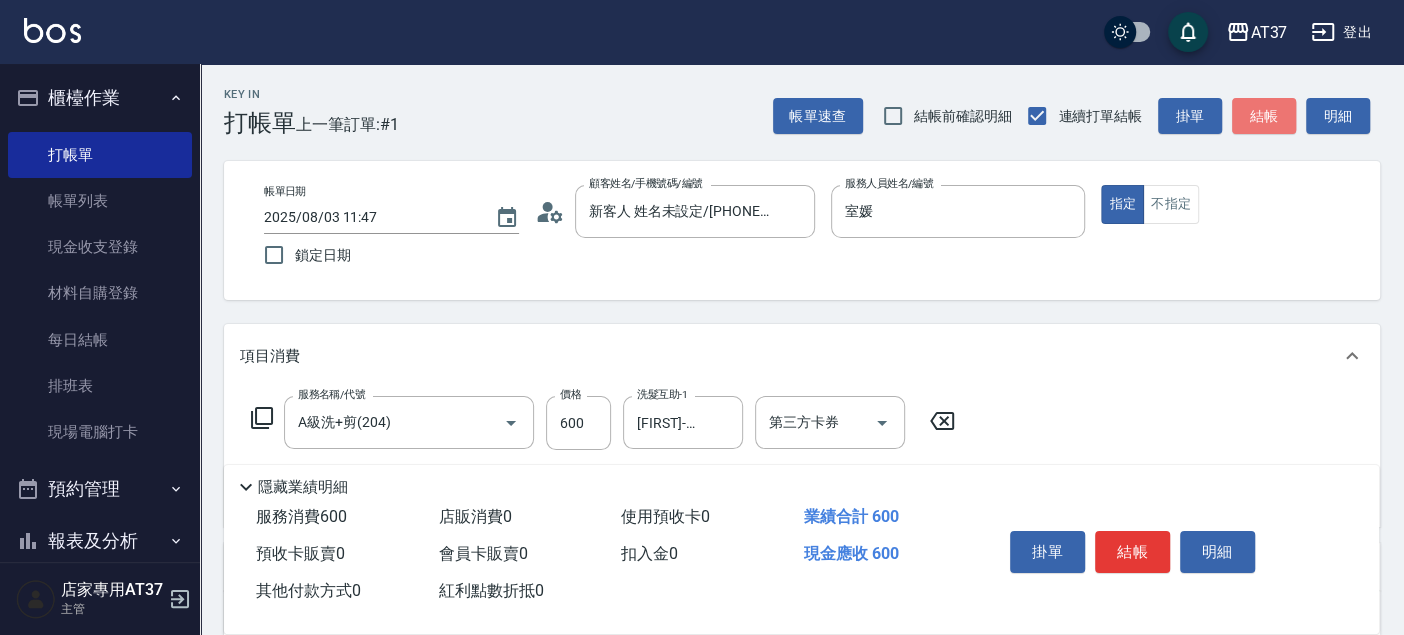 click on "結帳" at bounding box center (1264, 116) 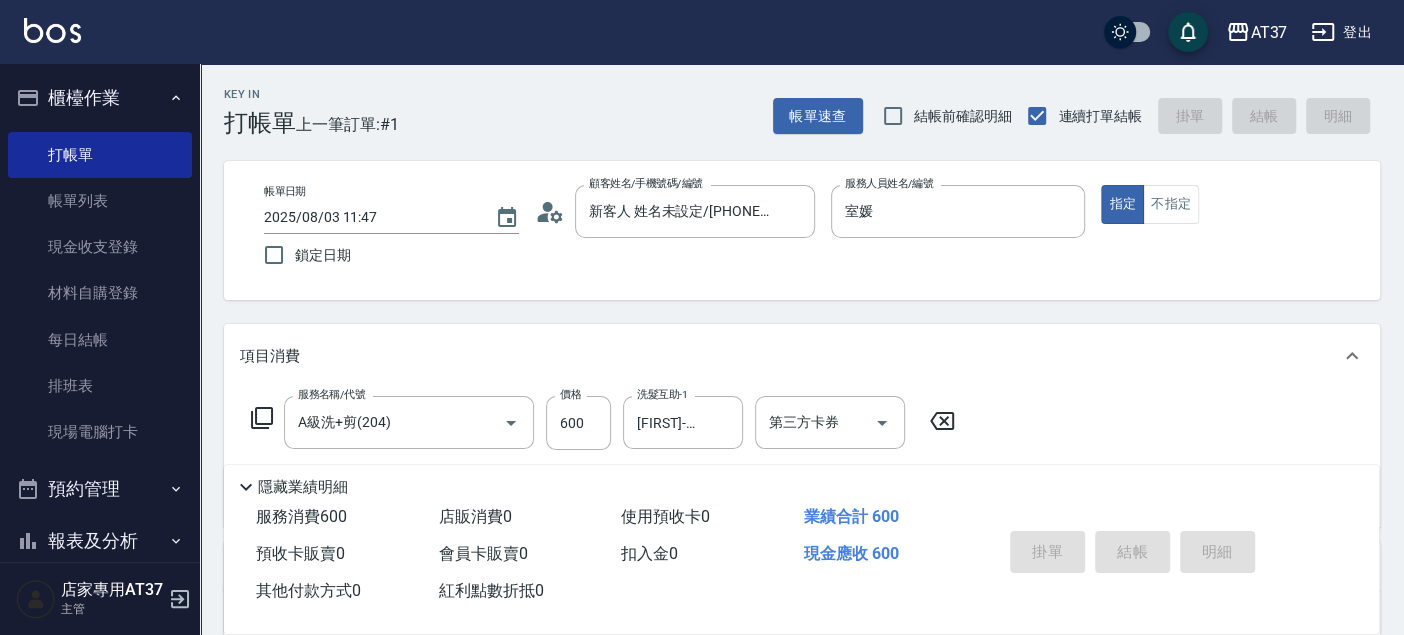 type on "2025/08/03 12:16" 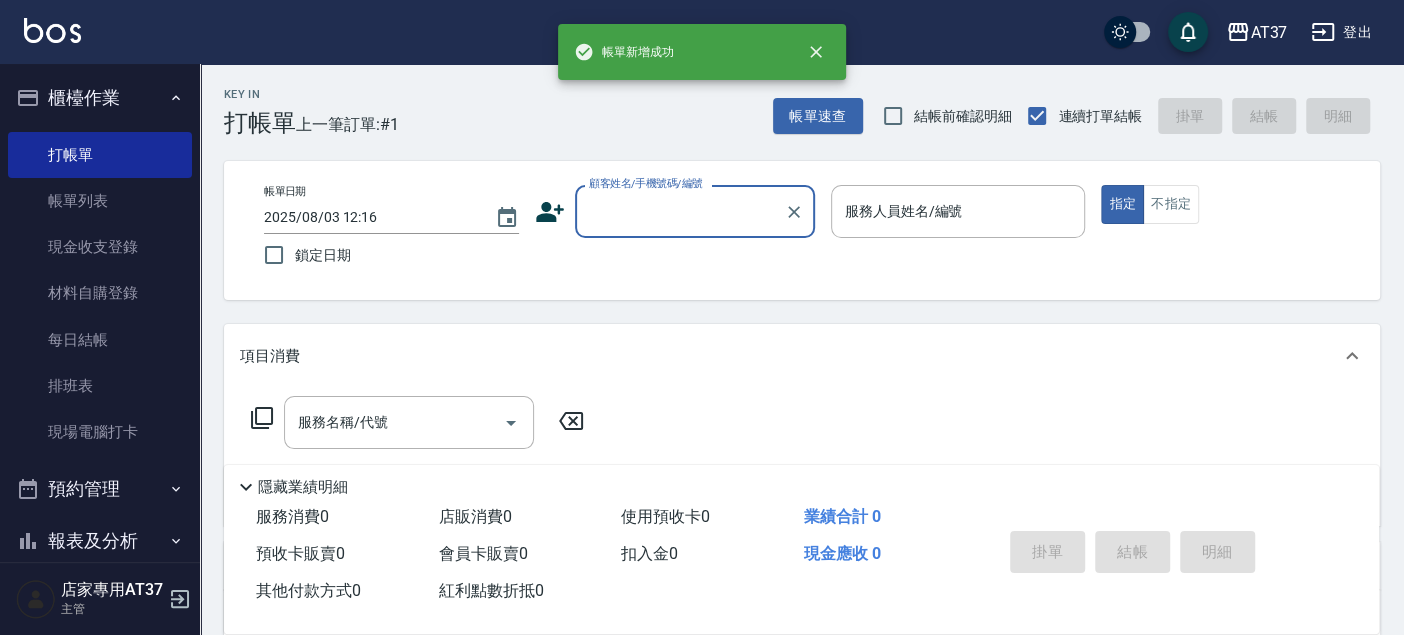 scroll, scrollTop: 0, scrollLeft: 0, axis: both 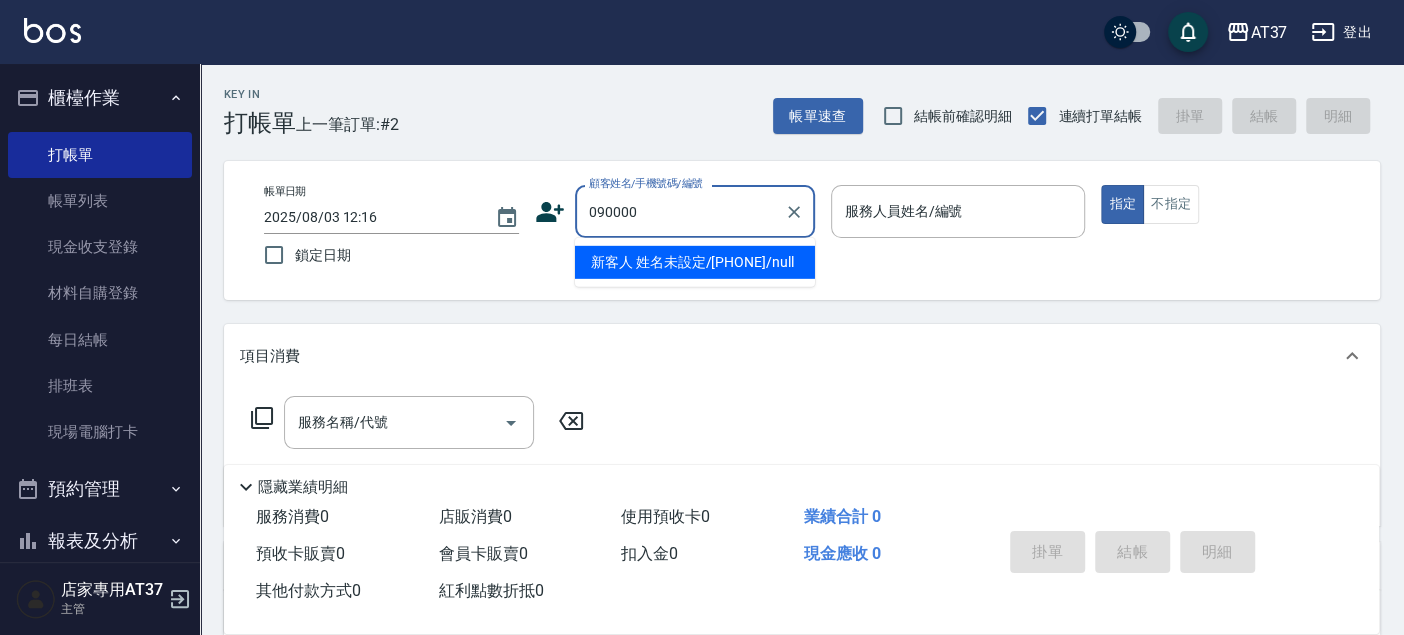 type on "新客人 姓名未設定/[PHONE]/null" 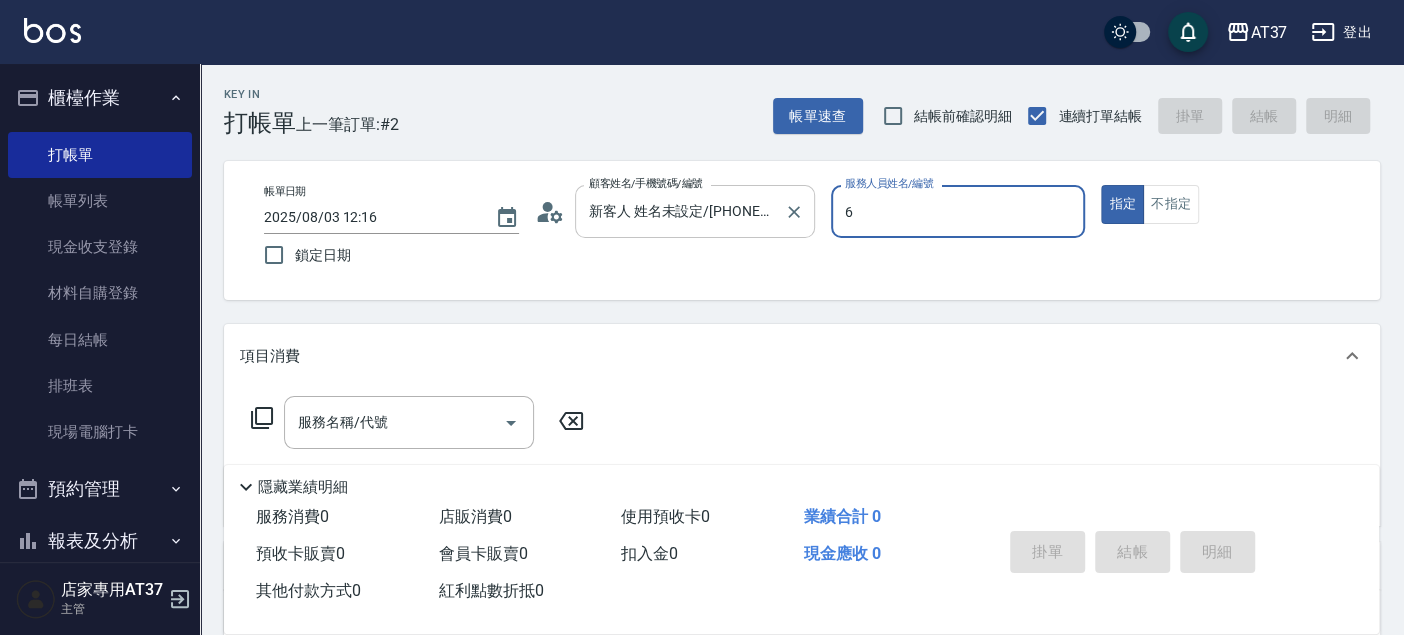 type on "6" 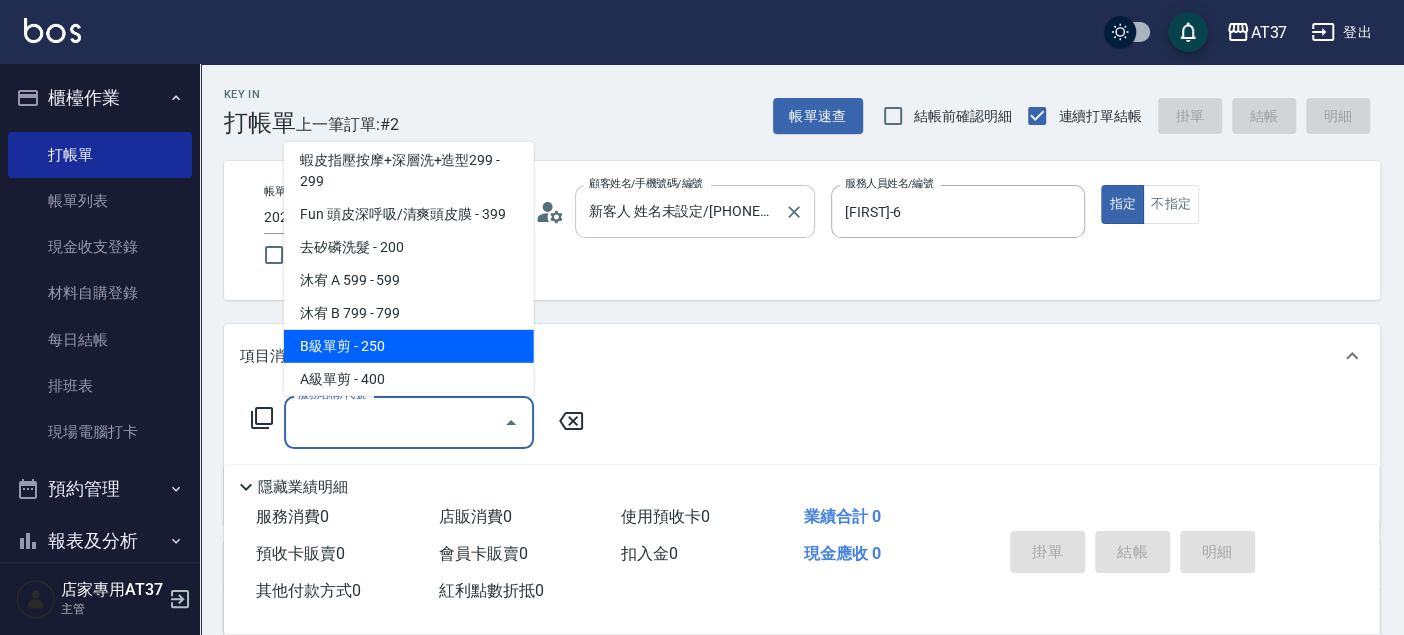 scroll, scrollTop: 402, scrollLeft: 0, axis: vertical 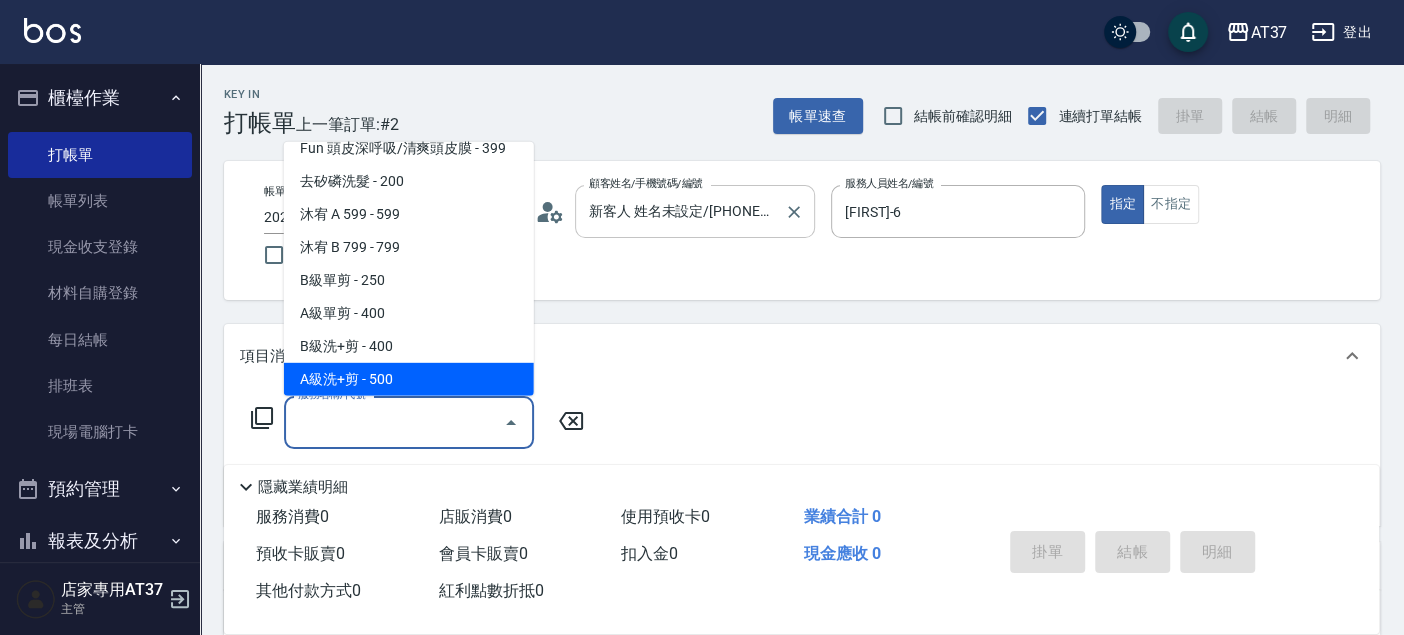 type on "A級洗+剪(204)" 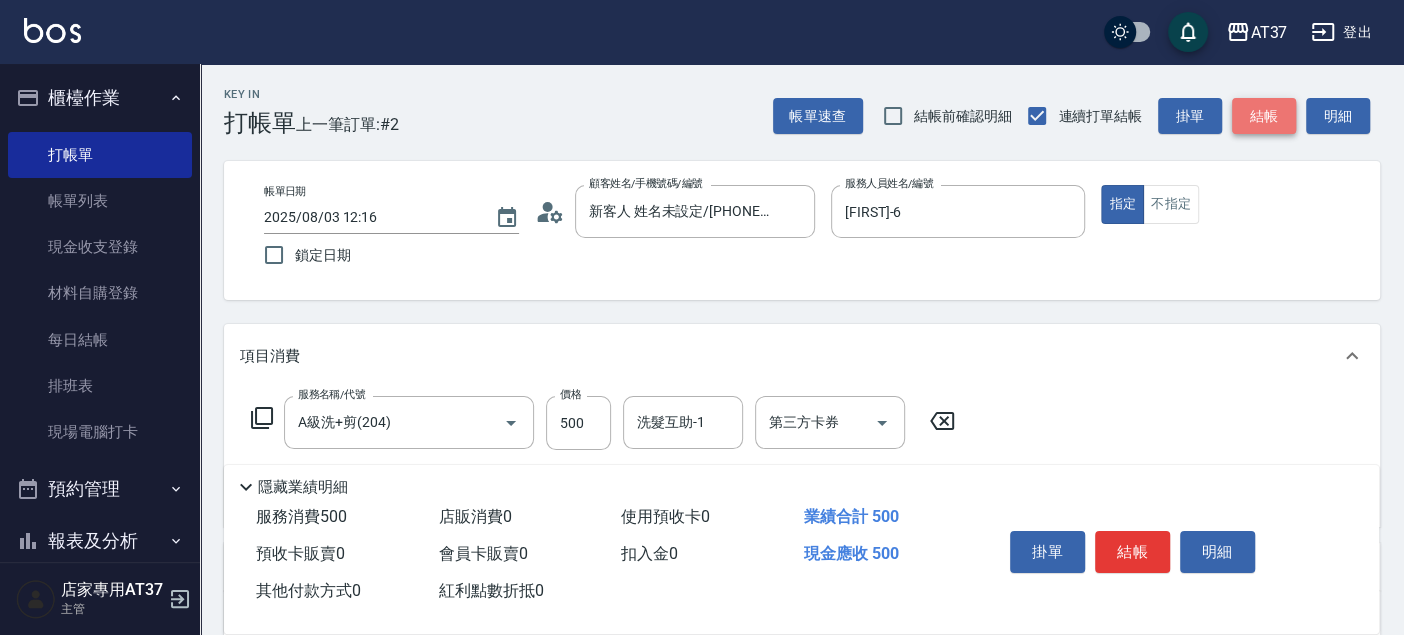 click on "結帳" at bounding box center (1264, 116) 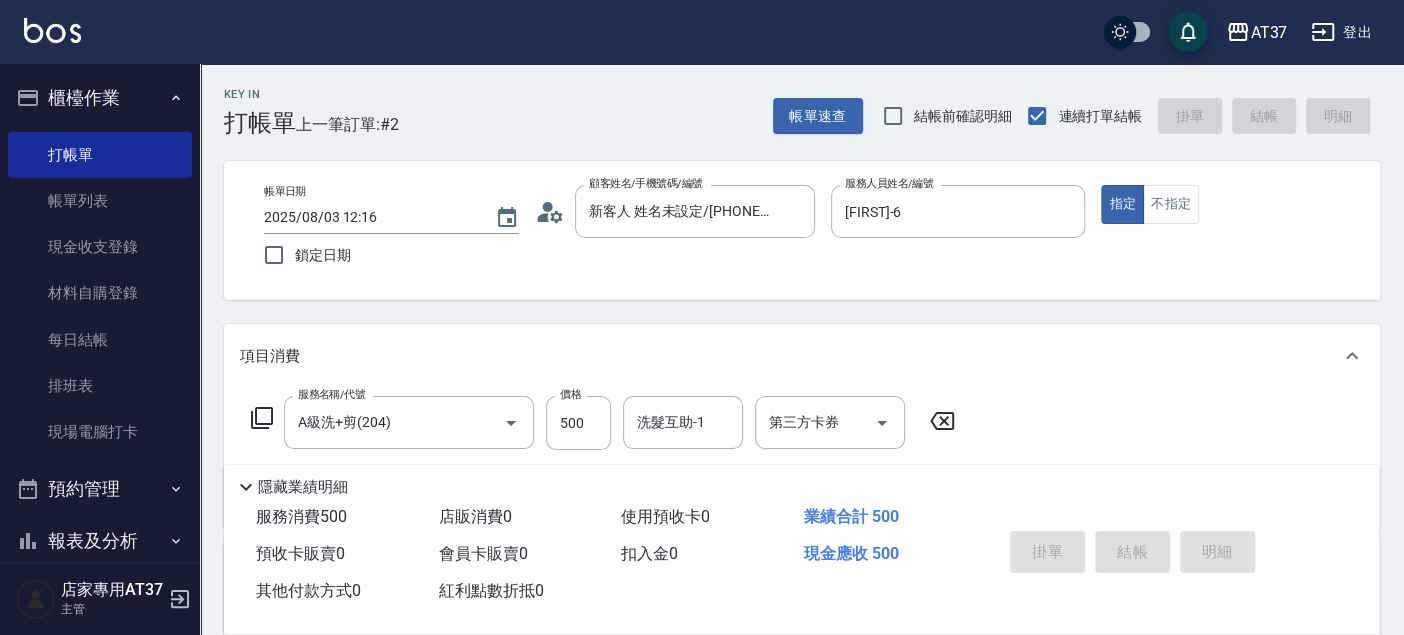 type on "2025/08/03 12:34" 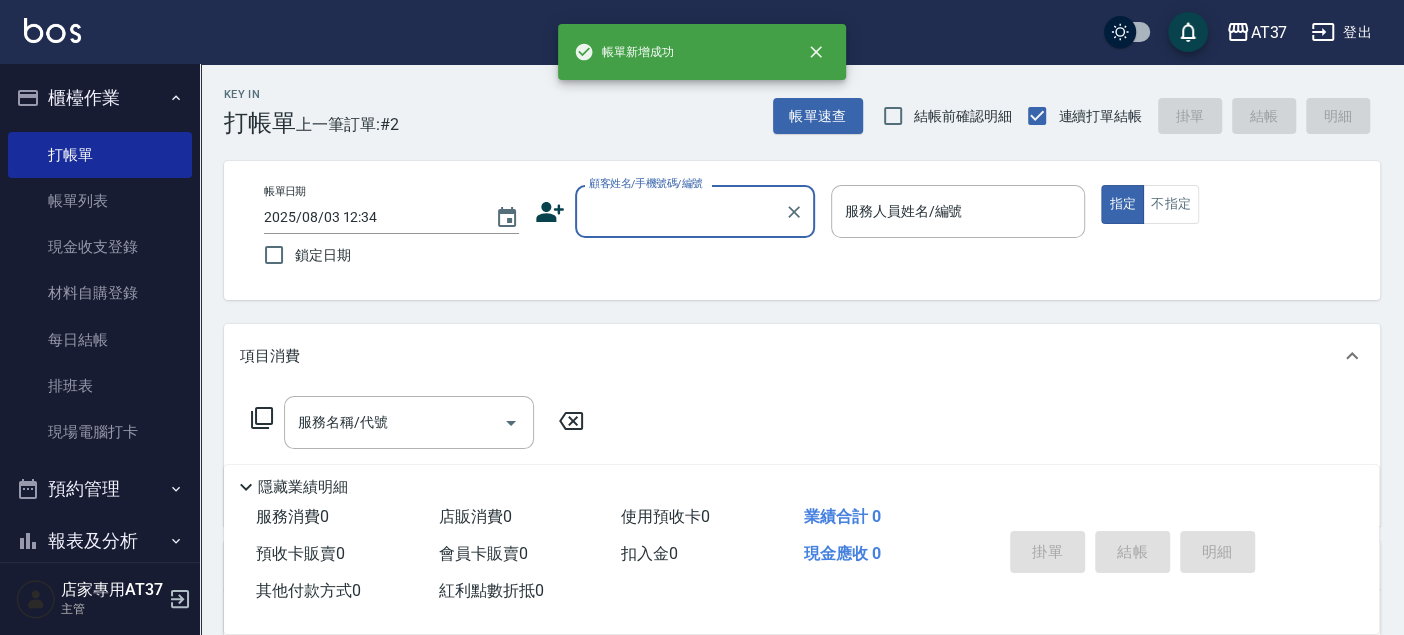 scroll, scrollTop: 0, scrollLeft: 0, axis: both 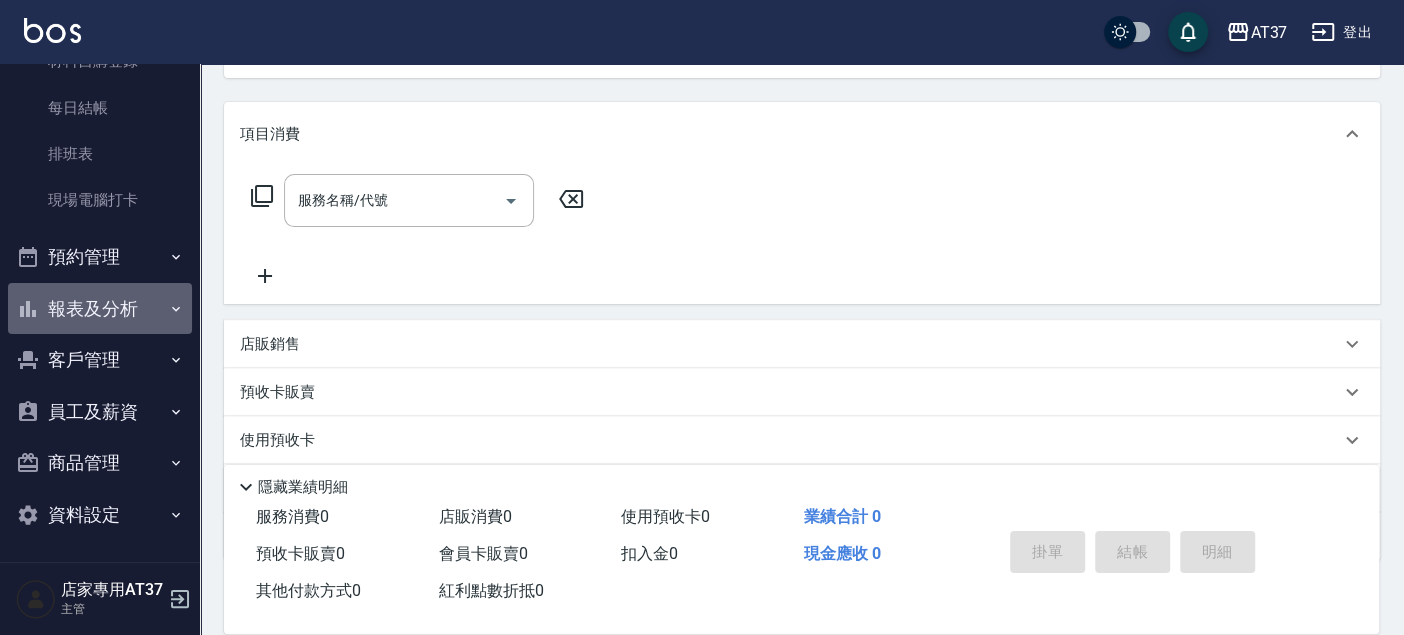 click on "報表及分析" at bounding box center (100, 309) 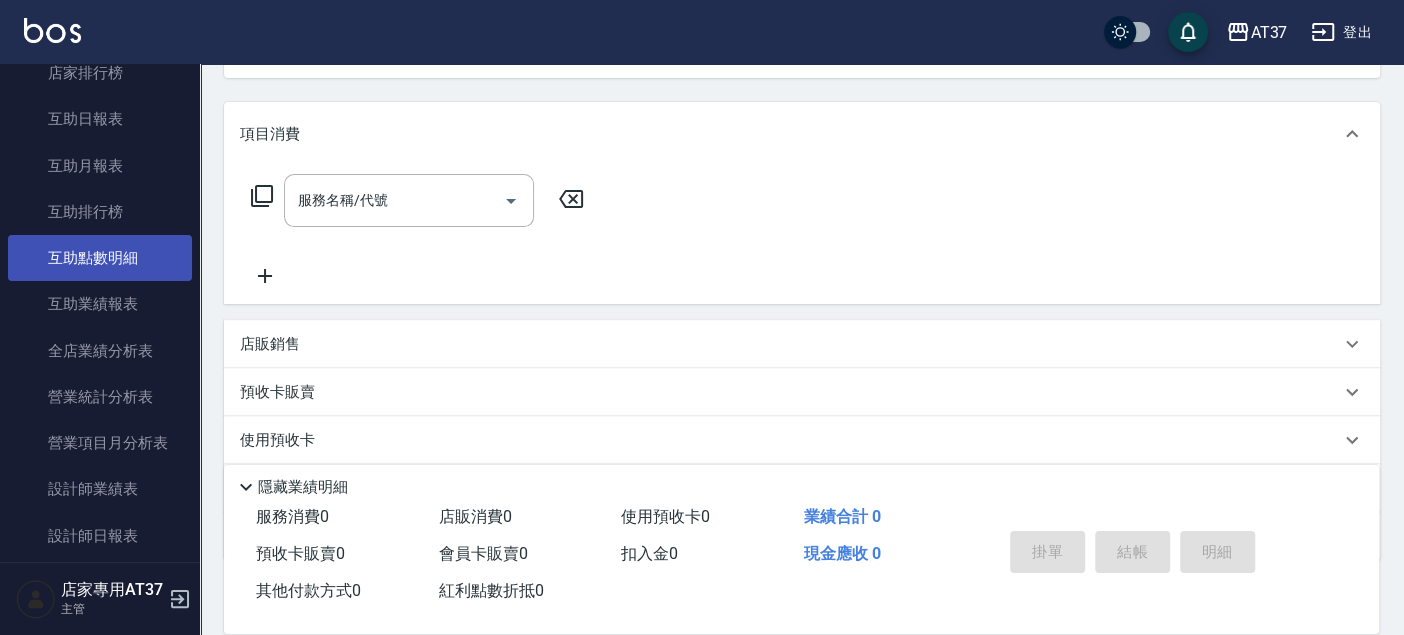 scroll, scrollTop: 677, scrollLeft: 0, axis: vertical 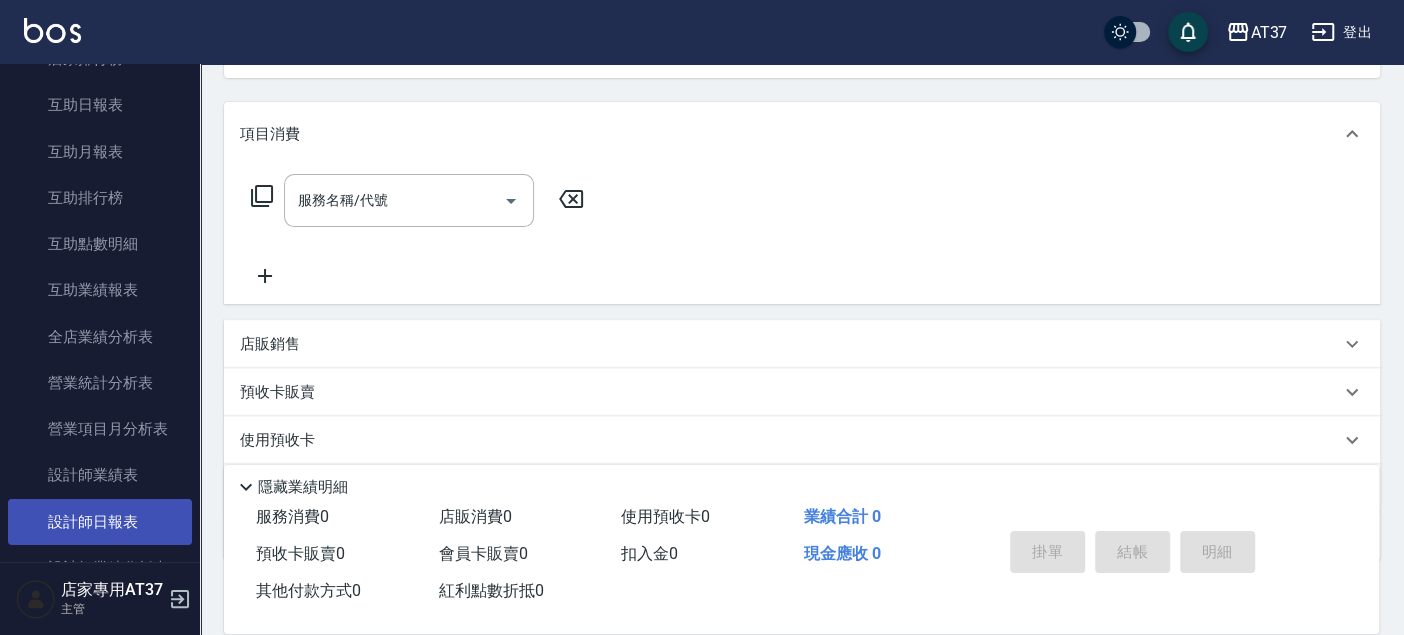 click on "設計師日報表" at bounding box center [100, 522] 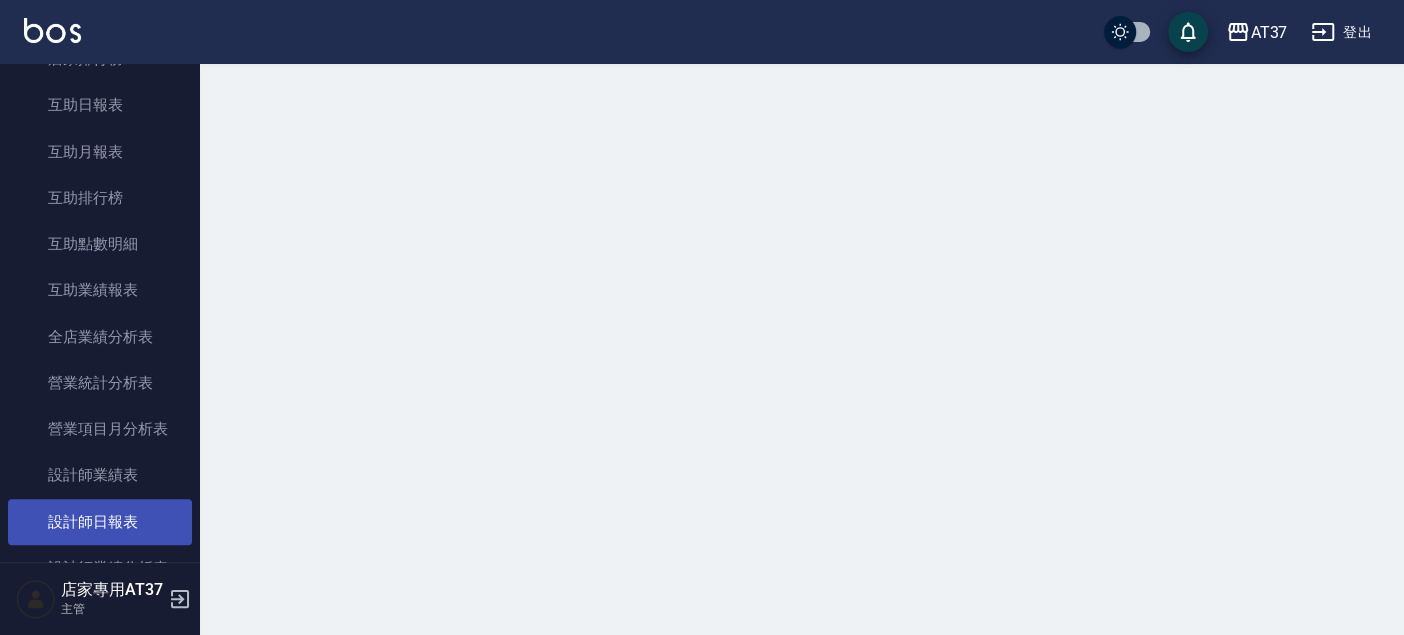 scroll, scrollTop: 0, scrollLeft: 0, axis: both 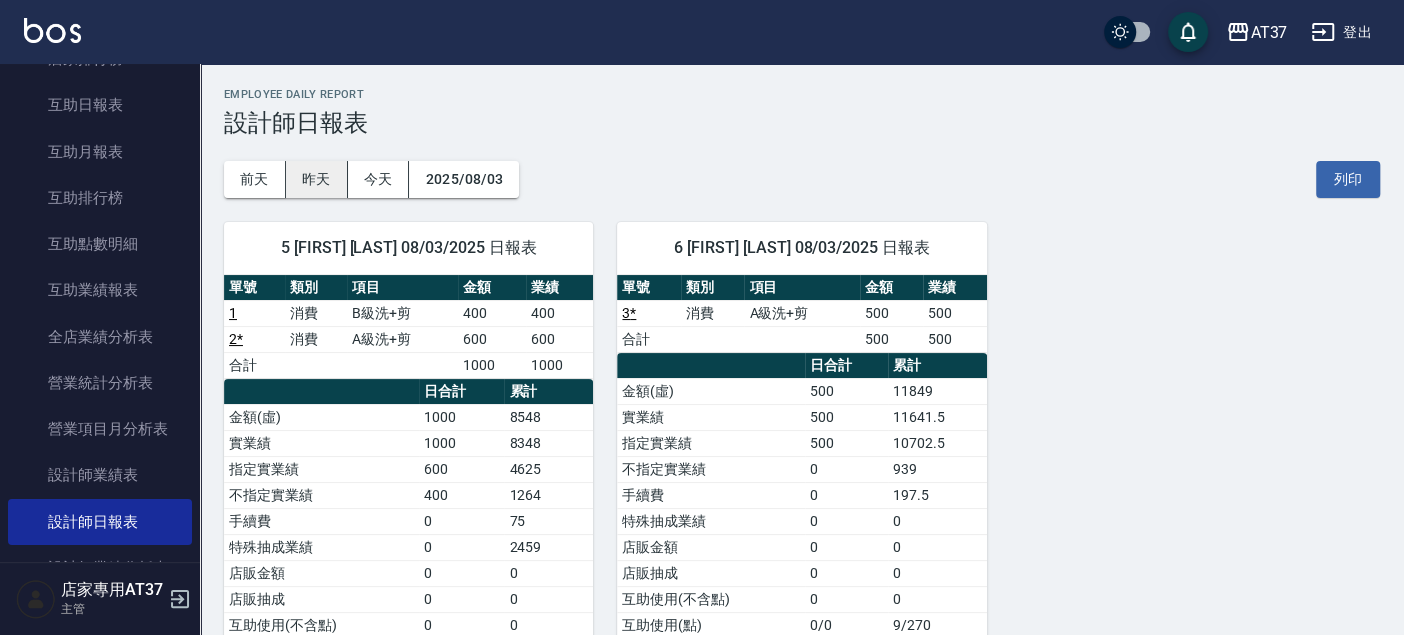 click on "昨天" at bounding box center [317, 179] 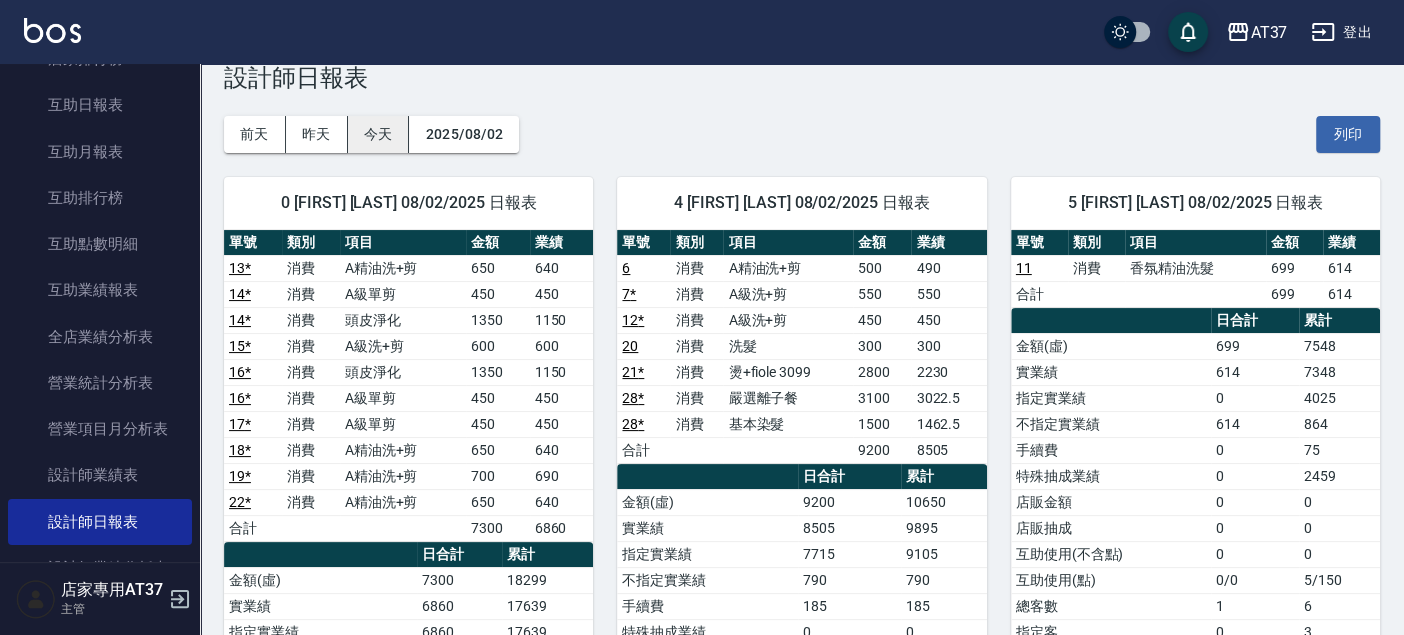 scroll, scrollTop: 0, scrollLeft: 0, axis: both 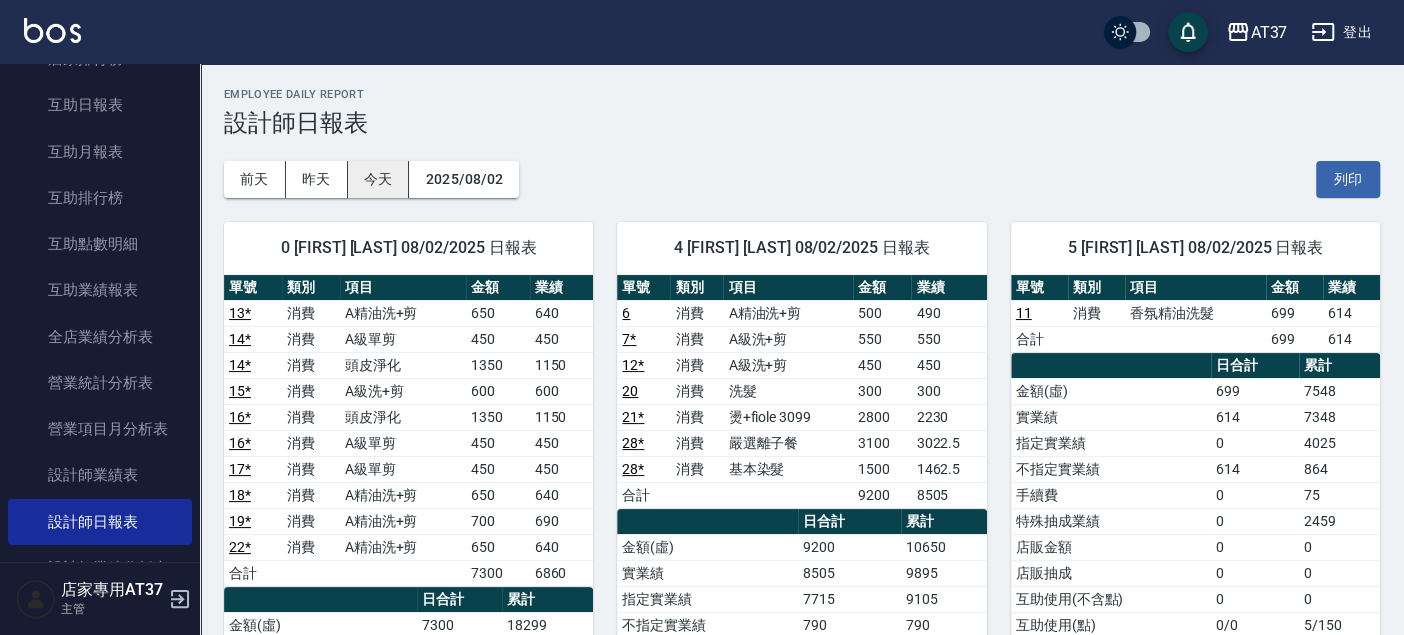 click on "今天" at bounding box center [379, 179] 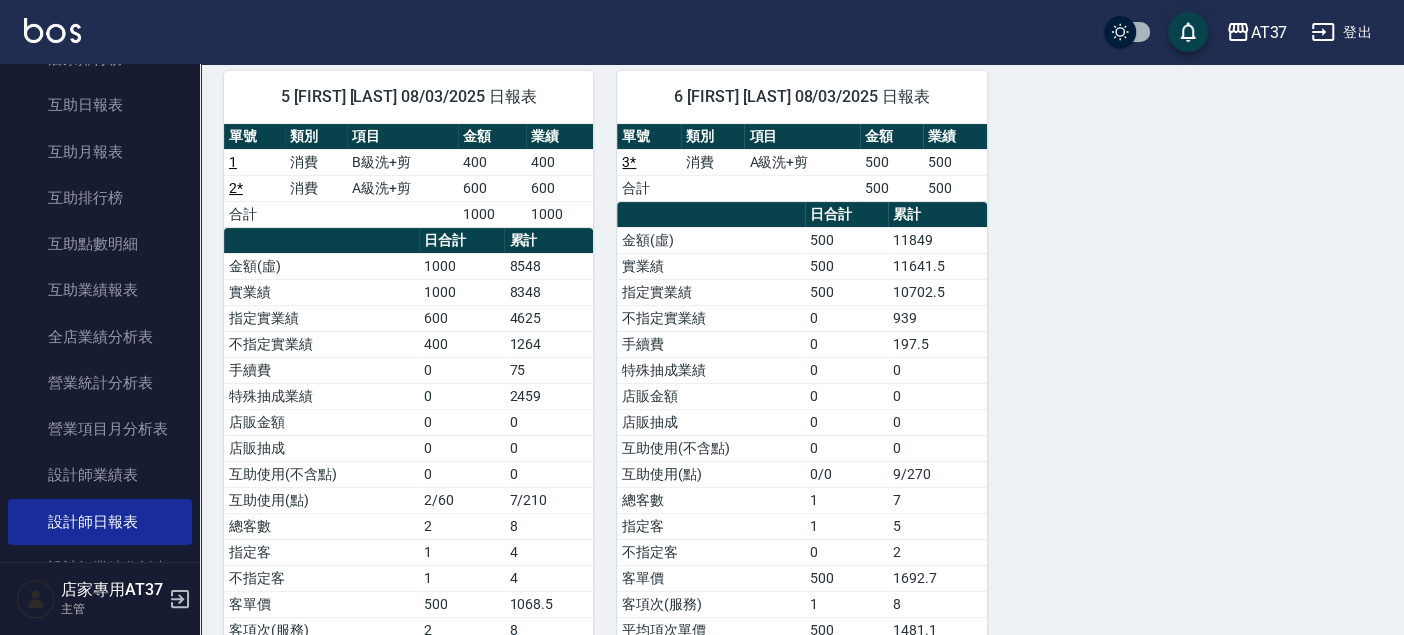 scroll, scrollTop: 222, scrollLeft: 0, axis: vertical 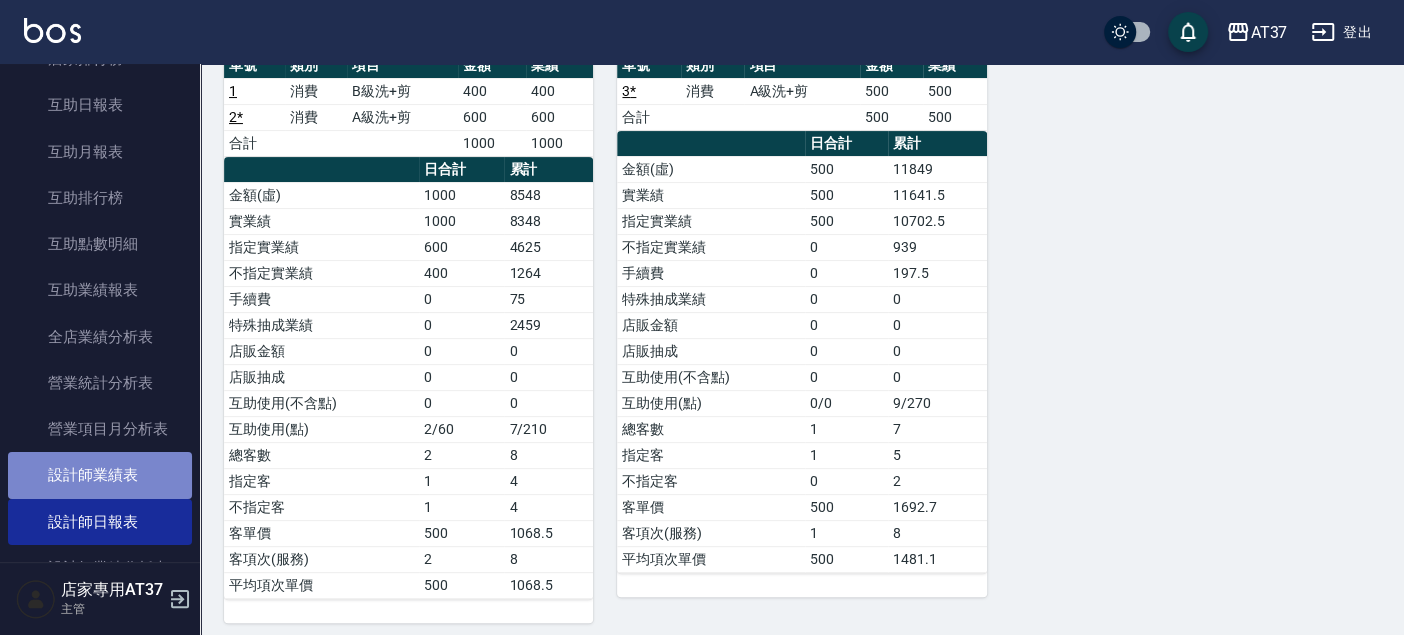 click on "設計師業績表" at bounding box center (100, 475) 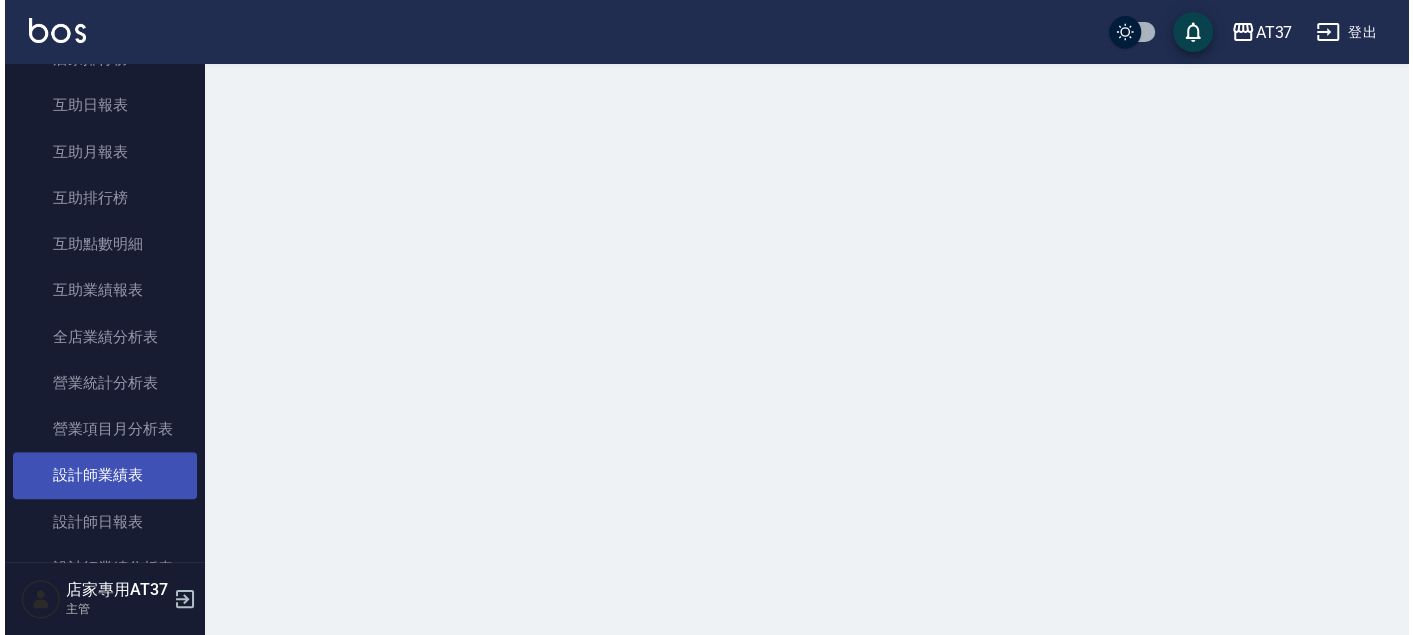 scroll, scrollTop: 0, scrollLeft: 0, axis: both 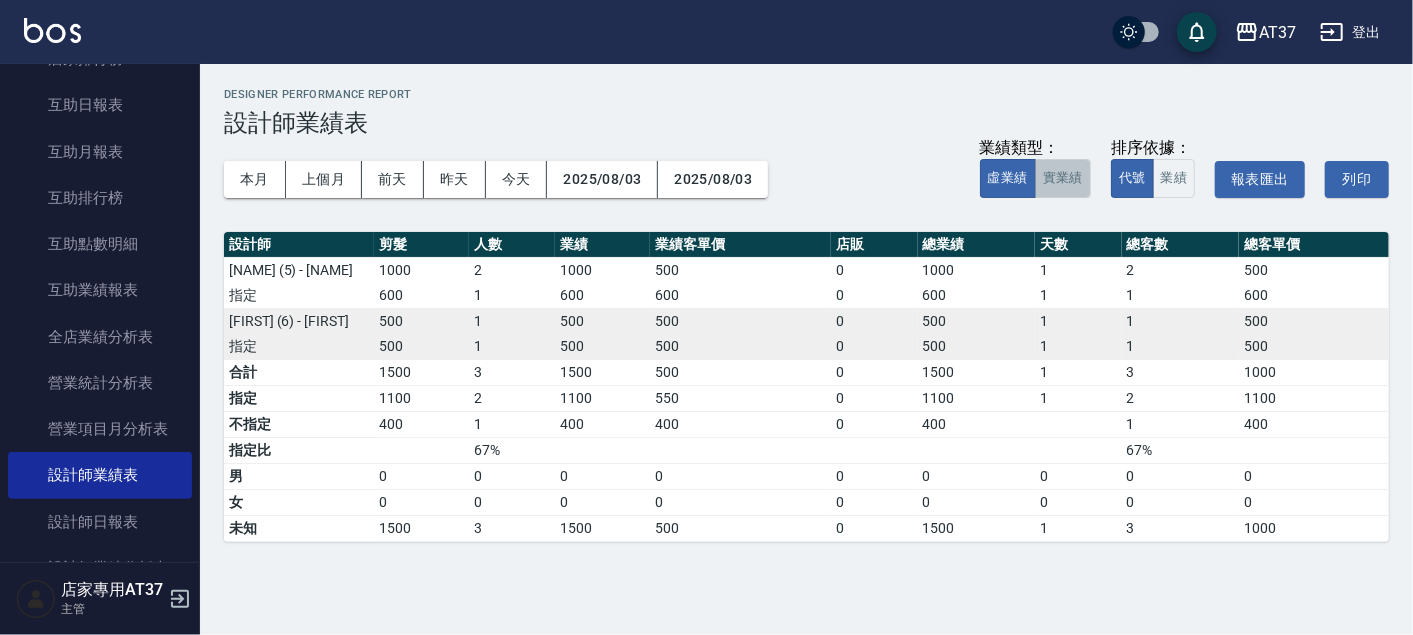 click on "實業績" at bounding box center (1063, 178) 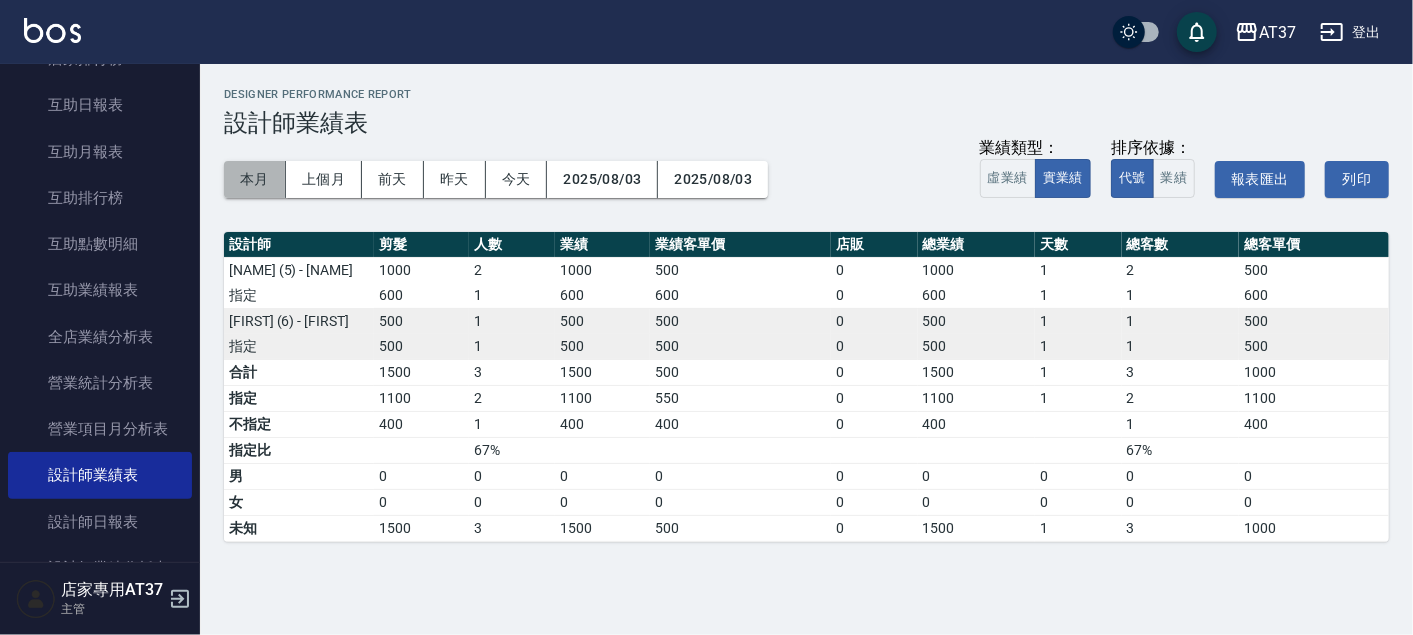 click on "本月" at bounding box center (255, 179) 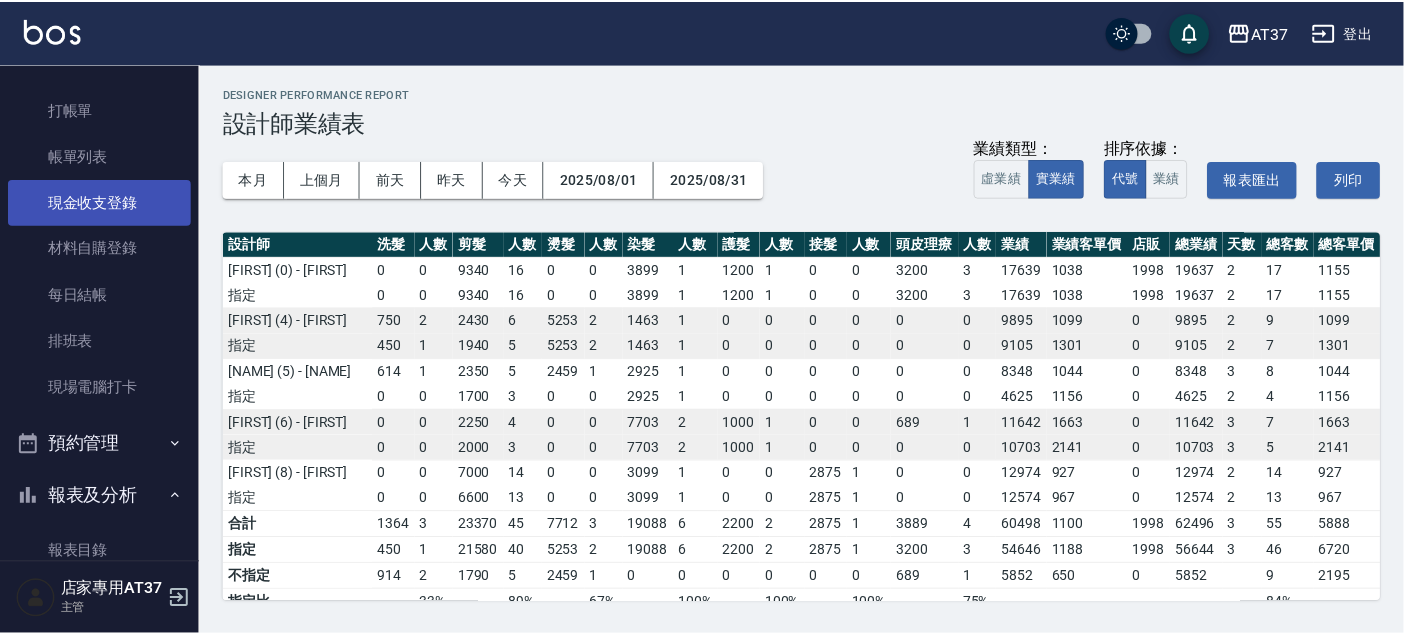 scroll, scrollTop: 0, scrollLeft: 0, axis: both 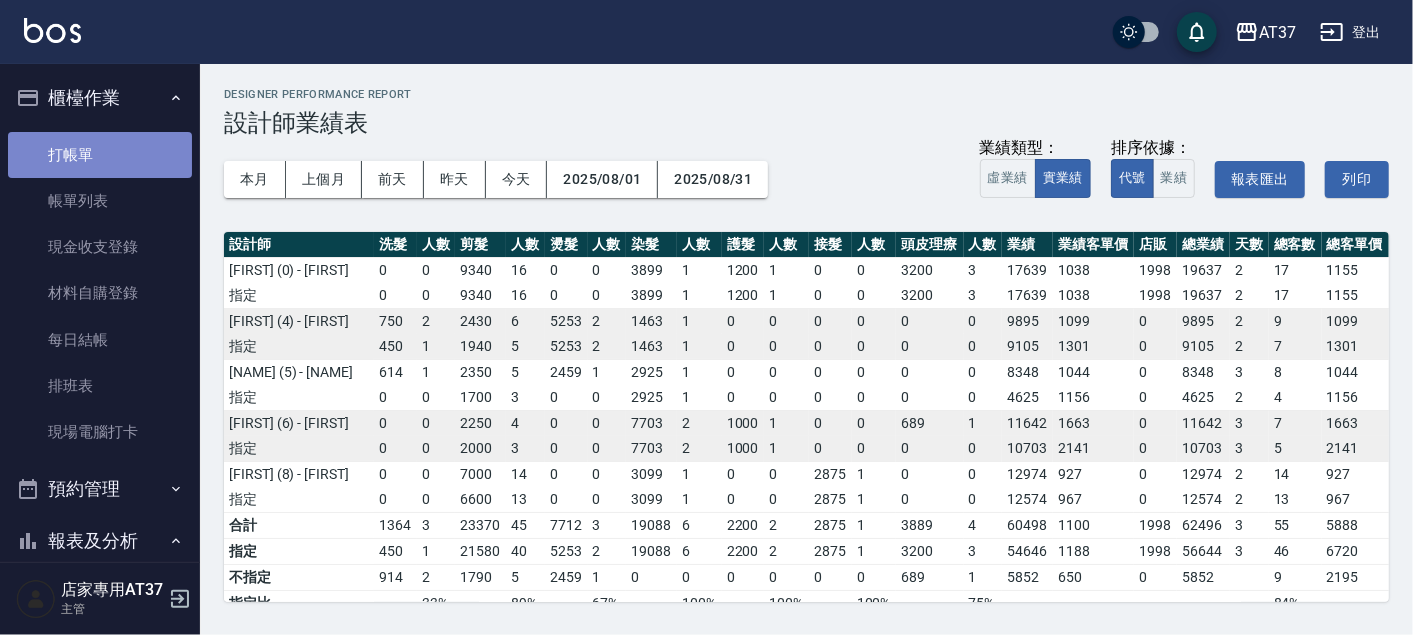 click on "打帳單" at bounding box center (100, 155) 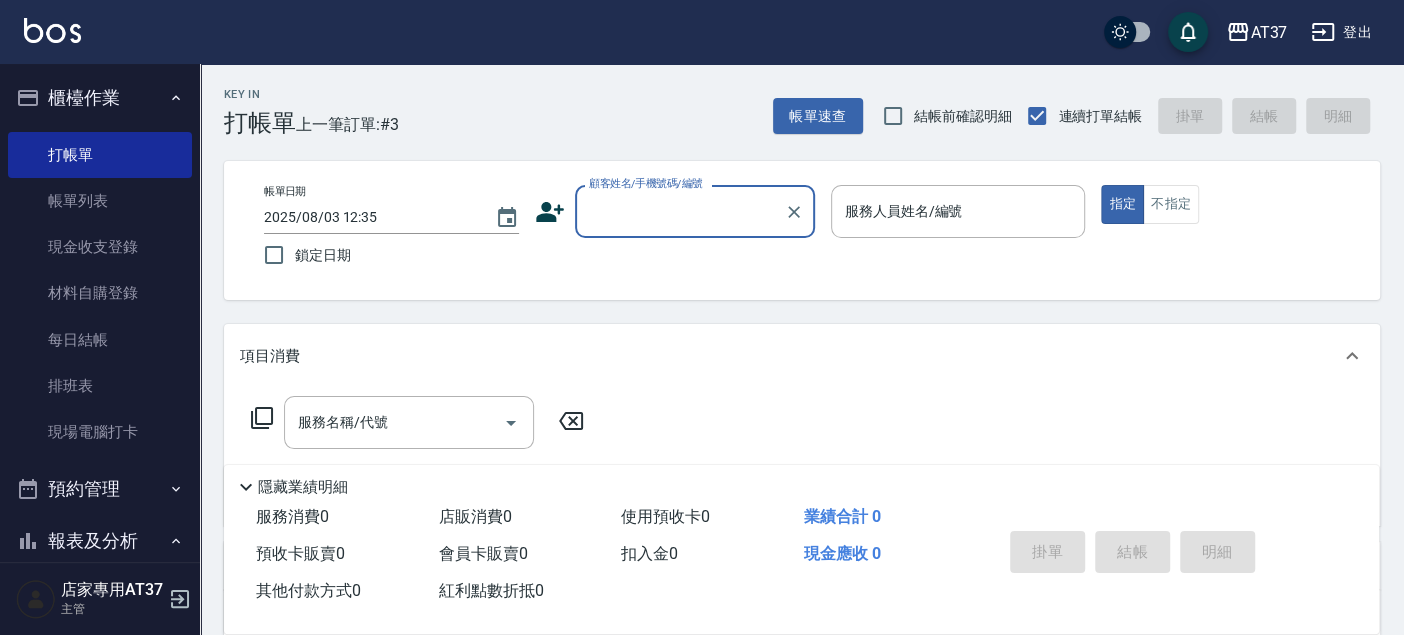 click on "顧客姓名/手機號碼/編號" at bounding box center (680, 211) 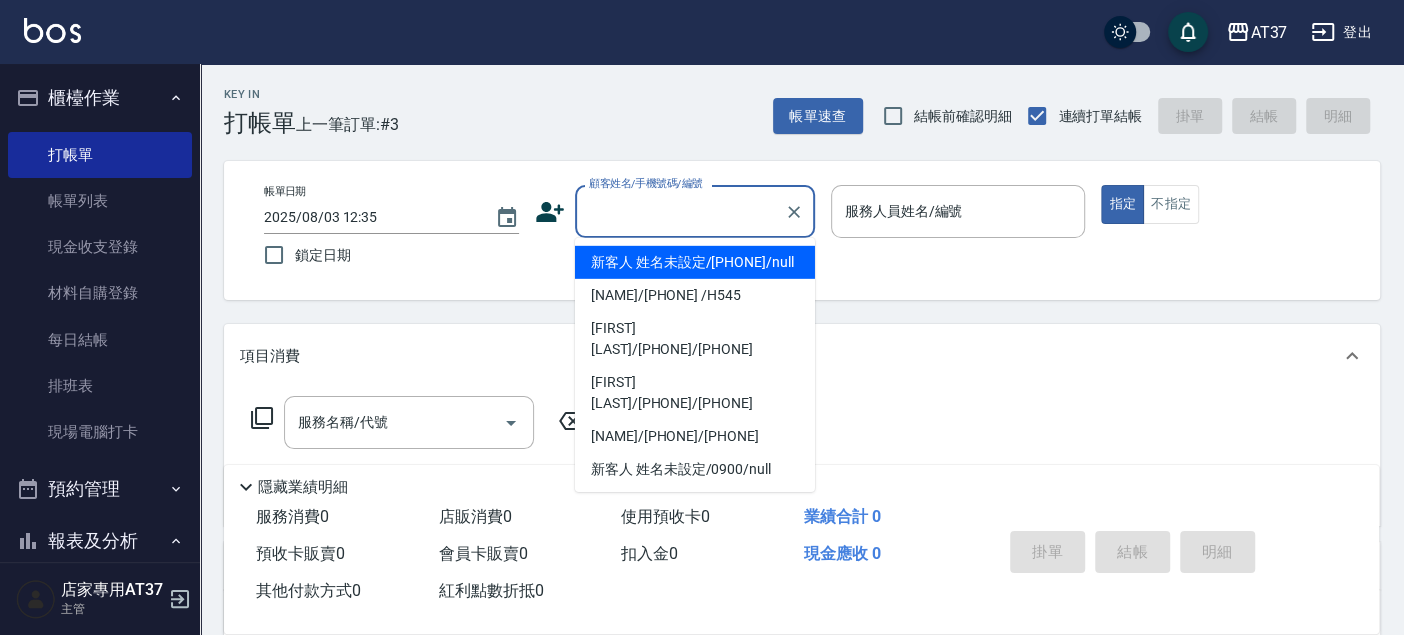 click on "新客人 姓名未設定/[PHONE]/null" at bounding box center (695, 262) 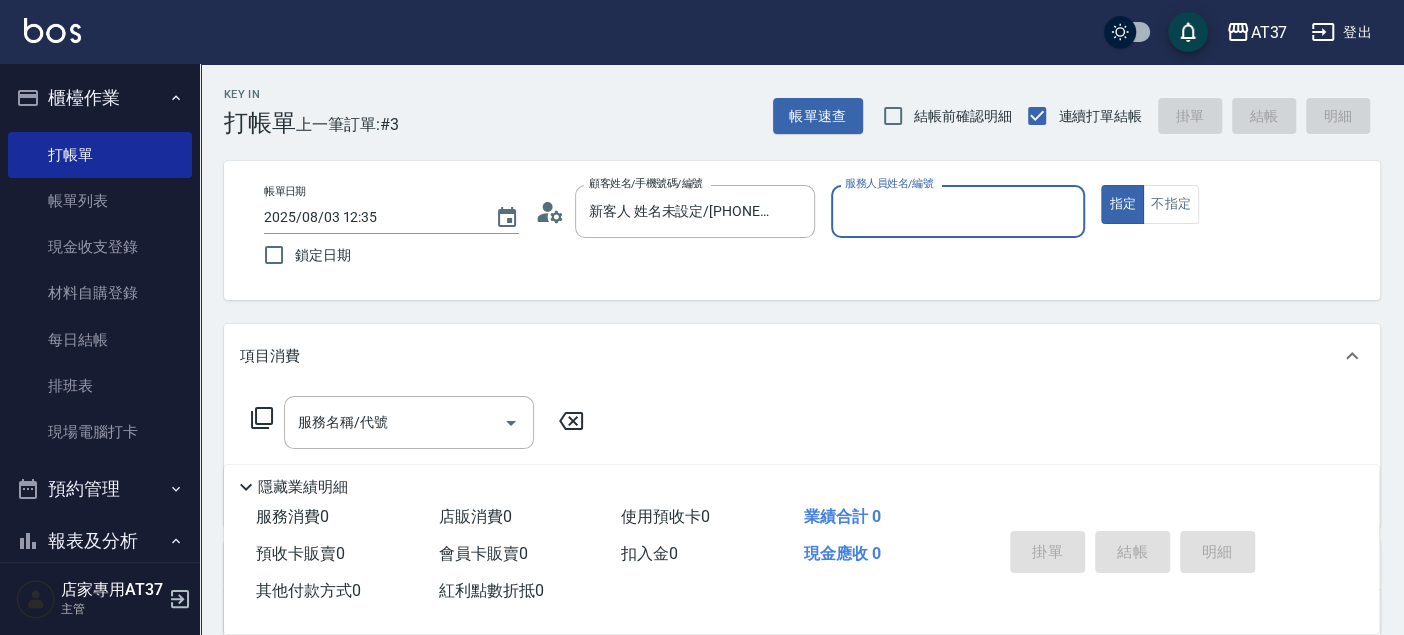 type on "新客人 姓名未設定/[PHONE]/null" 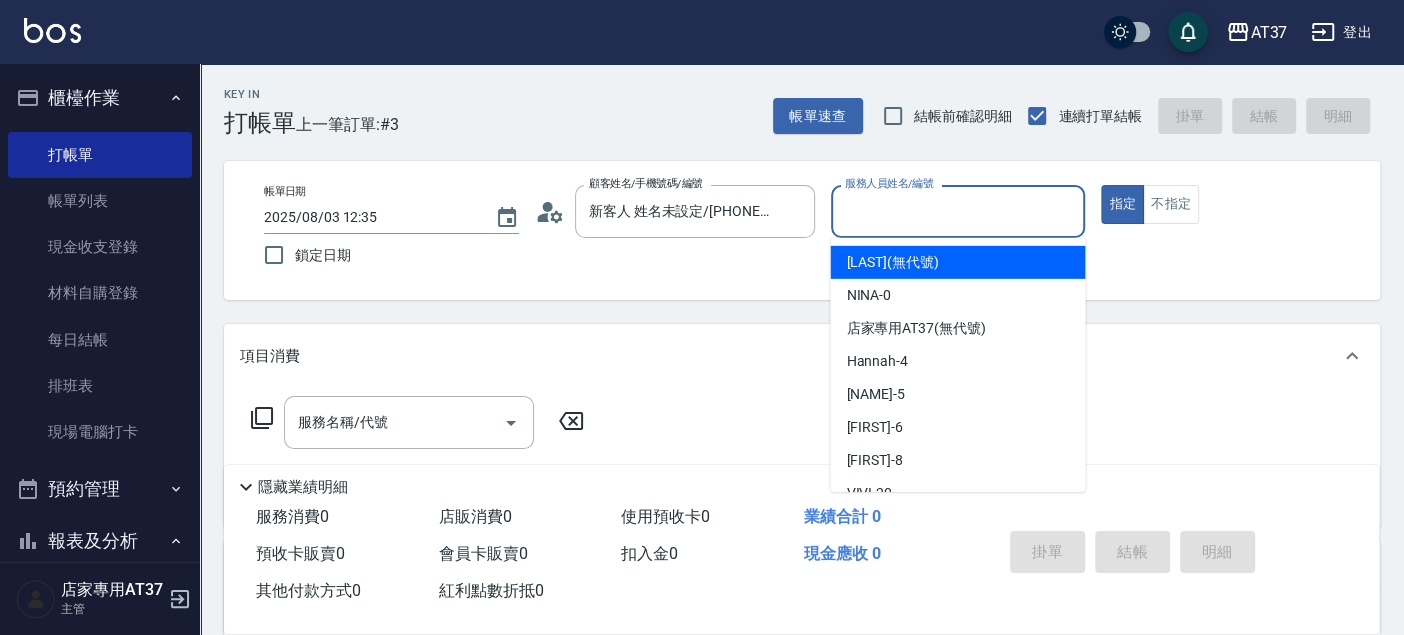 click on "服務人員姓名/編號" at bounding box center [958, 211] 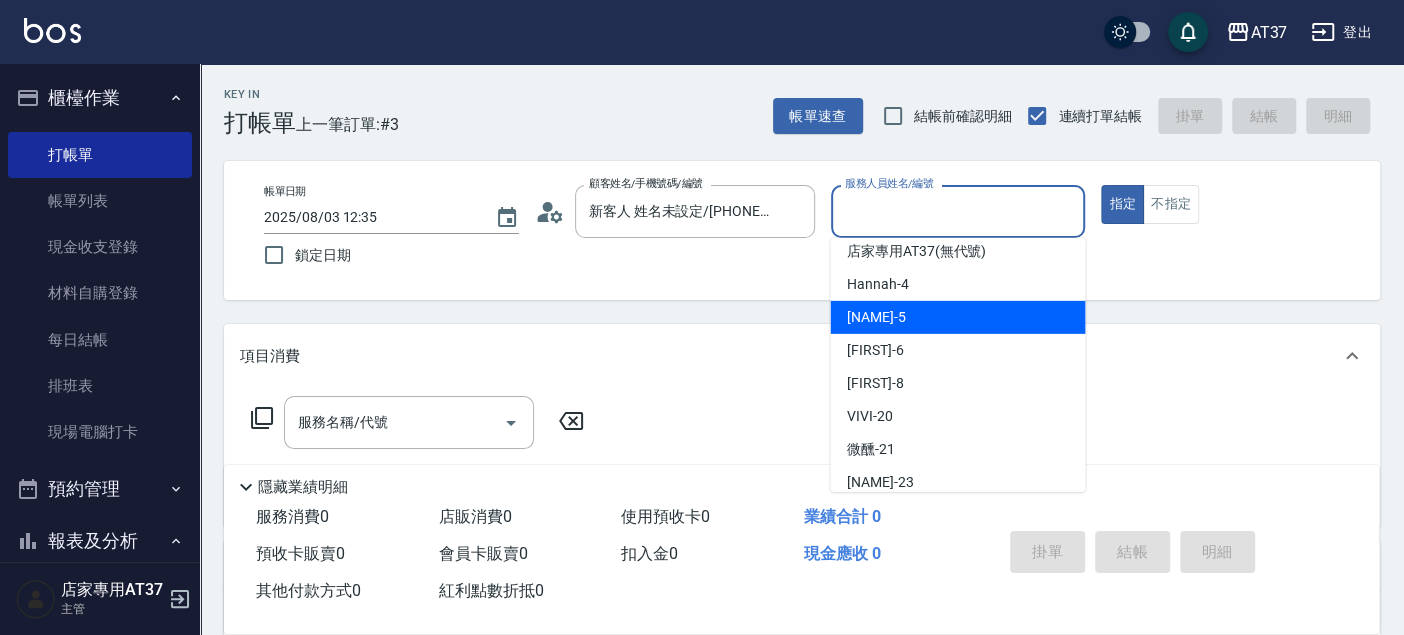 scroll, scrollTop: 222, scrollLeft: 0, axis: vertical 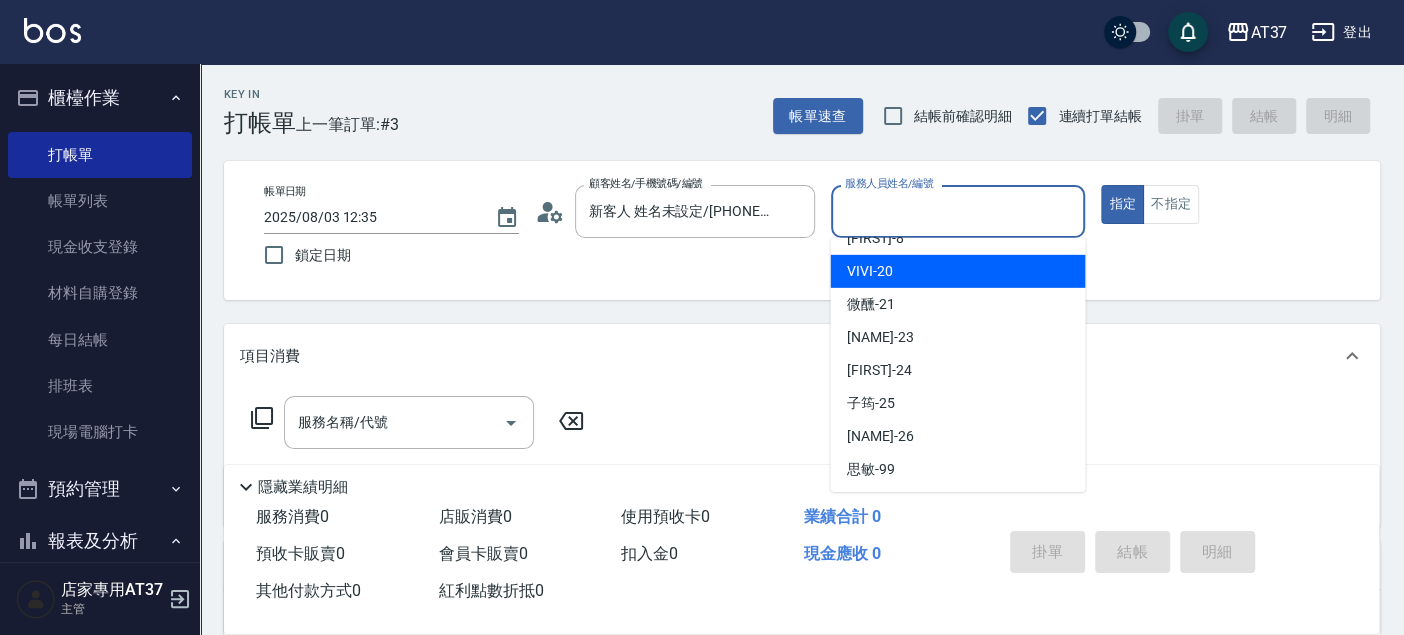 click on "[FIRST]-20" at bounding box center [957, 271] 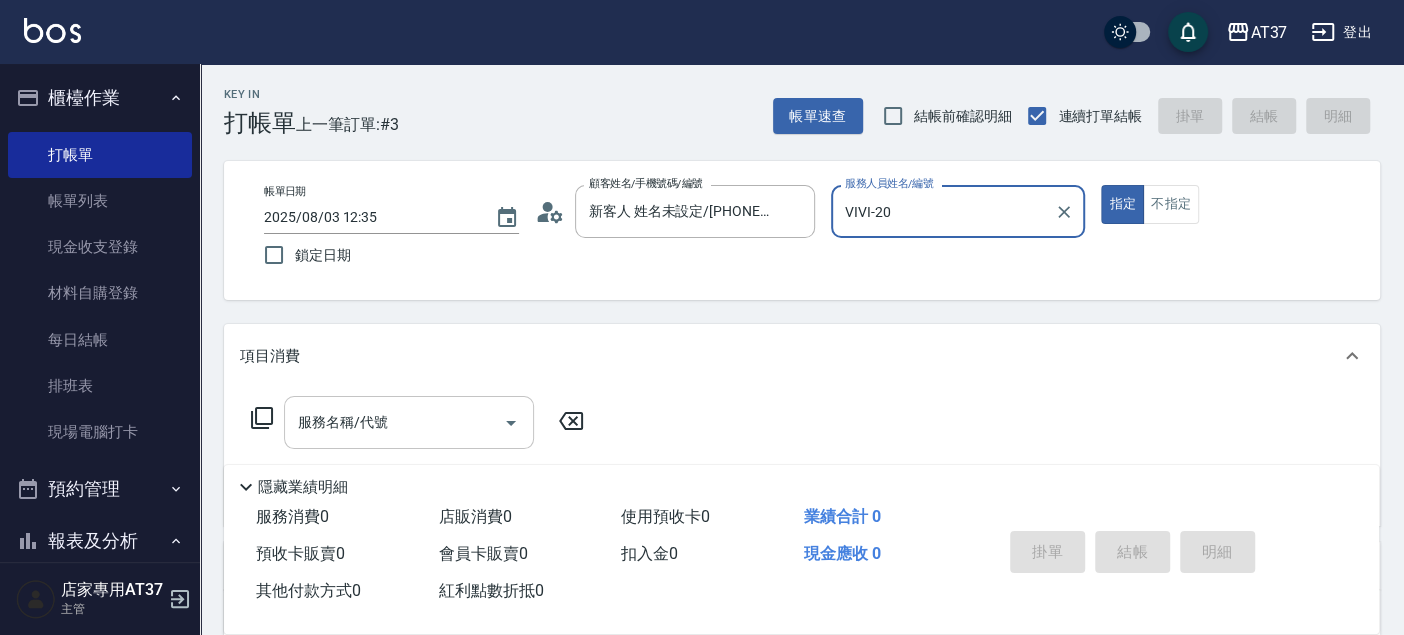 click on "服務名稱/代號" at bounding box center [394, 422] 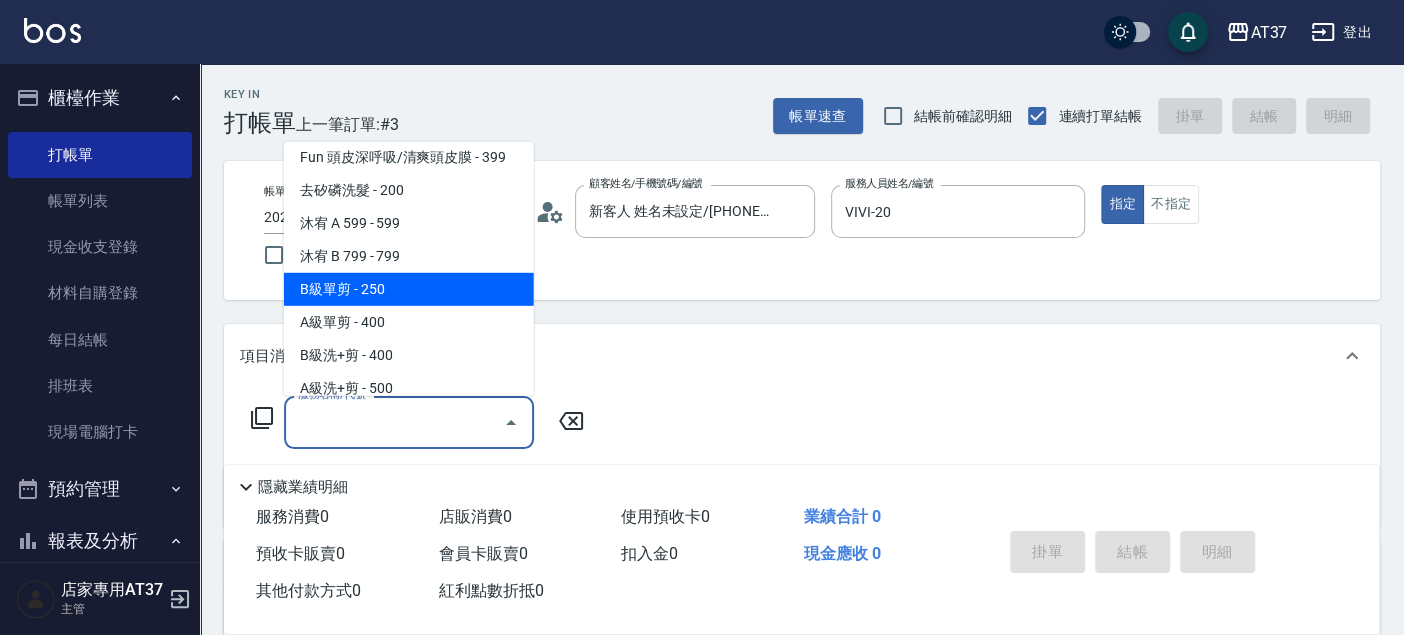 scroll, scrollTop: 444, scrollLeft: 0, axis: vertical 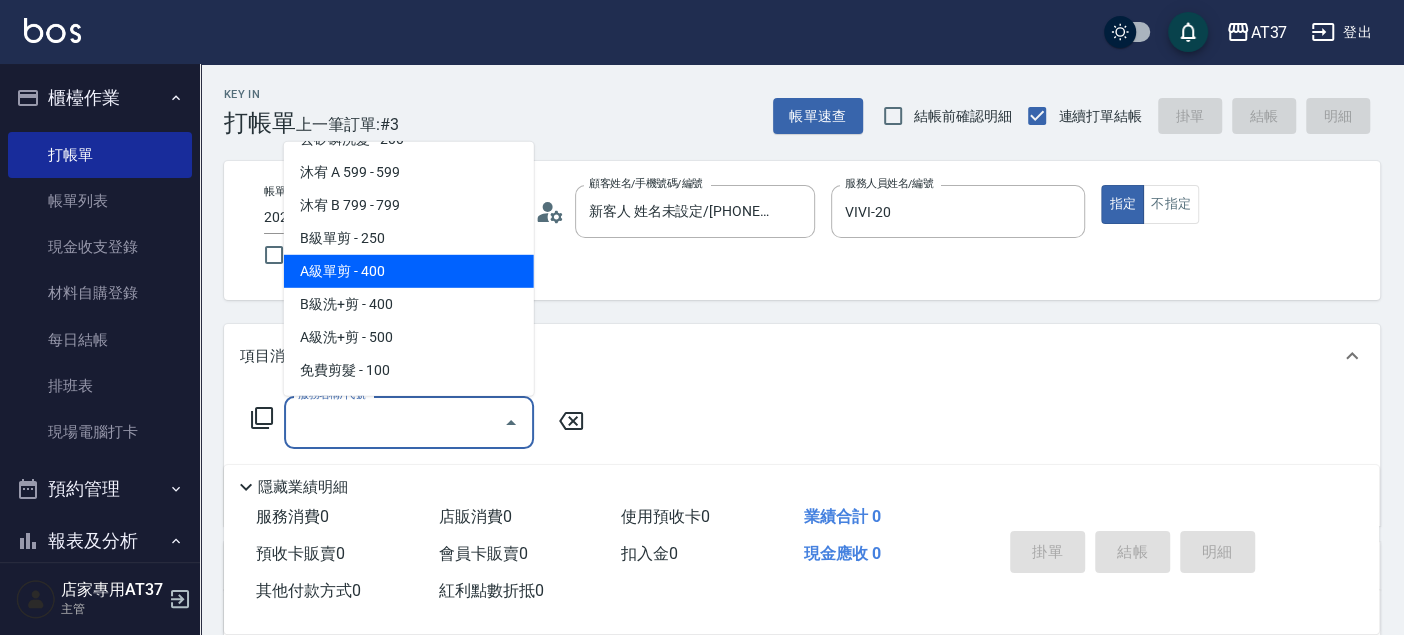 click on "A級單剪 - 400" at bounding box center (409, 271) 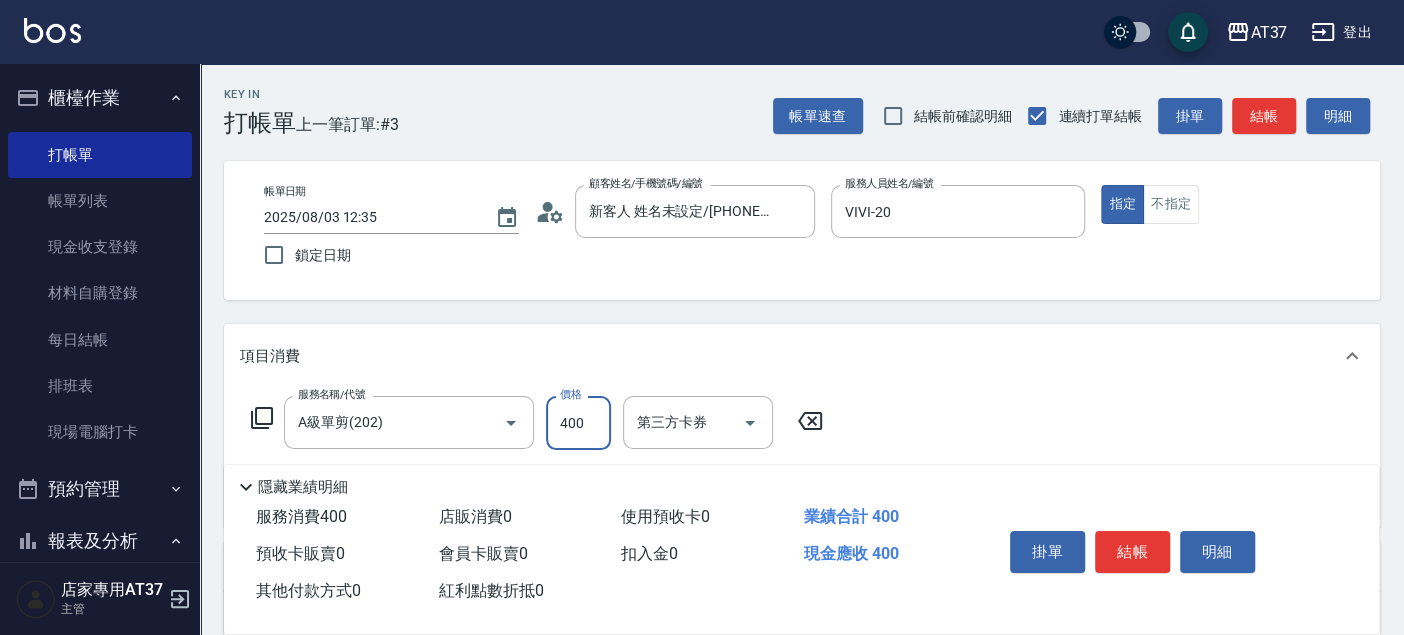 click on "400" at bounding box center (578, 423) 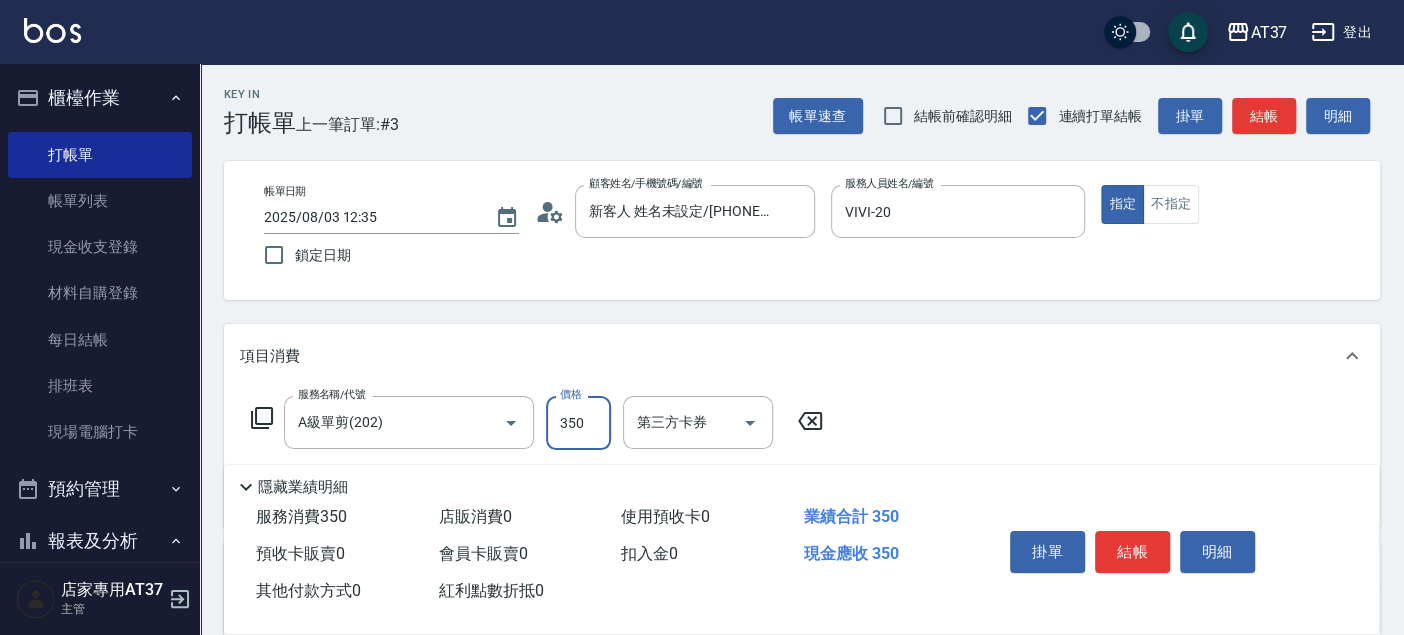 scroll, scrollTop: 111, scrollLeft: 0, axis: vertical 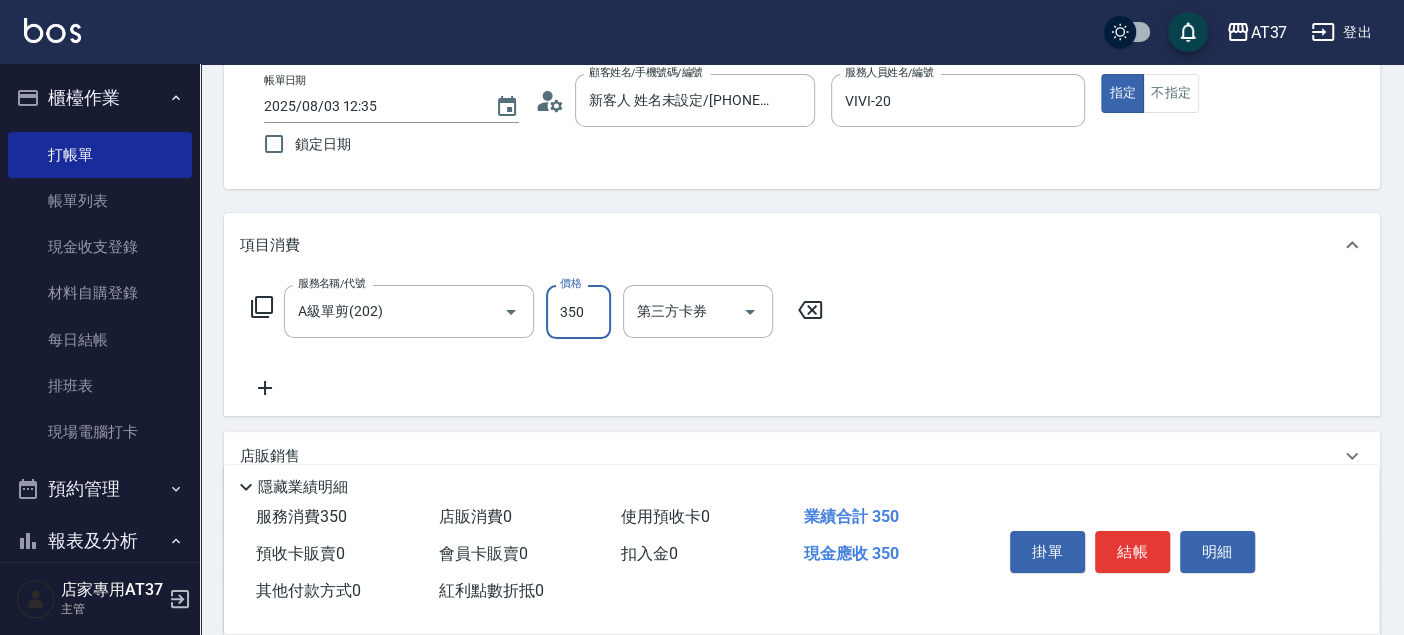 type on "350" 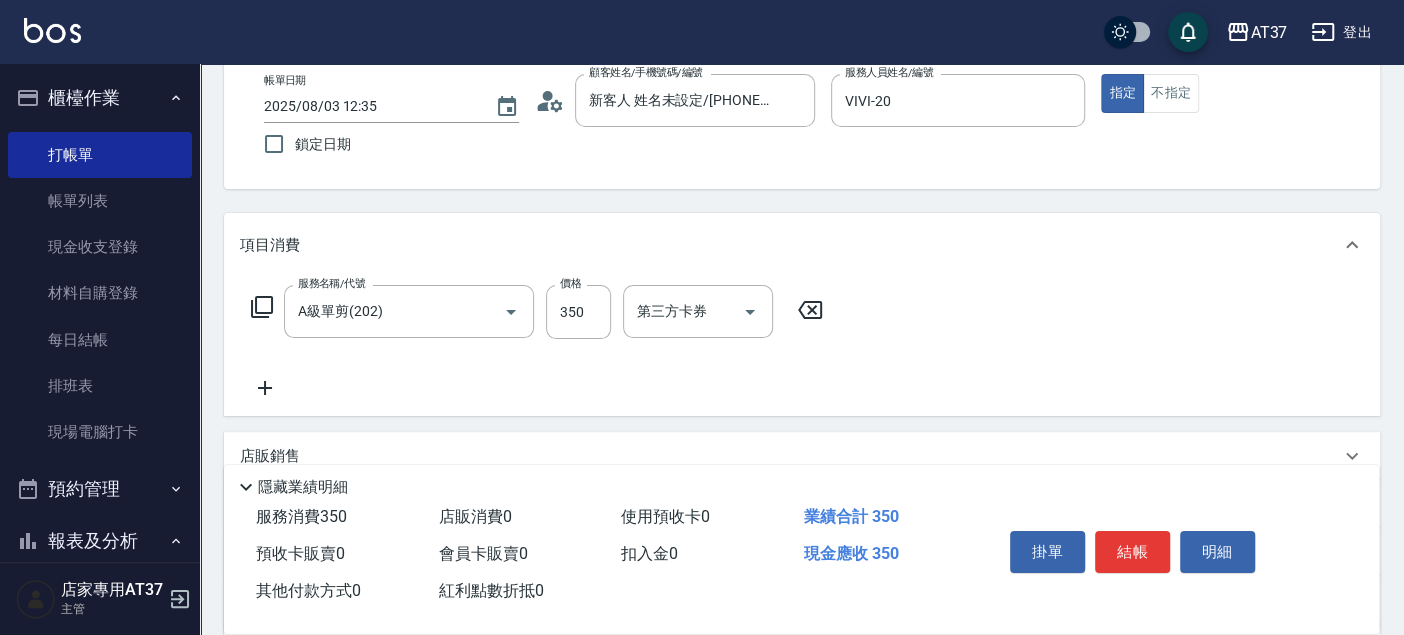 click 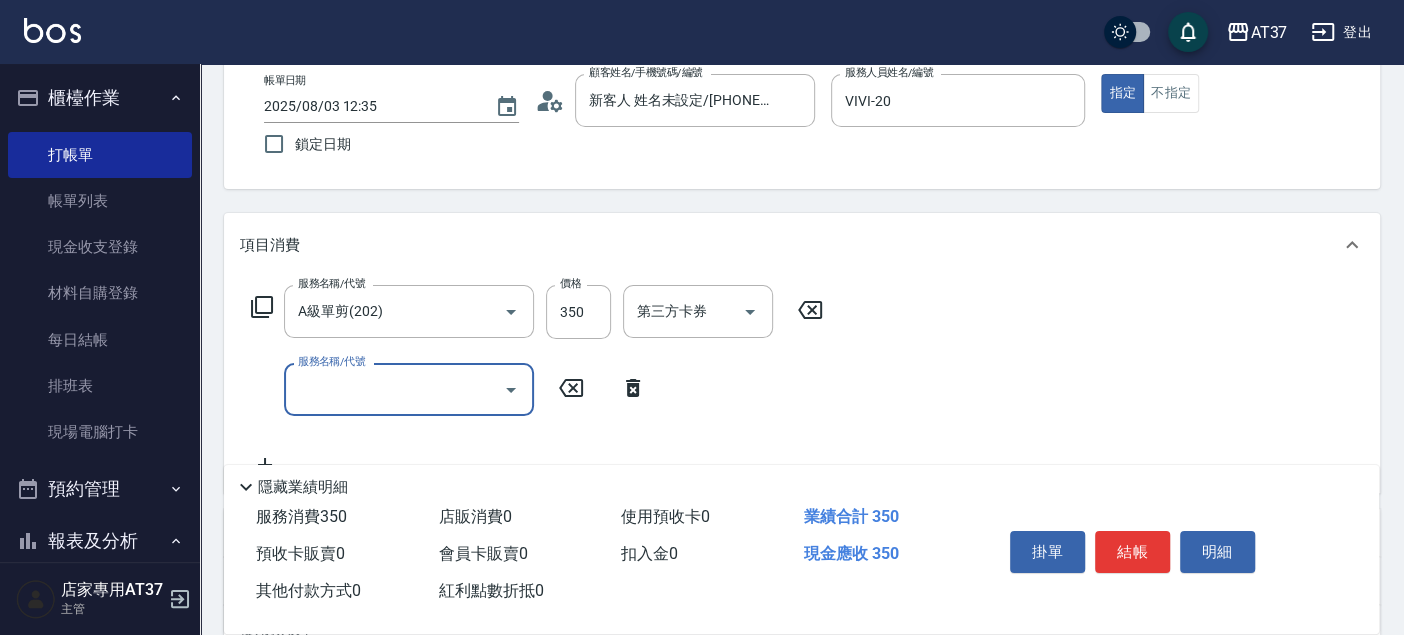 click on "服務名稱/代號" at bounding box center (394, 389) 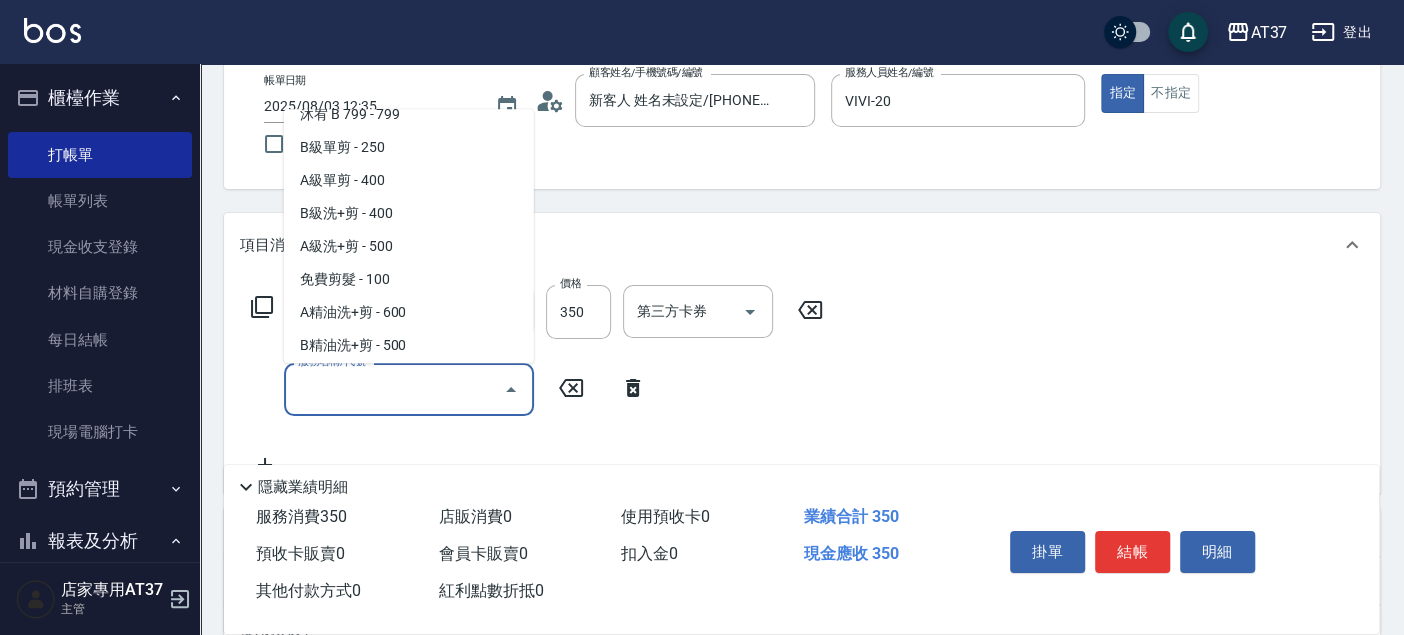 scroll, scrollTop: 555, scrollLeft: 0, axis: vertical 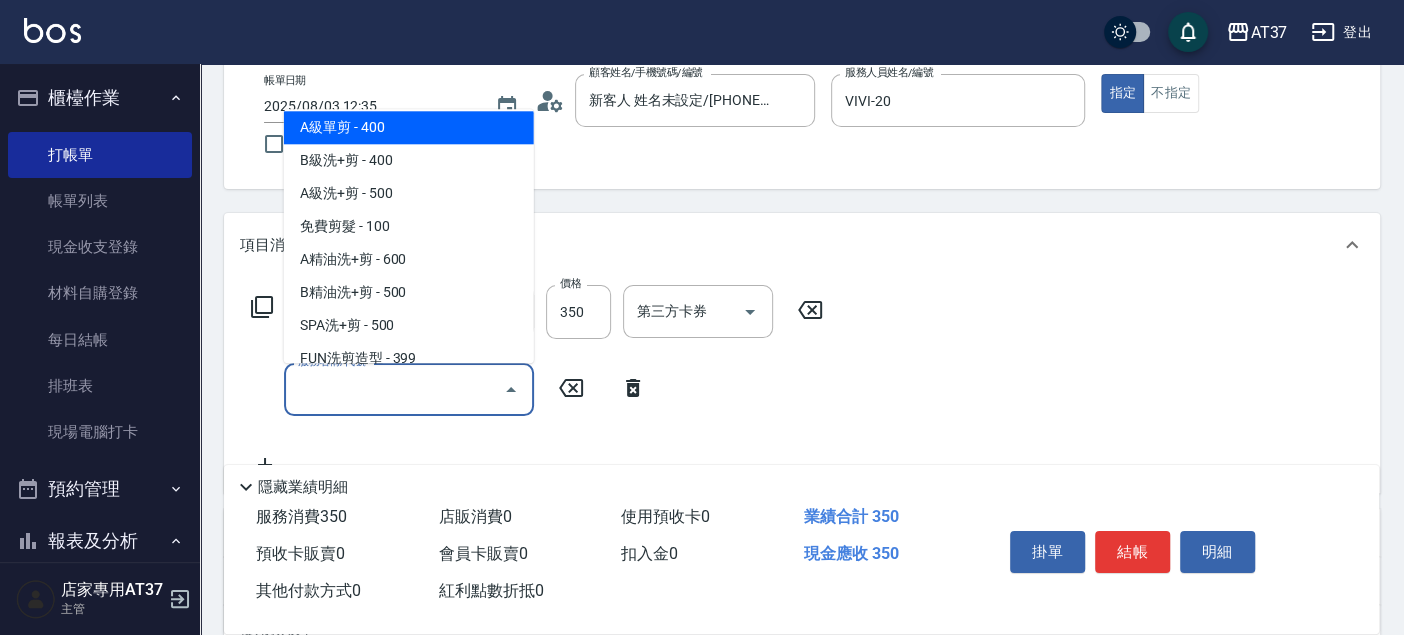 click on "A級單剪 - 400" at bounding box center [409, 127] 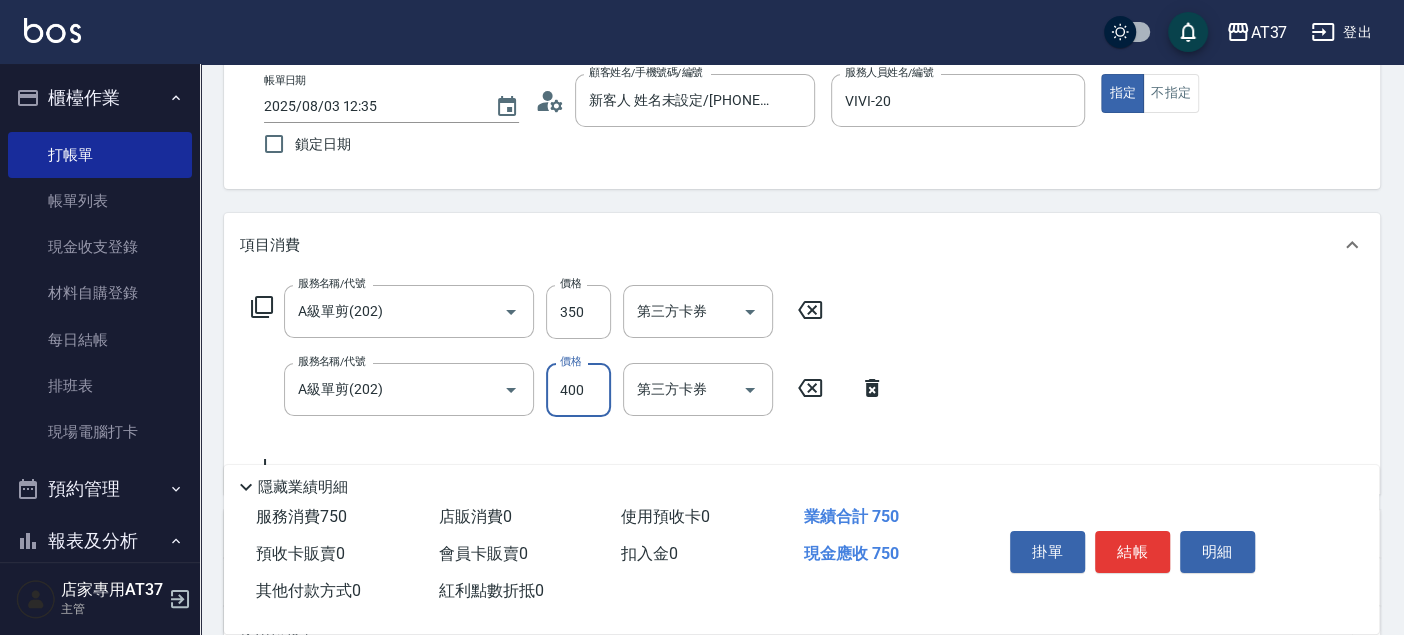 click on "400" at bounding box center [578, 390] 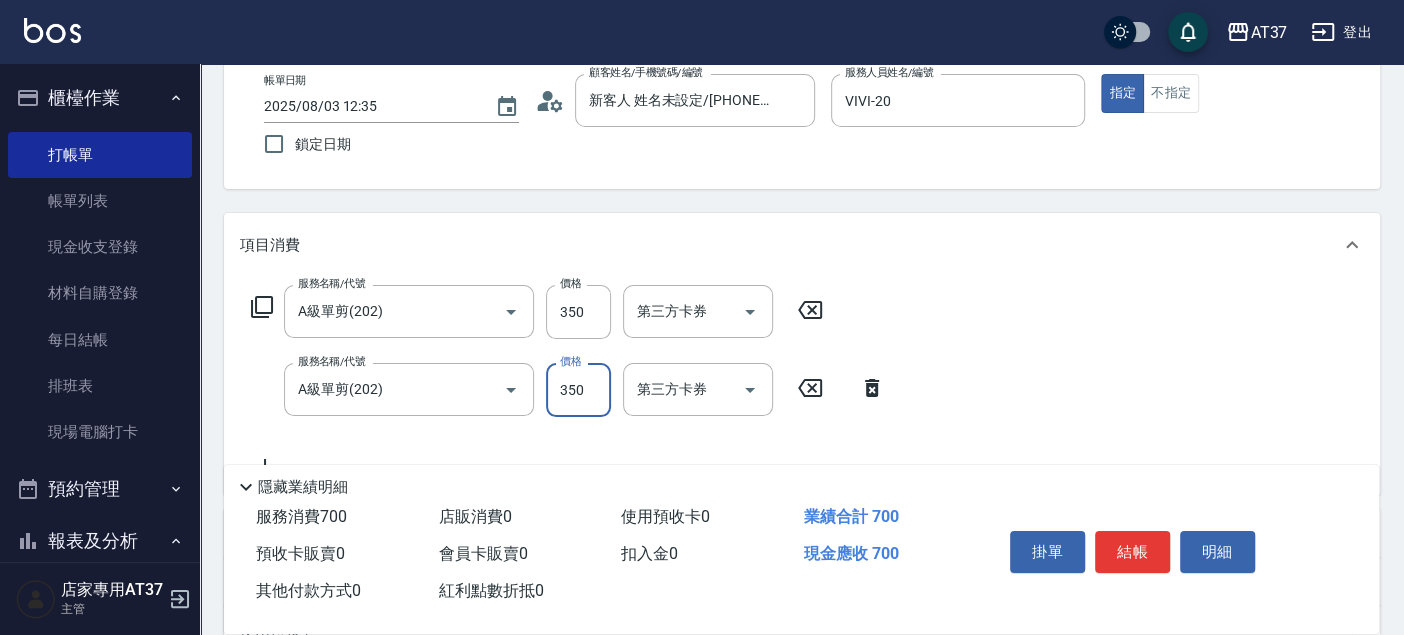 type on "350" 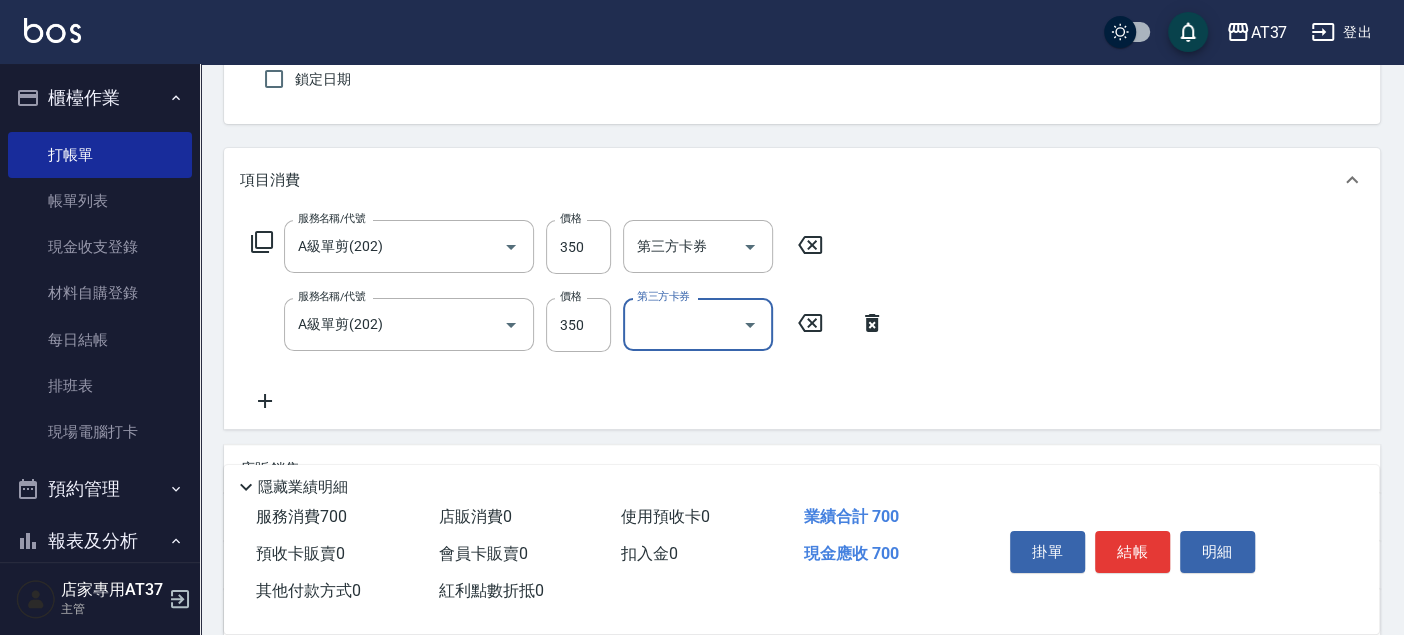 scroll, scrollTop: 222, scrollLeft: 0, axis: vertical 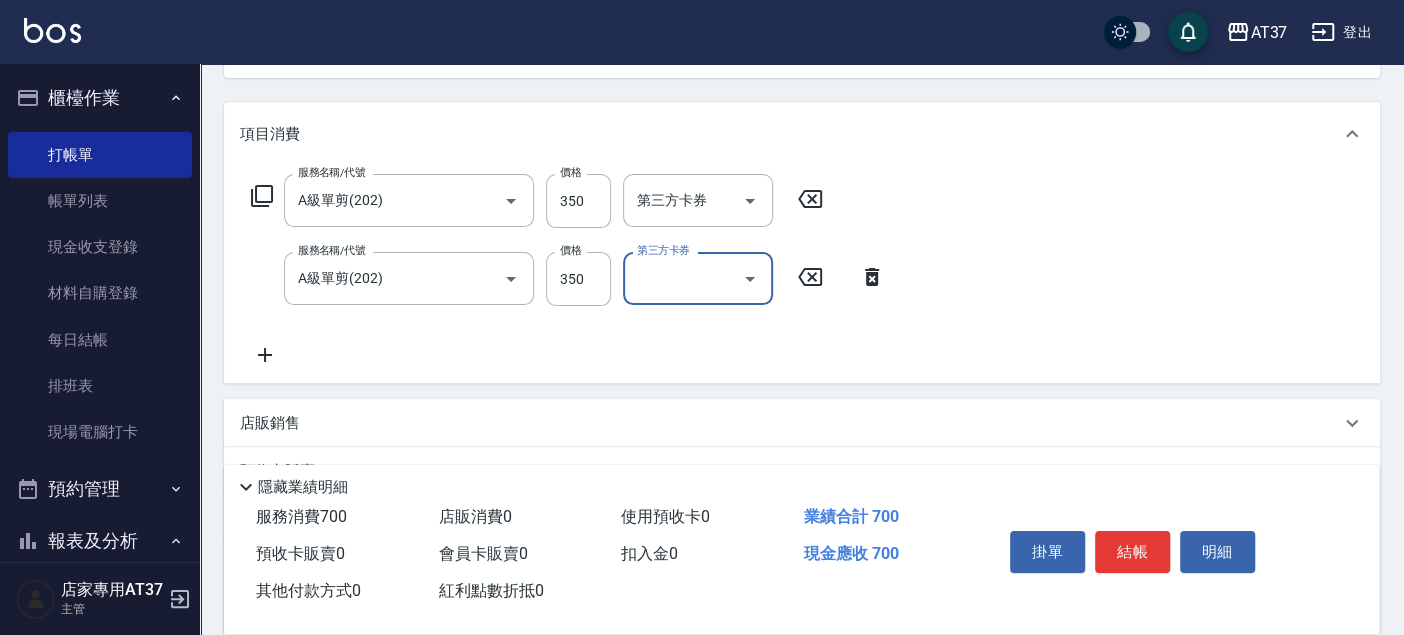 click on "店販銷售" at bounding box center [270, 423] 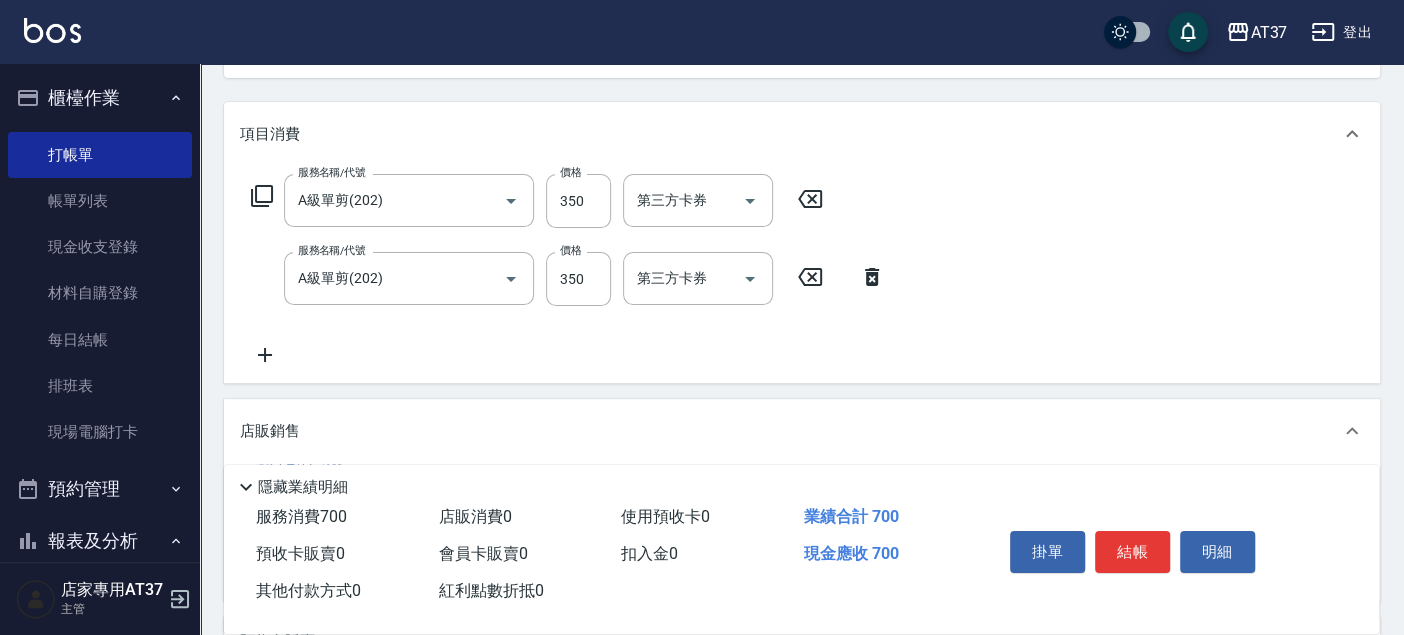 scroll, scrollTop: 0, scrollLeft: 0, axis: both 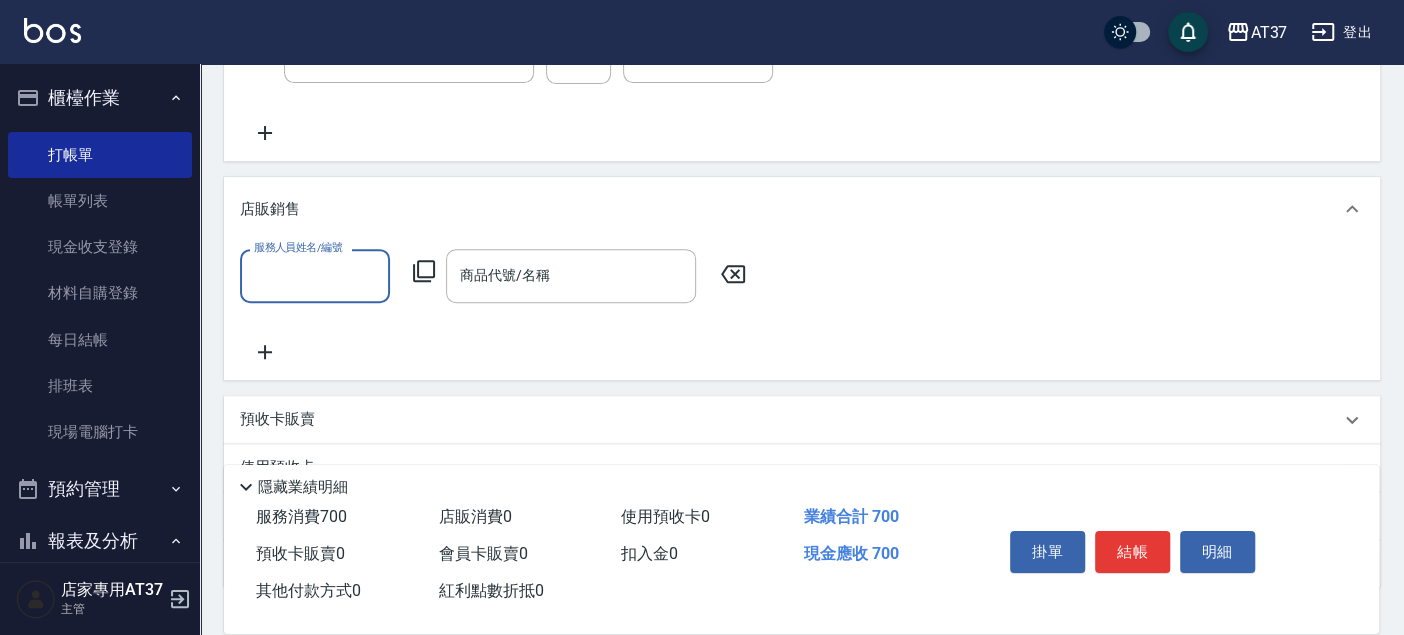 click on "服務人員姓名/編號" at bounding box center [315, 275] 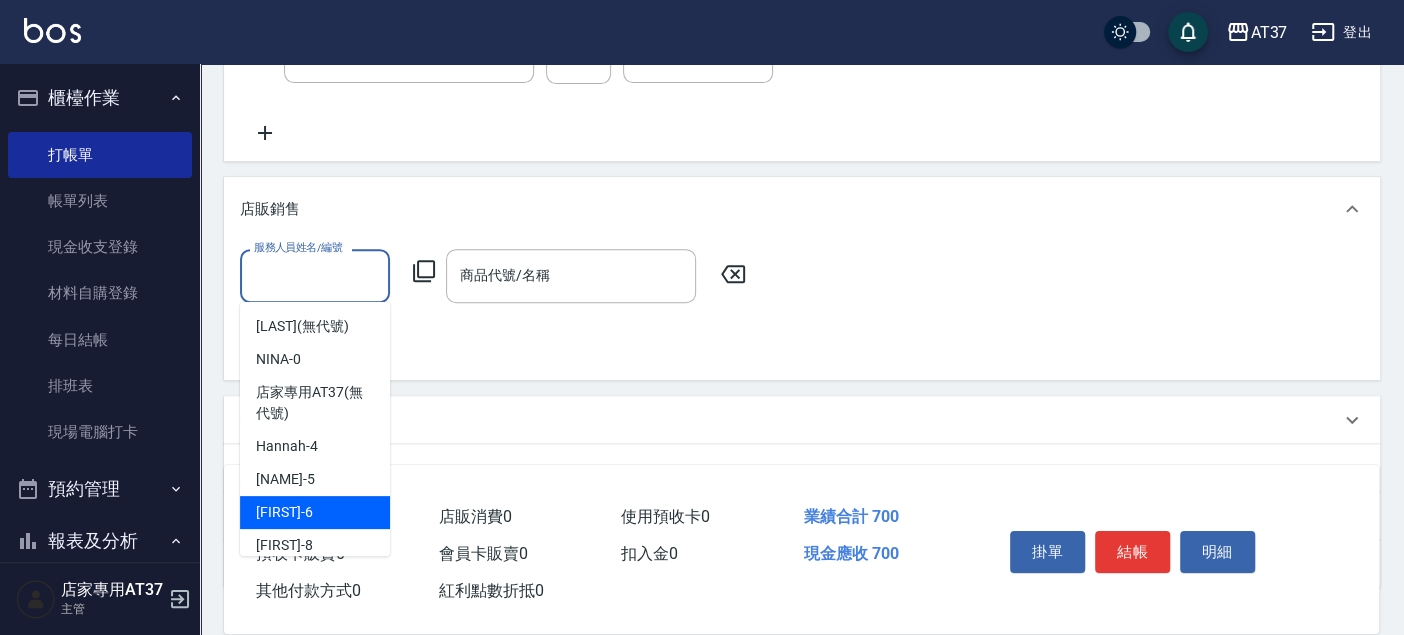 scroll, scrollTop: 111, scrollLeft: 0, axis: vertical 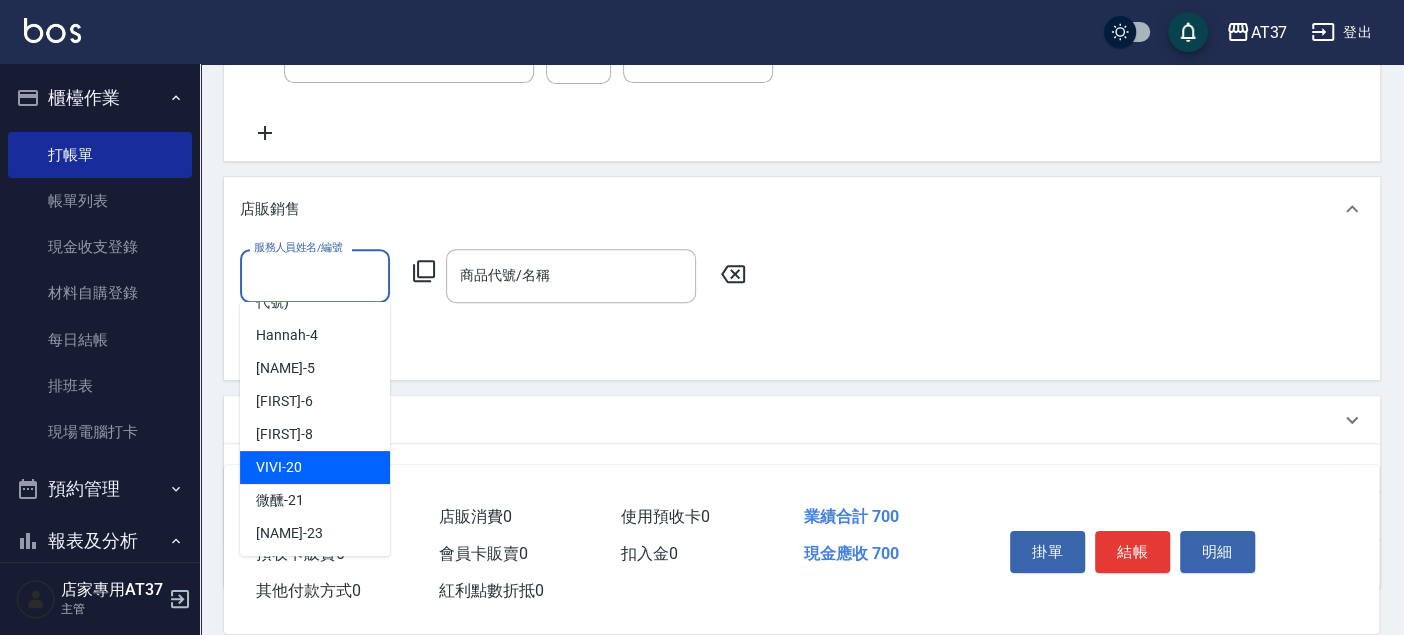click on "[FIRST]-20" at bounding box center (279, 467) 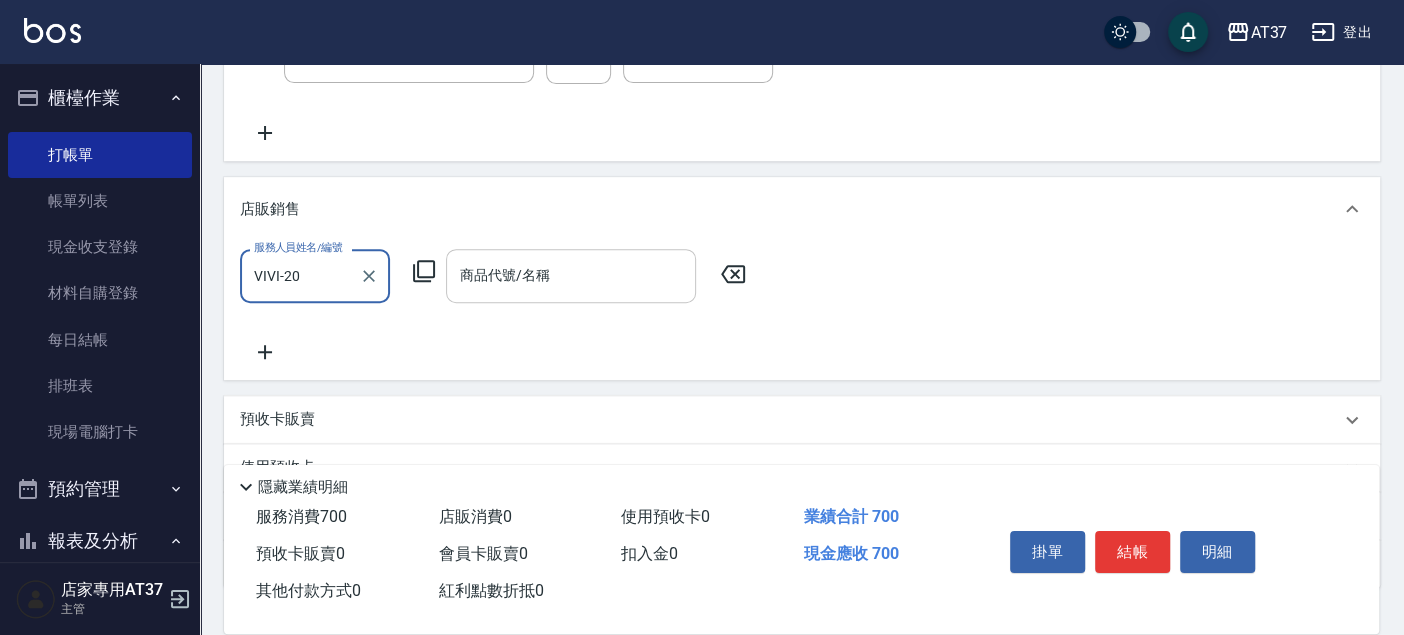 click on "商品代號/名稱" at bounding box center [571, 275] 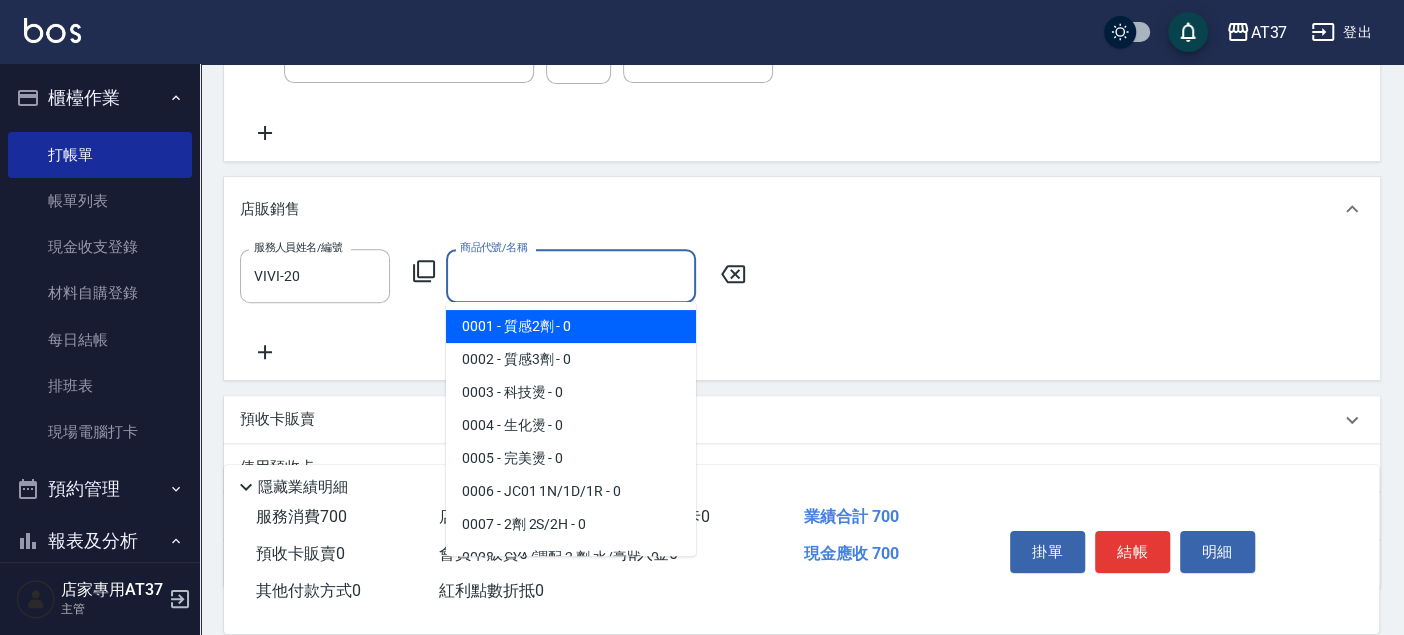 click on "商品代號/名稱" at bounding box center (571, 275) 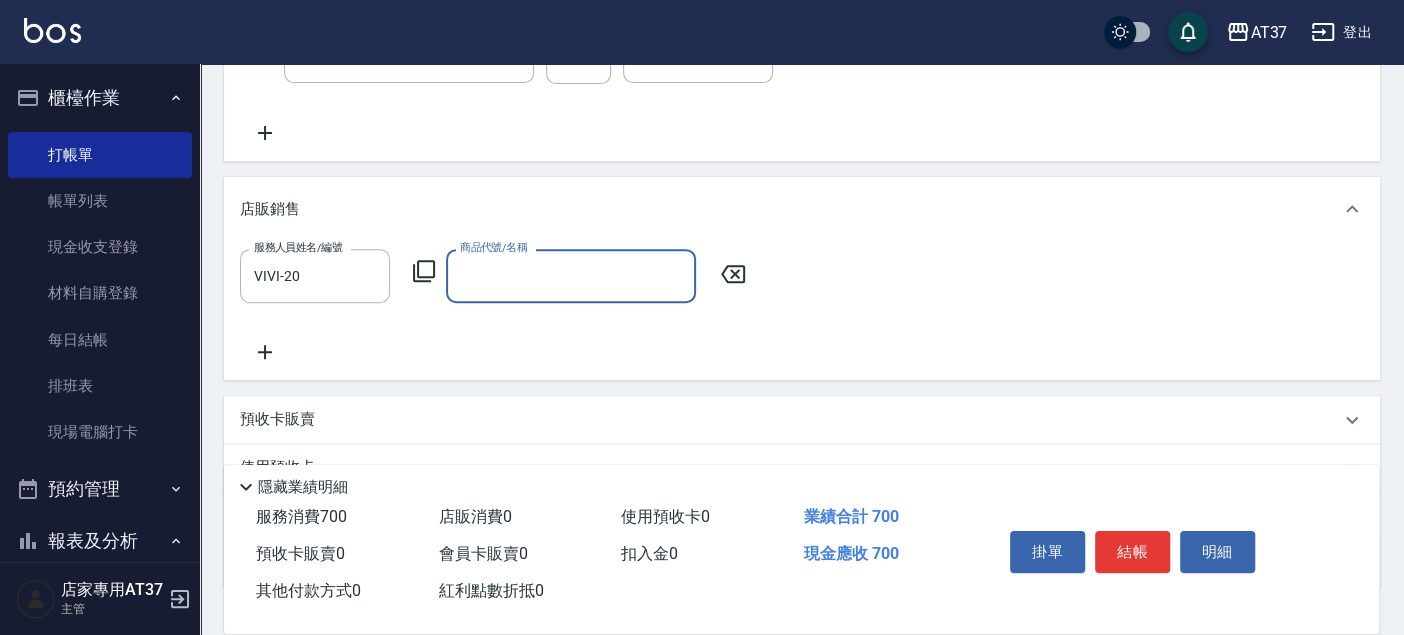 click on "商品代號/名稱" at bounding box center (571, 275) 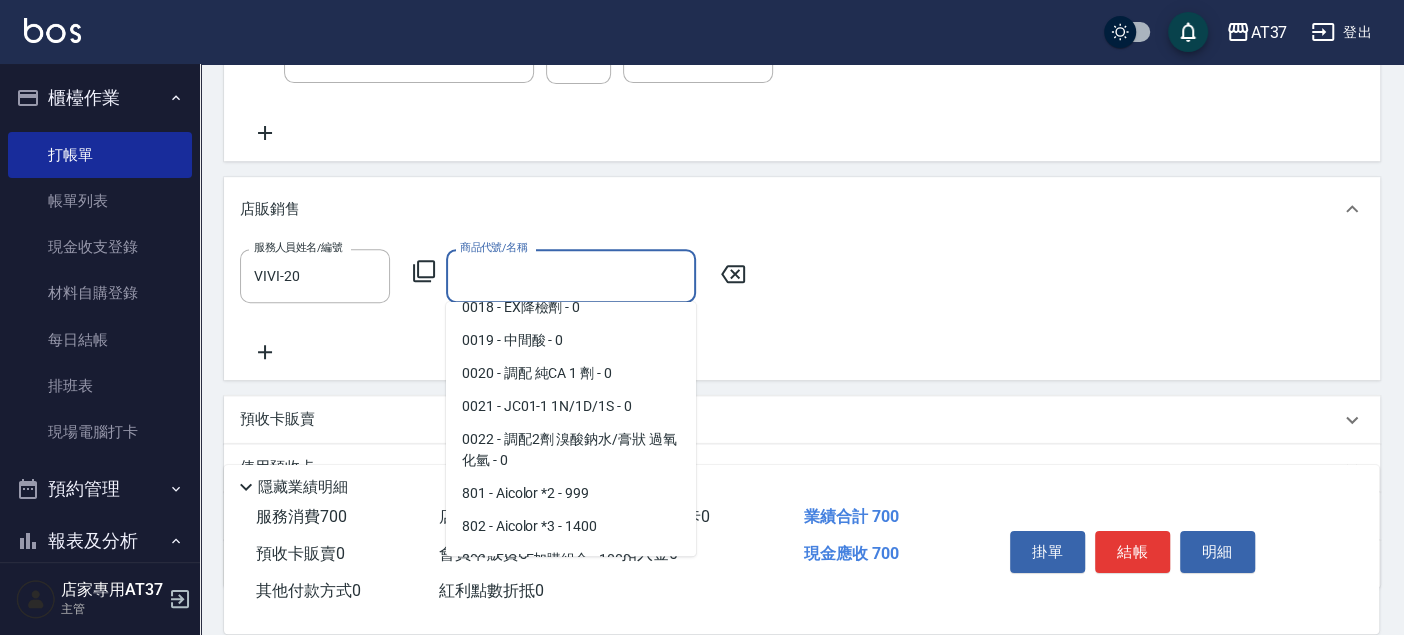scroll, scrollTop: 777, scrollLeft: 0, axis: vertical 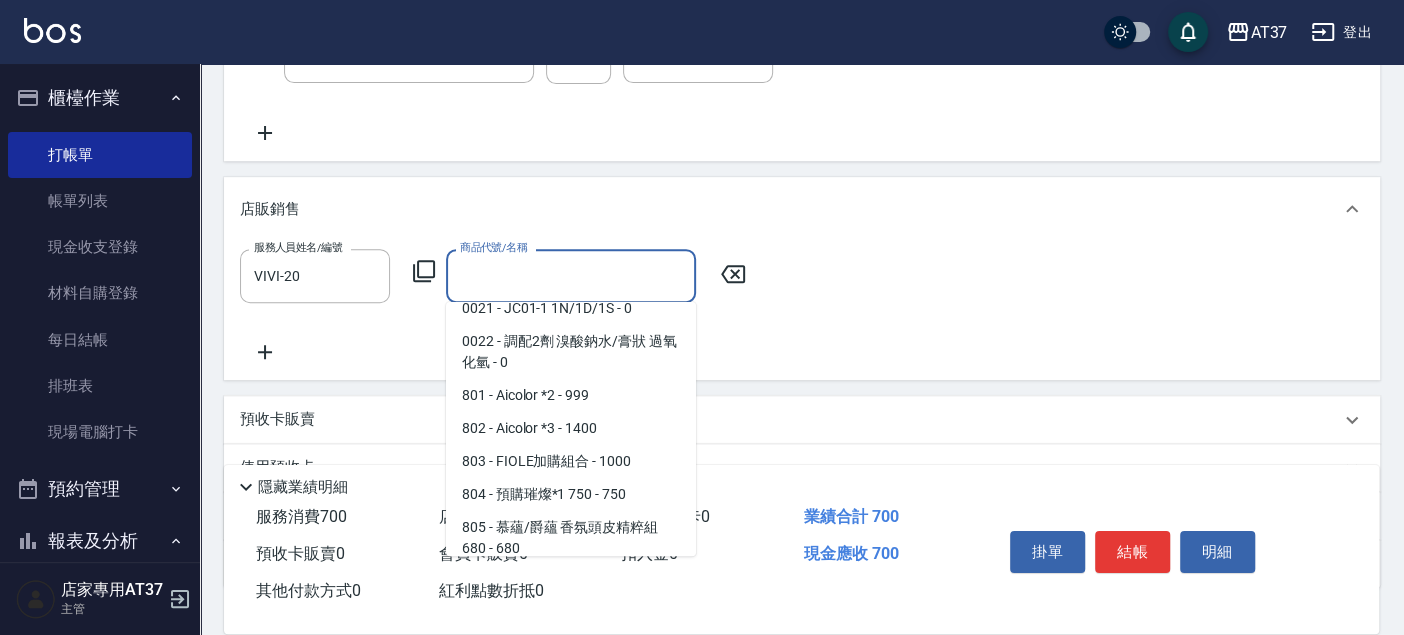 click on "801 - Aicolor *2   - 999" at bounding box center (571, 395) 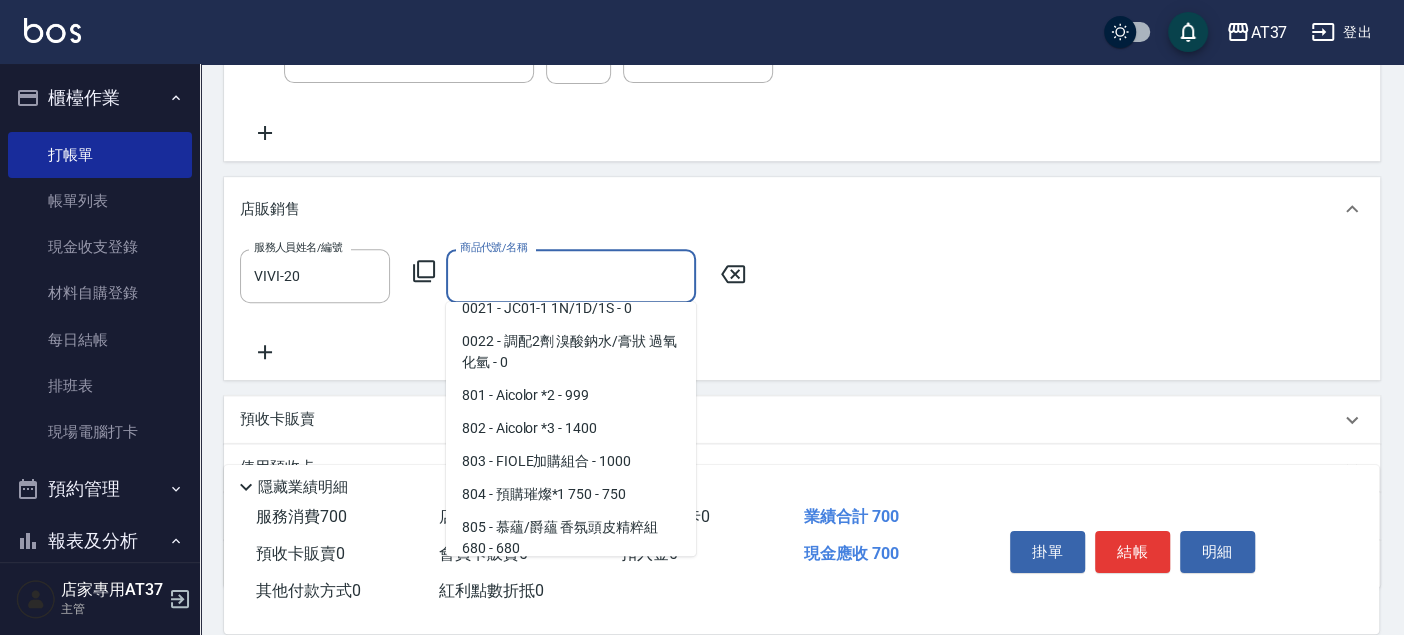 type on "Aicolor *2" 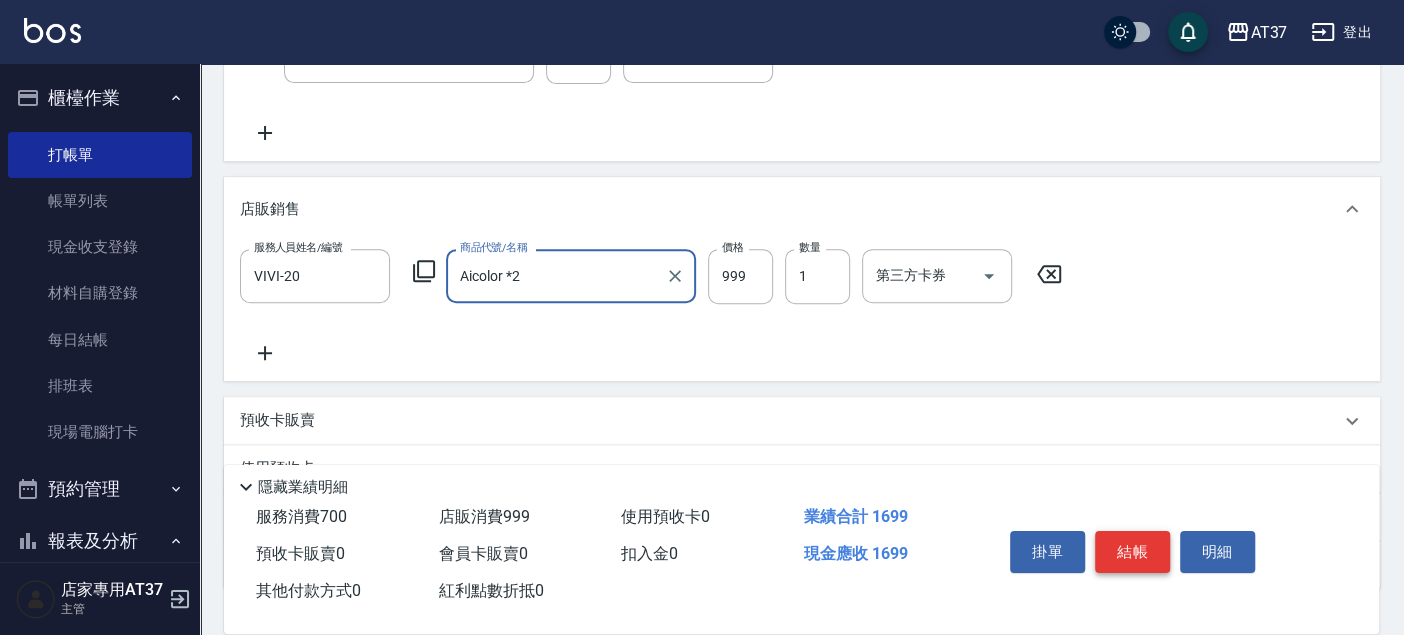 click on "結帳" at bounding box center (1132, 552) 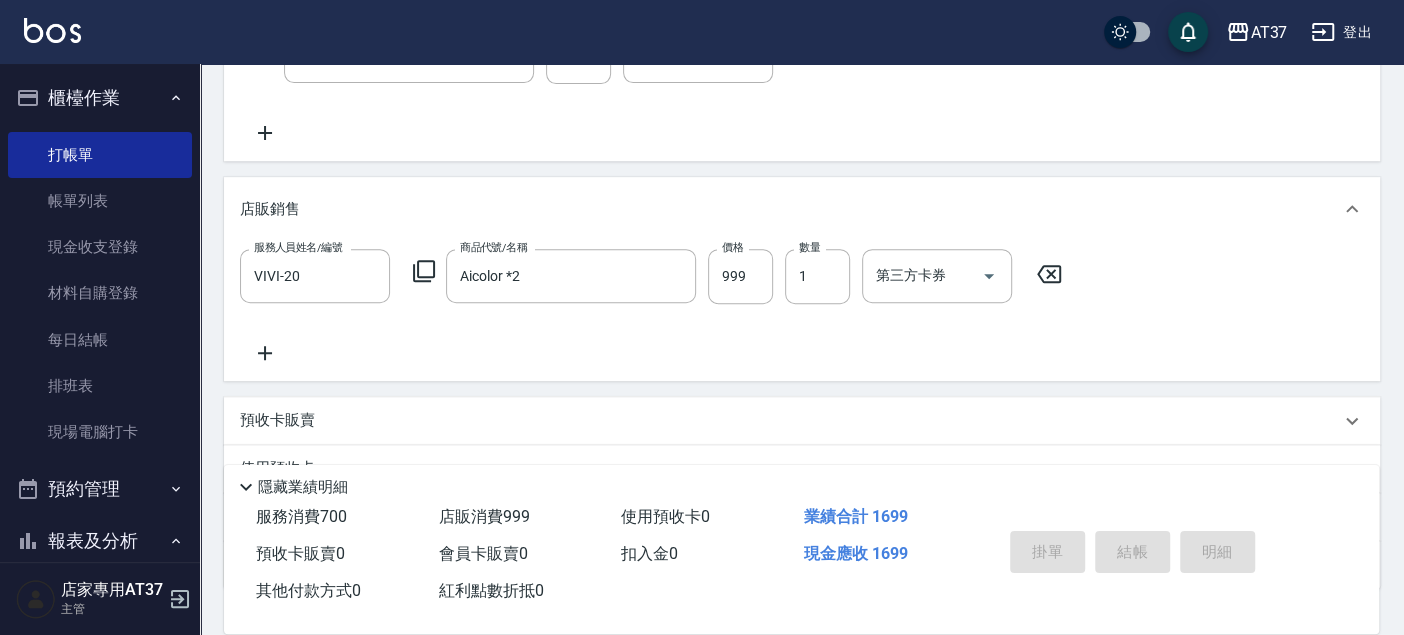 type on "[DATE] [TIME]" 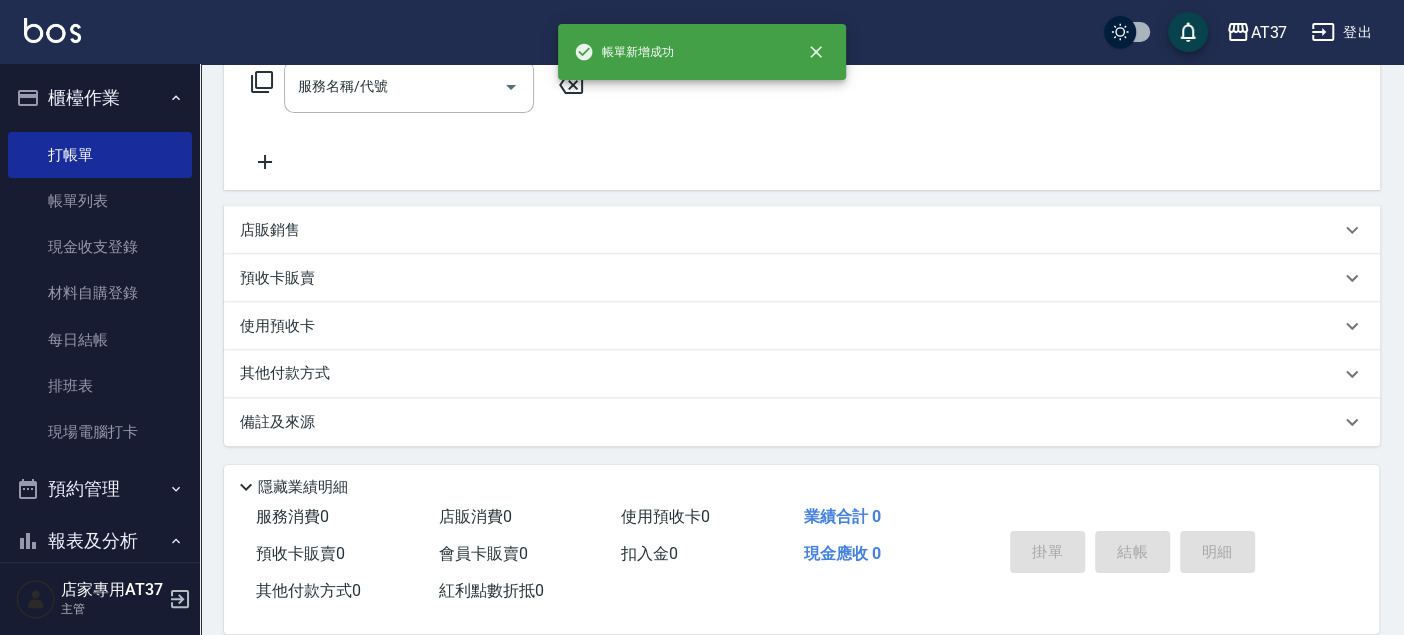 scroll, scrollTop: 0, scrollLeft: 0, axis: both 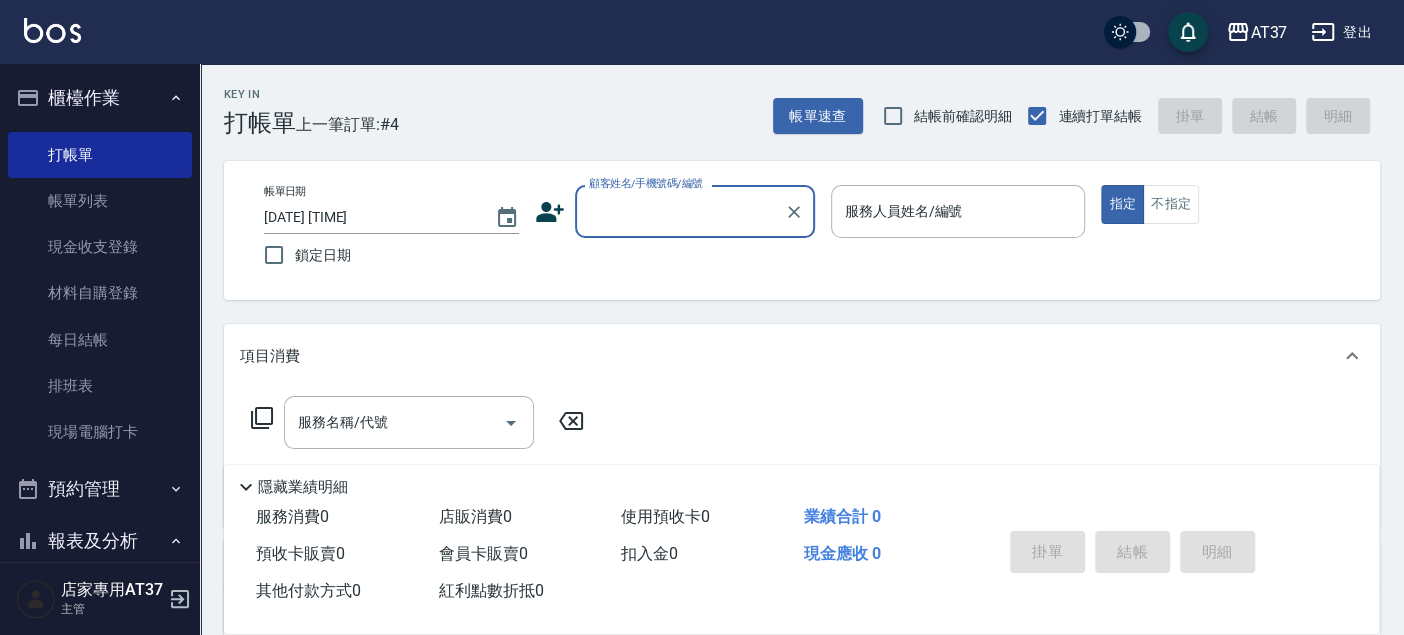 click on "顧客姓名/手機號碼/編號" at bounding box center [680, 211] 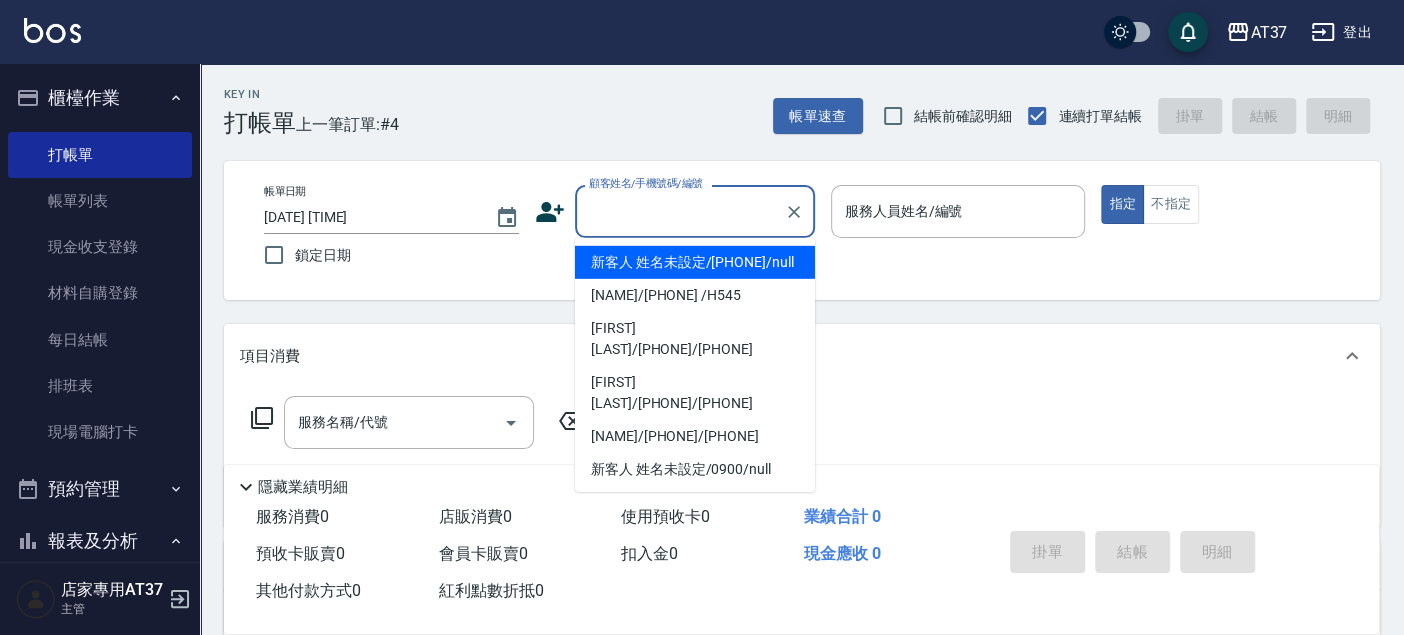 click on "新客人 姓名未設定/[PHONE]/null" at bounding box center (695, 262) 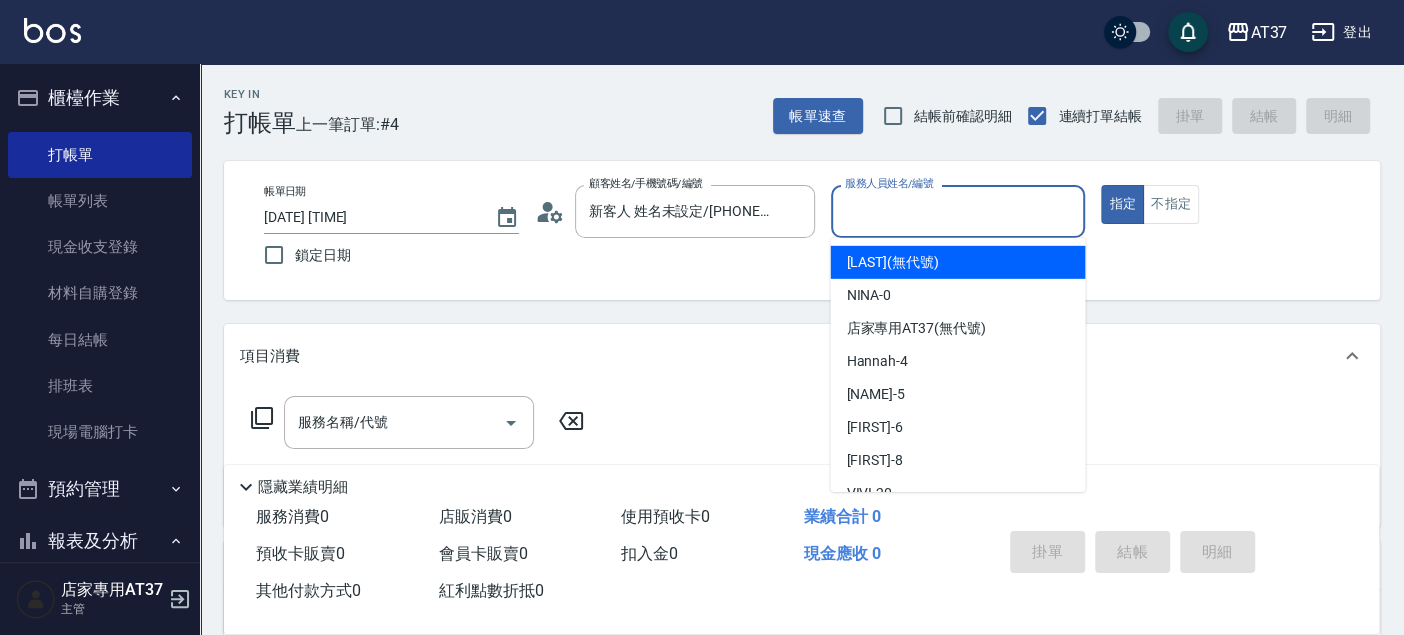 click on "服務人員姓名/編號" at bounding box center [958, 211] 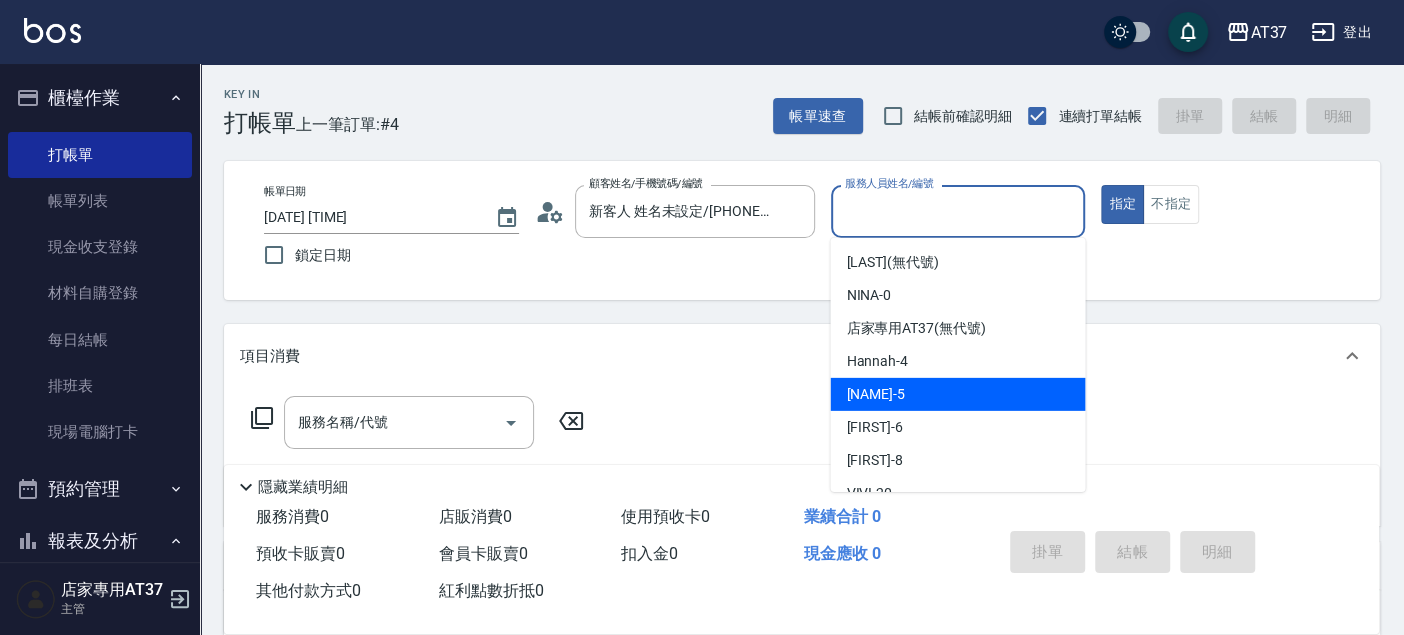 click on "[LAST] -5" at bounding box center [957, 394] 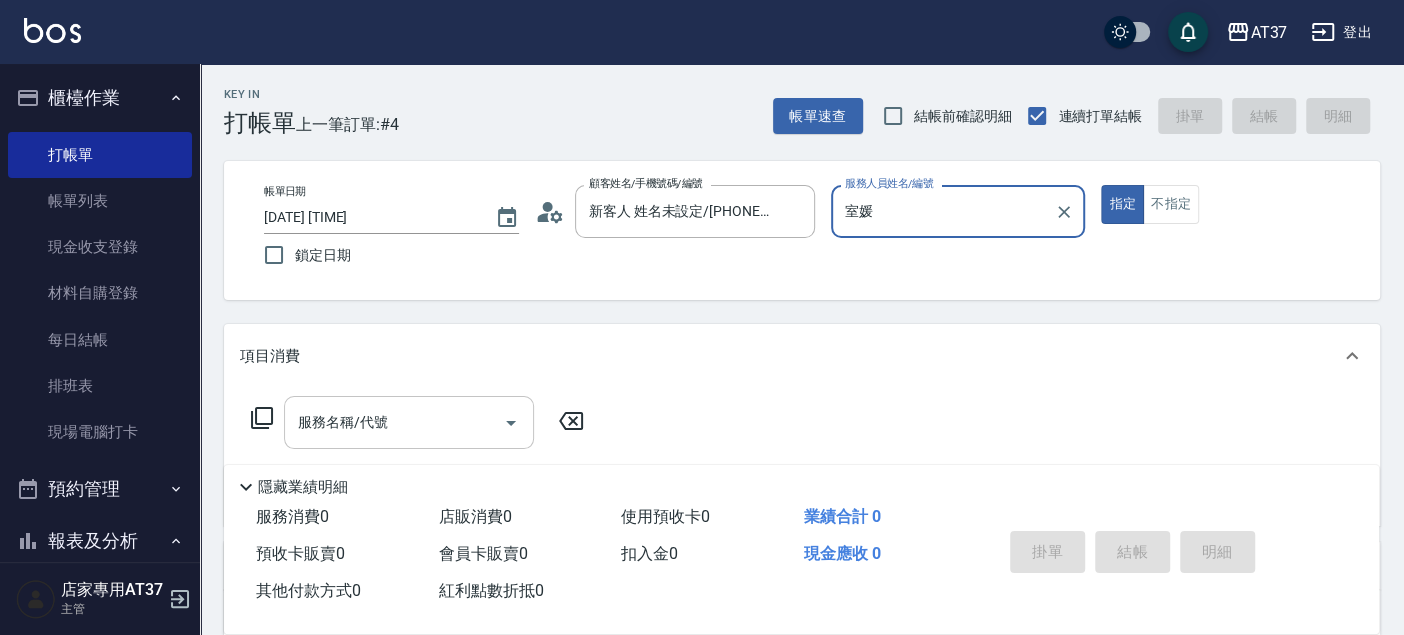 click on "服務名稱/代號" at bounding box center (394, 422) 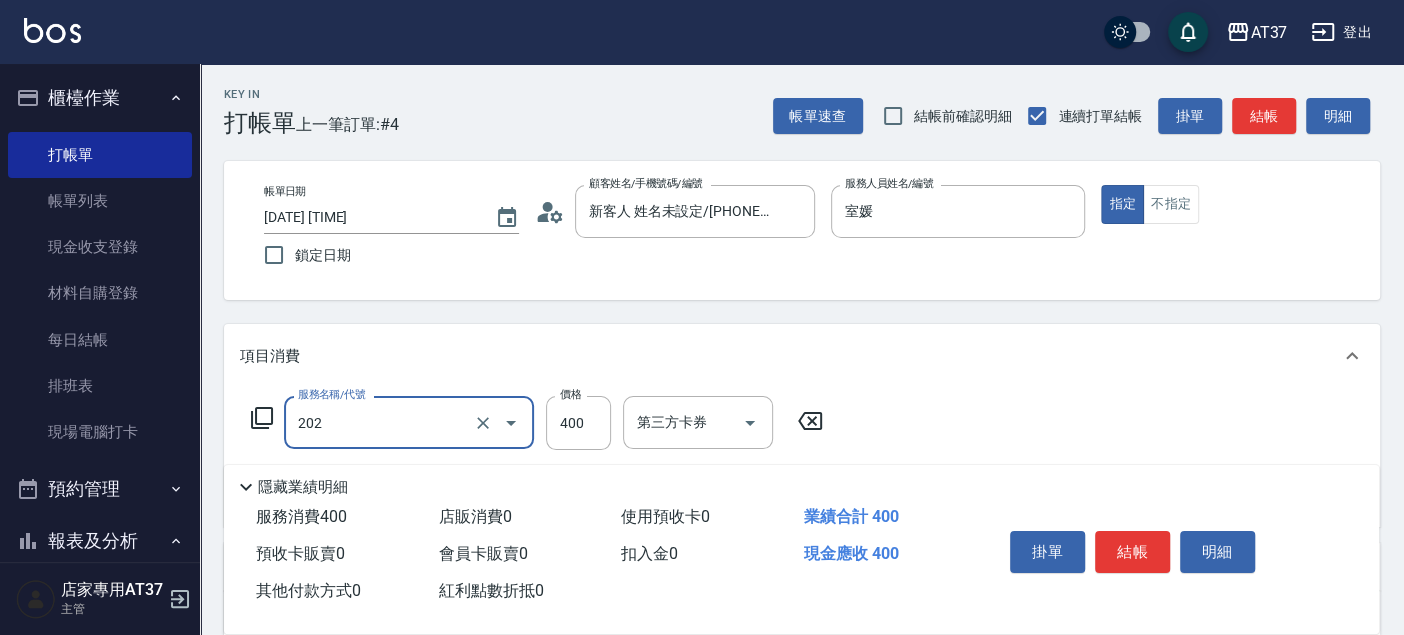type on "A級單剪(202)" 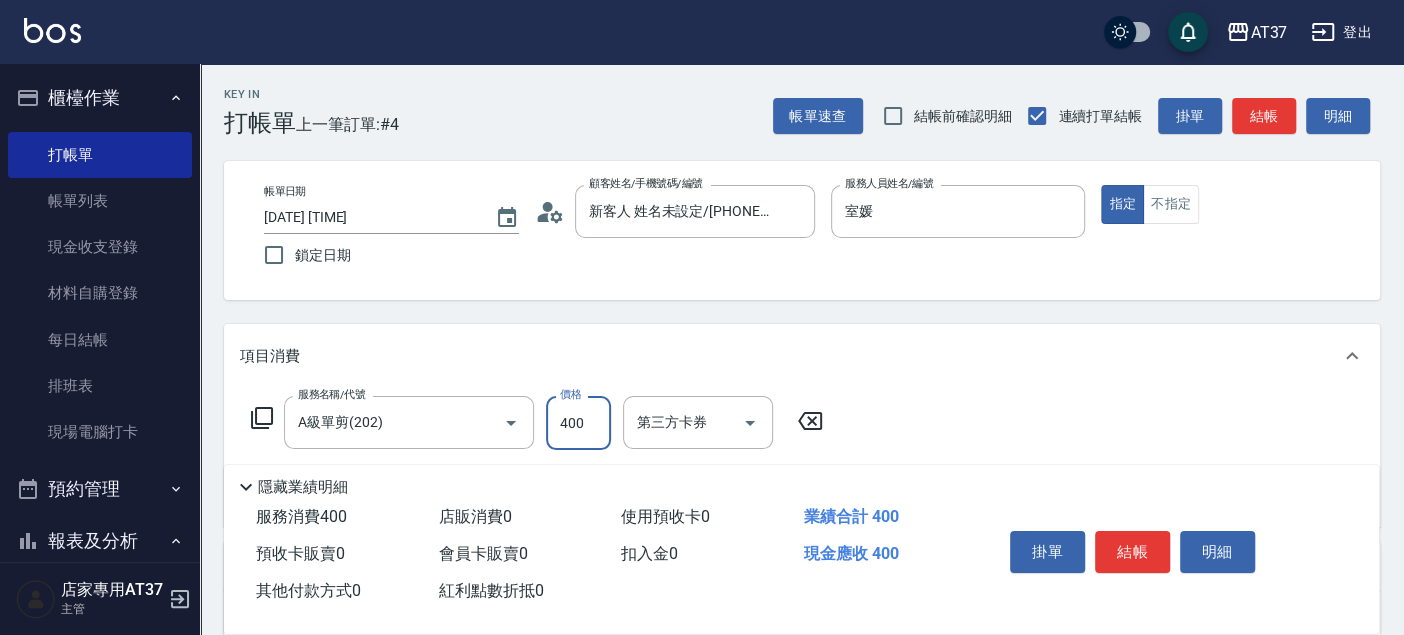 drag, startPoint x: 1273, startPoint y: 114, endPoint x: 1191, endPoint y: 114, distance: 82 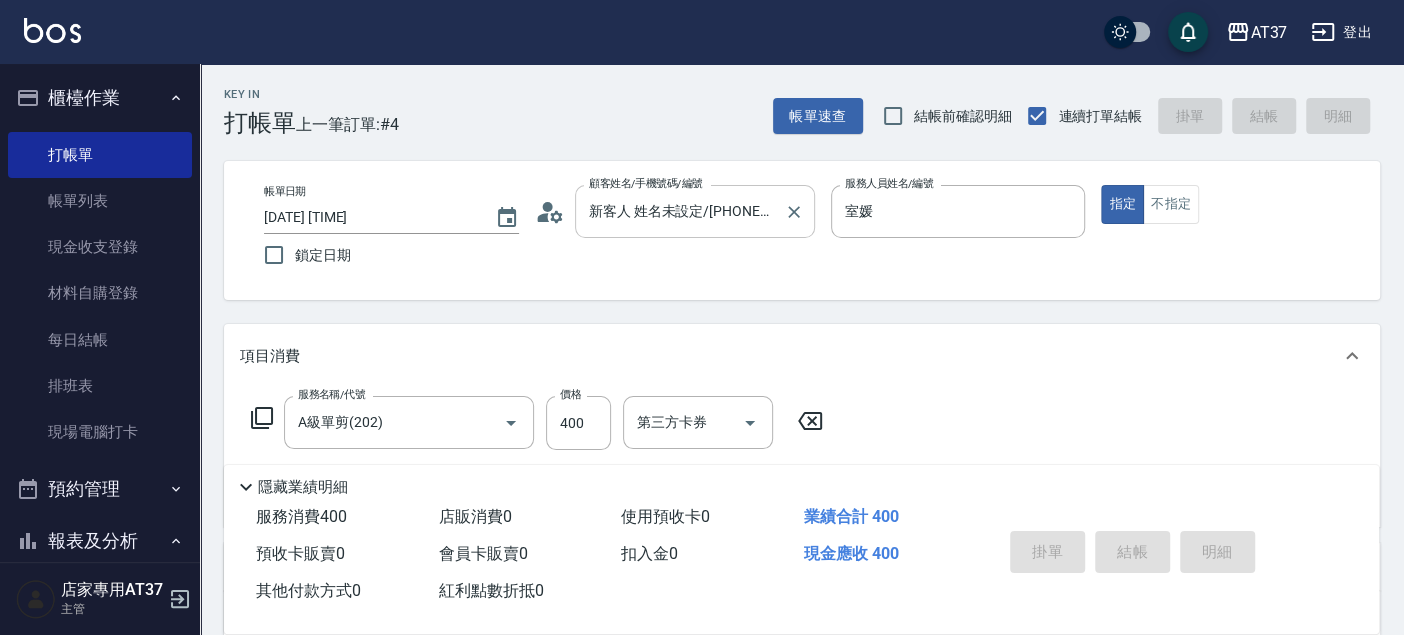 type on "2025/08/03 13:03" 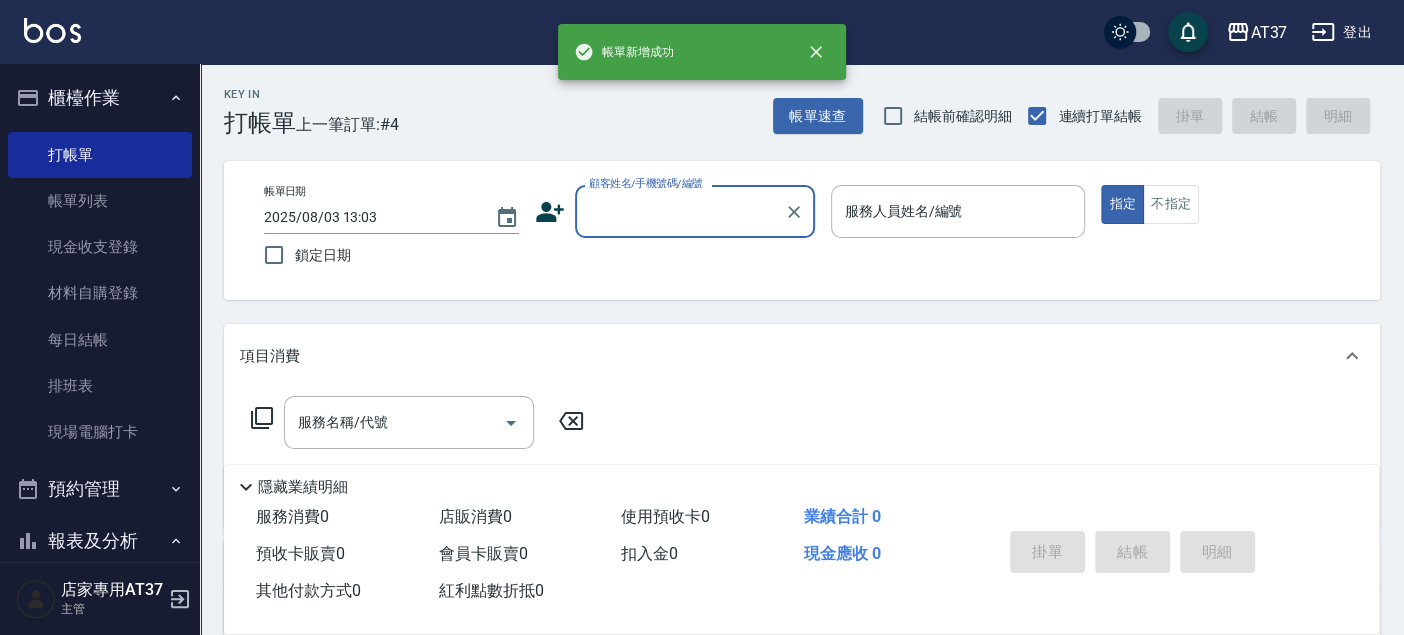 scroll, scrollTop: 0, scrollLeft: 0, axis: both 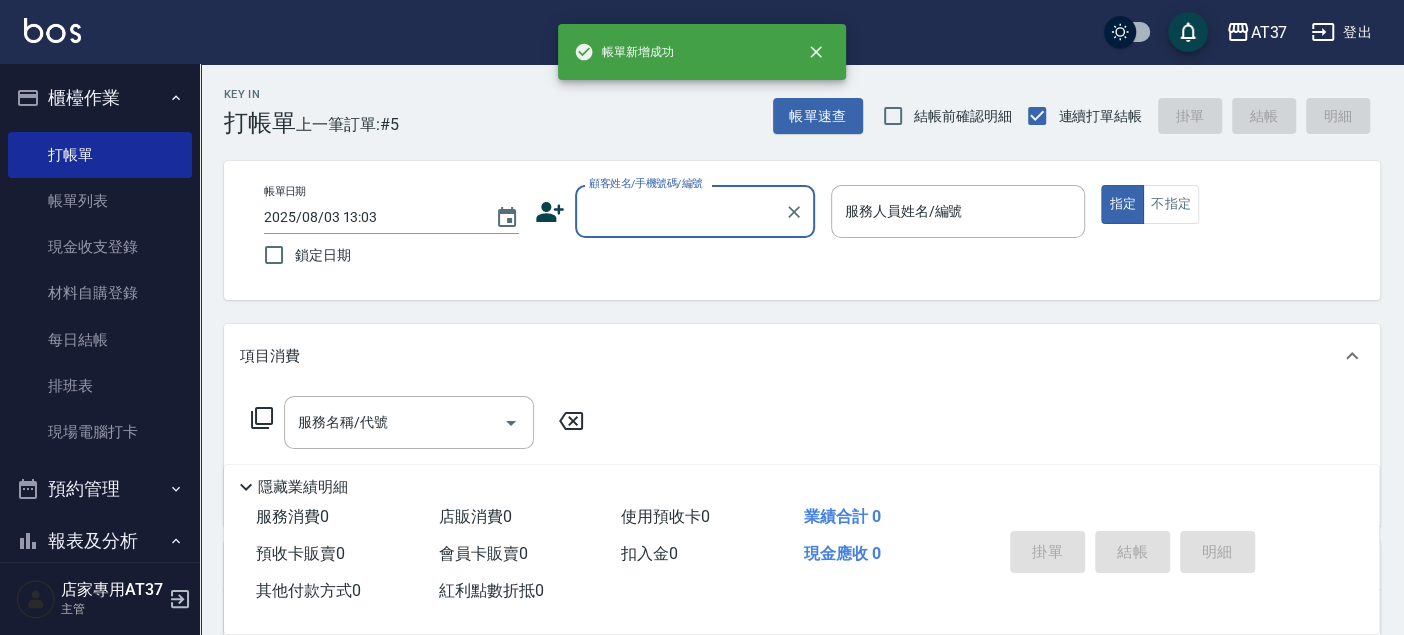 click on "顧客姓名/手機號碼/編號" at bounding box center (680, 211) 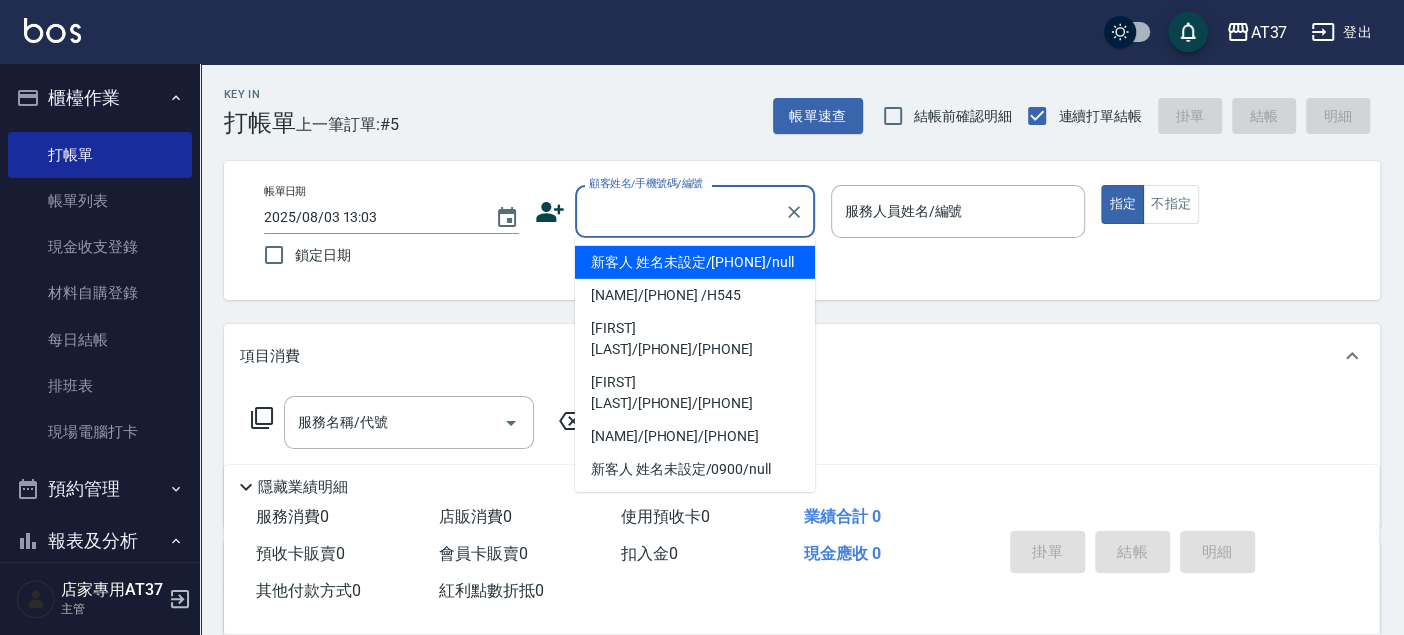 click on "新客人 姓名未設定/[PHONE]/null" at bounding box center [695, 262] 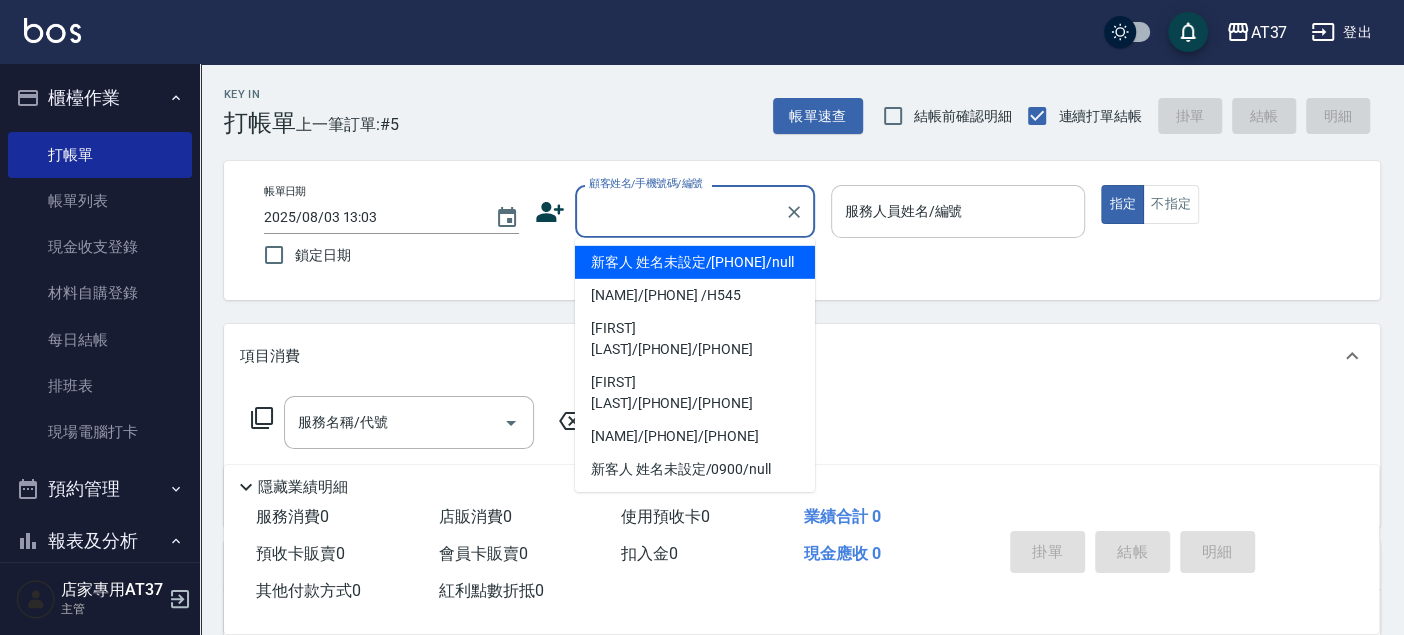 type on "新客人 姓名未設定/[PHONE]/null" 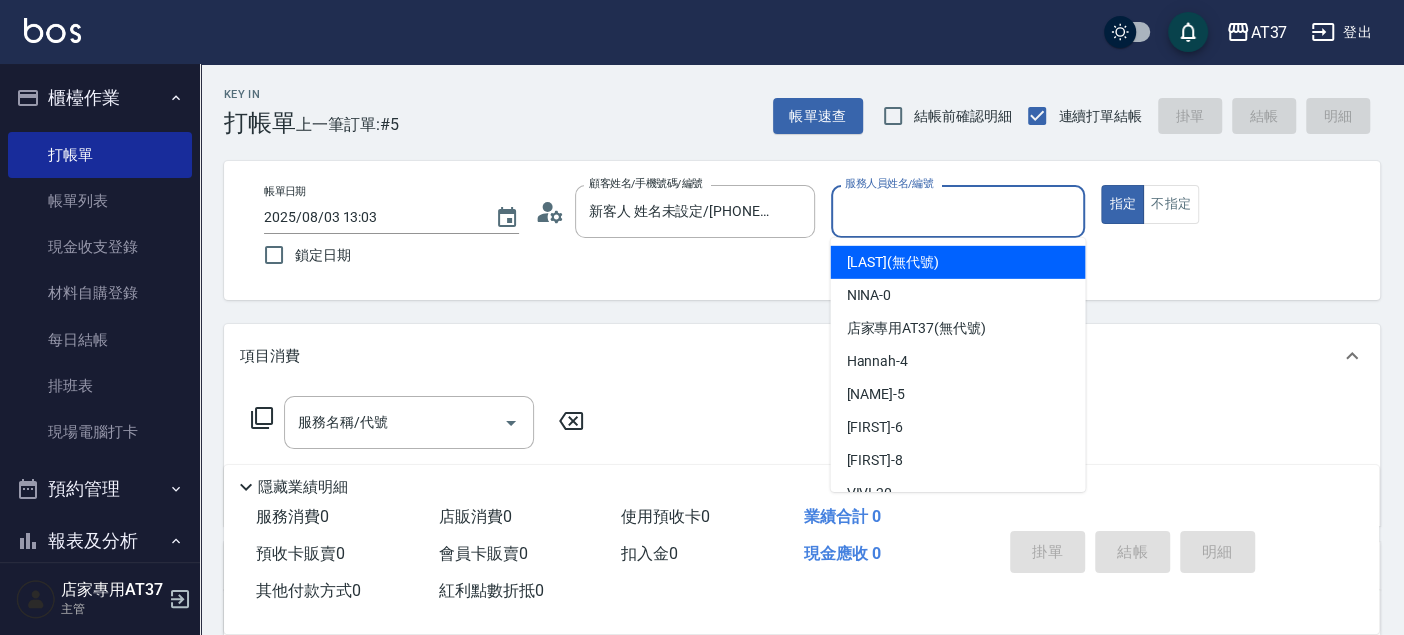 click on "服務人員姓名/編號" at bounding box center (958, 211) 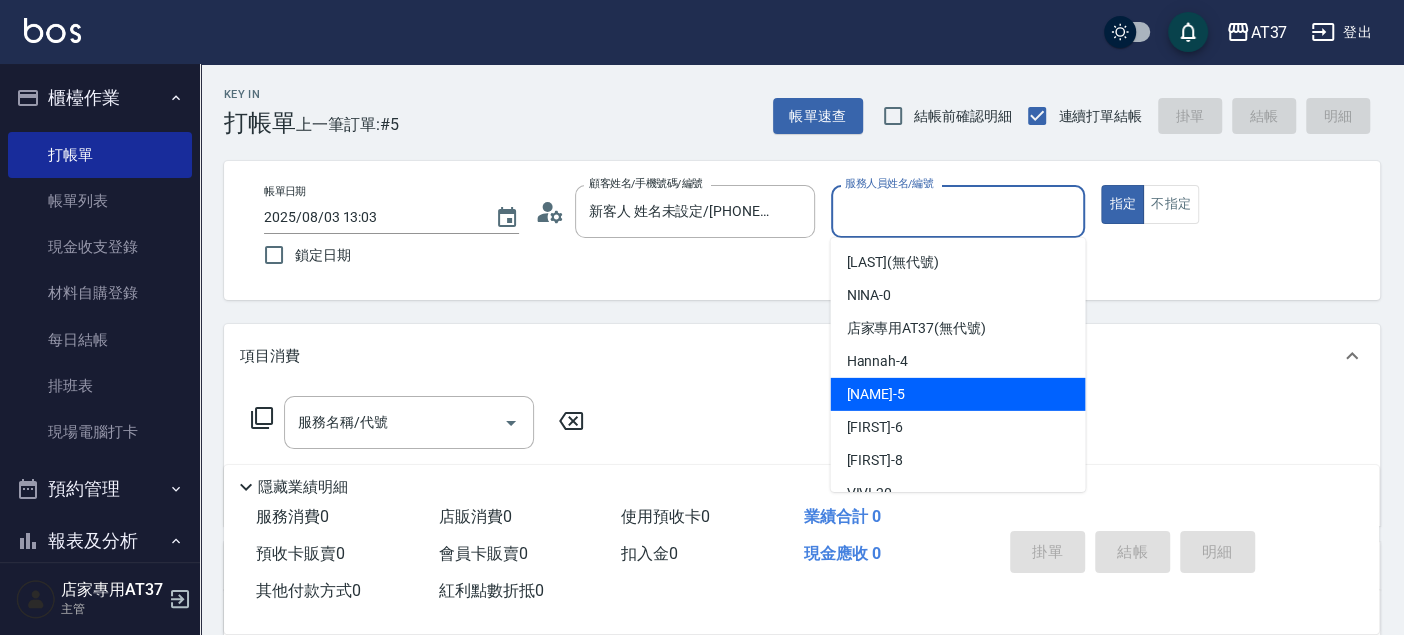 click on "[LAST] -5" at bounding box center (957, 394) 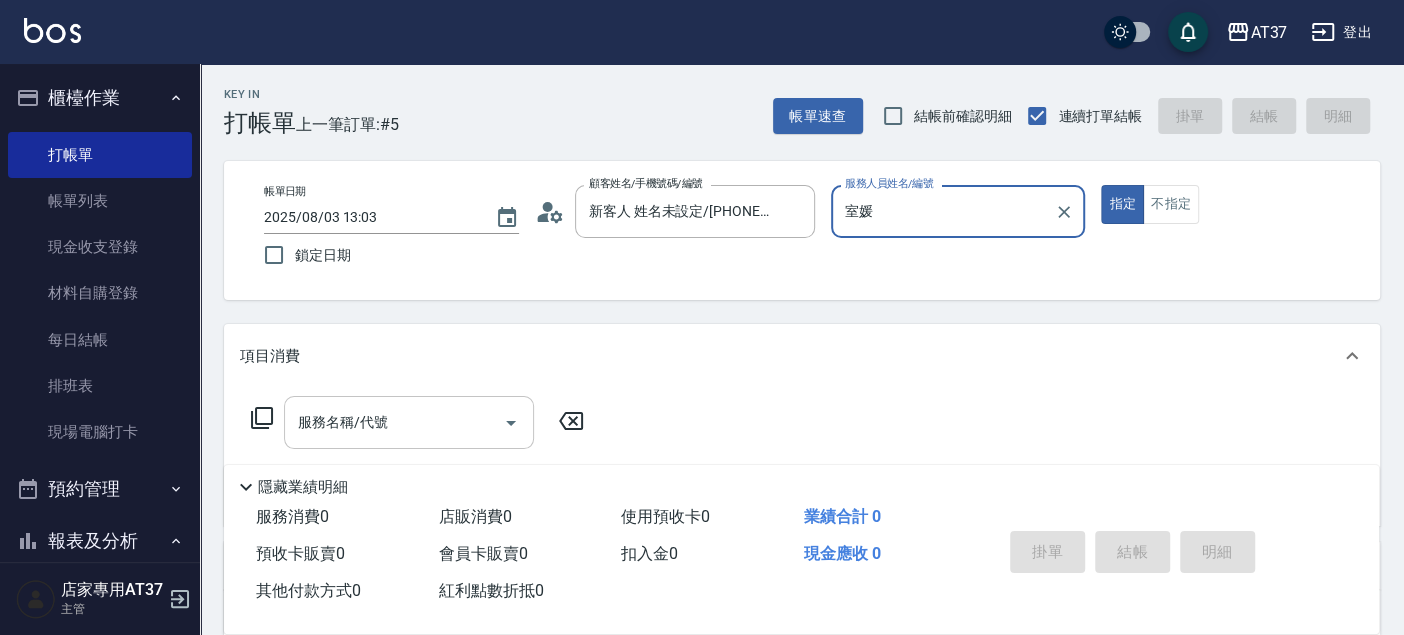 click 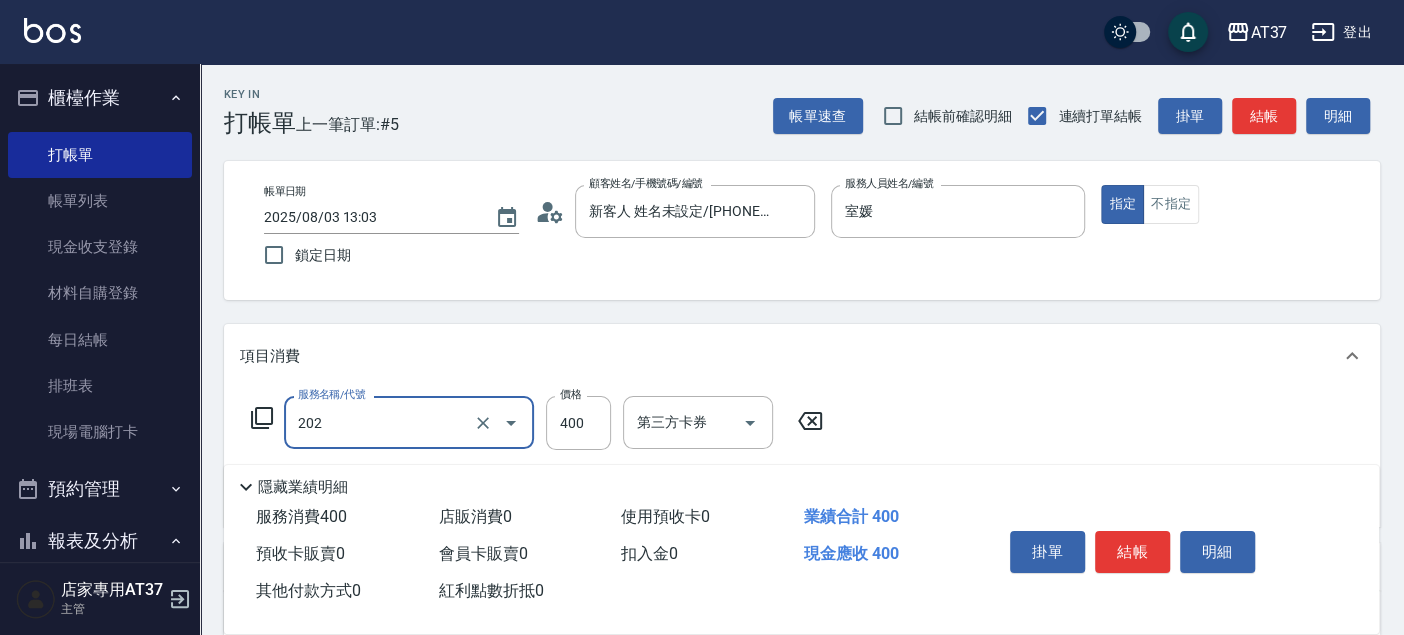 type on "A級單剪(202)" 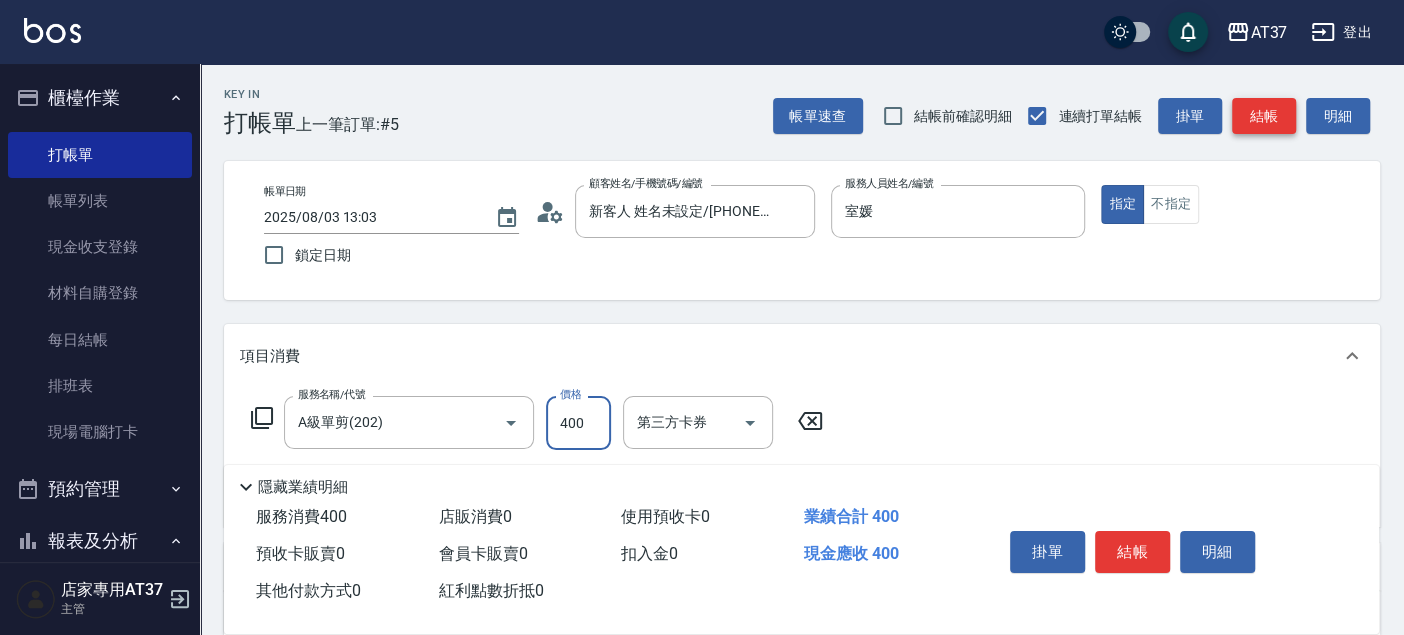 click on "結帳" at bounding box center (1264, 116) 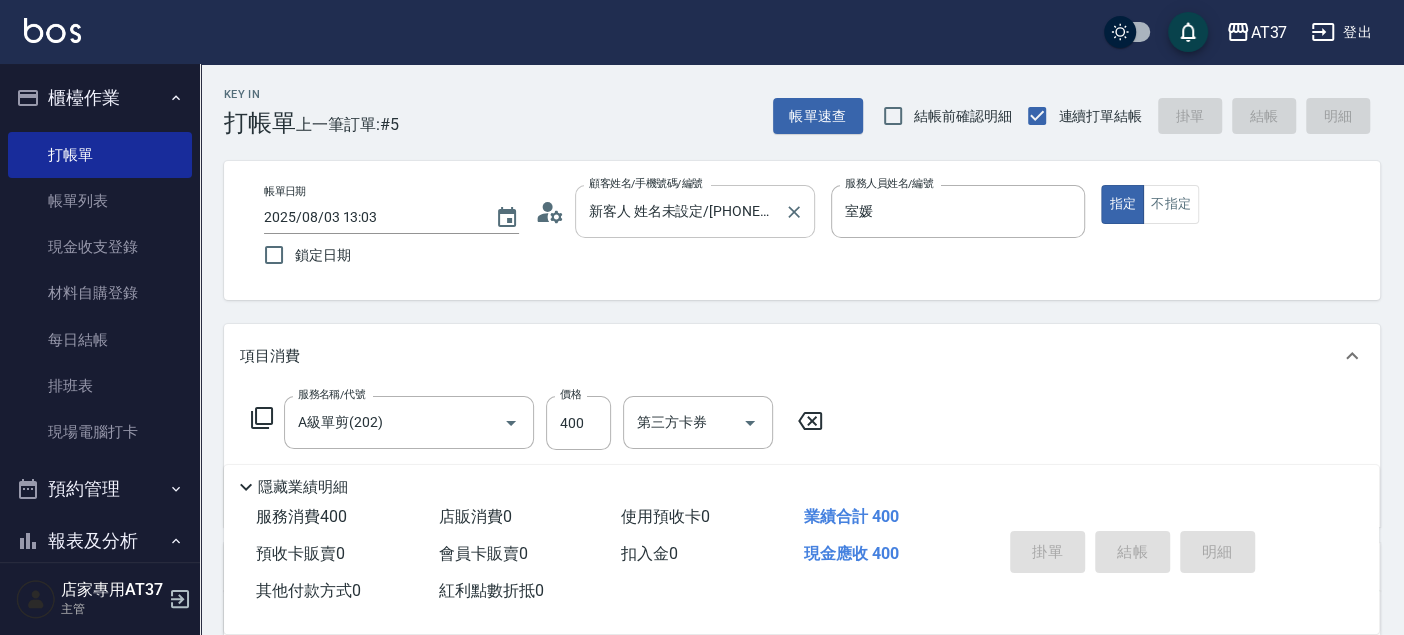type 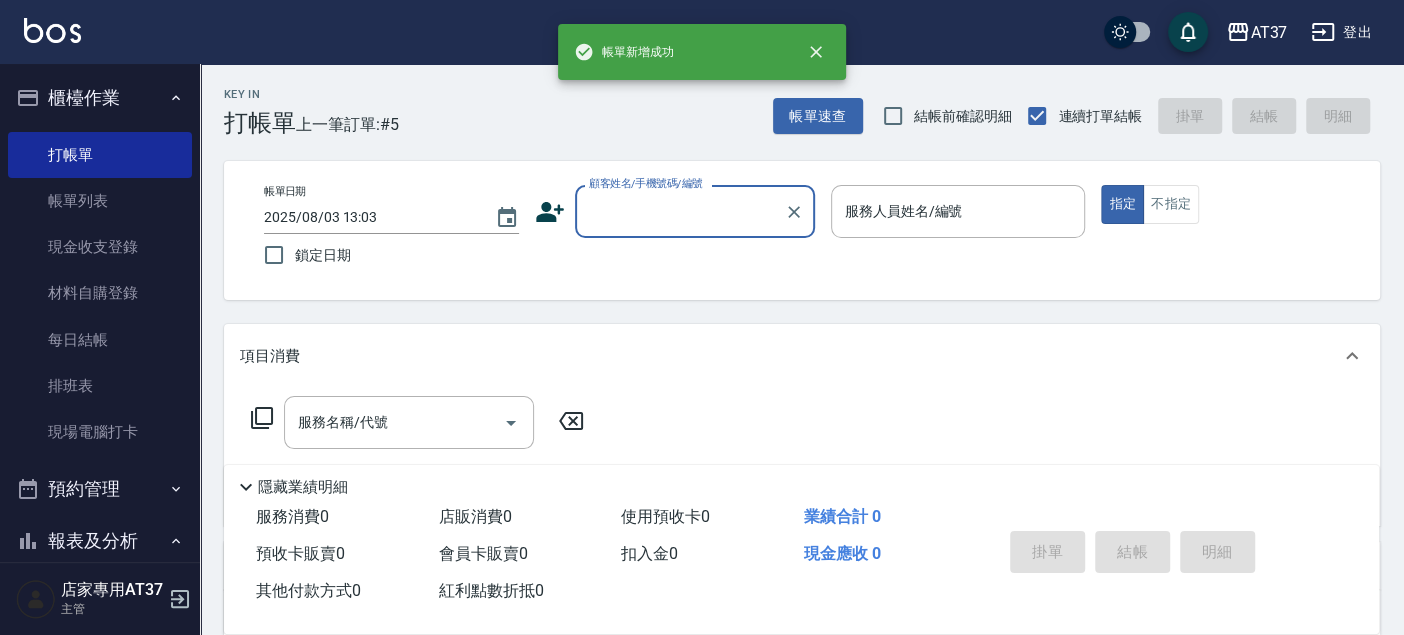 scroll, scrollTop: 0, scrollLeft: 0, axis: both 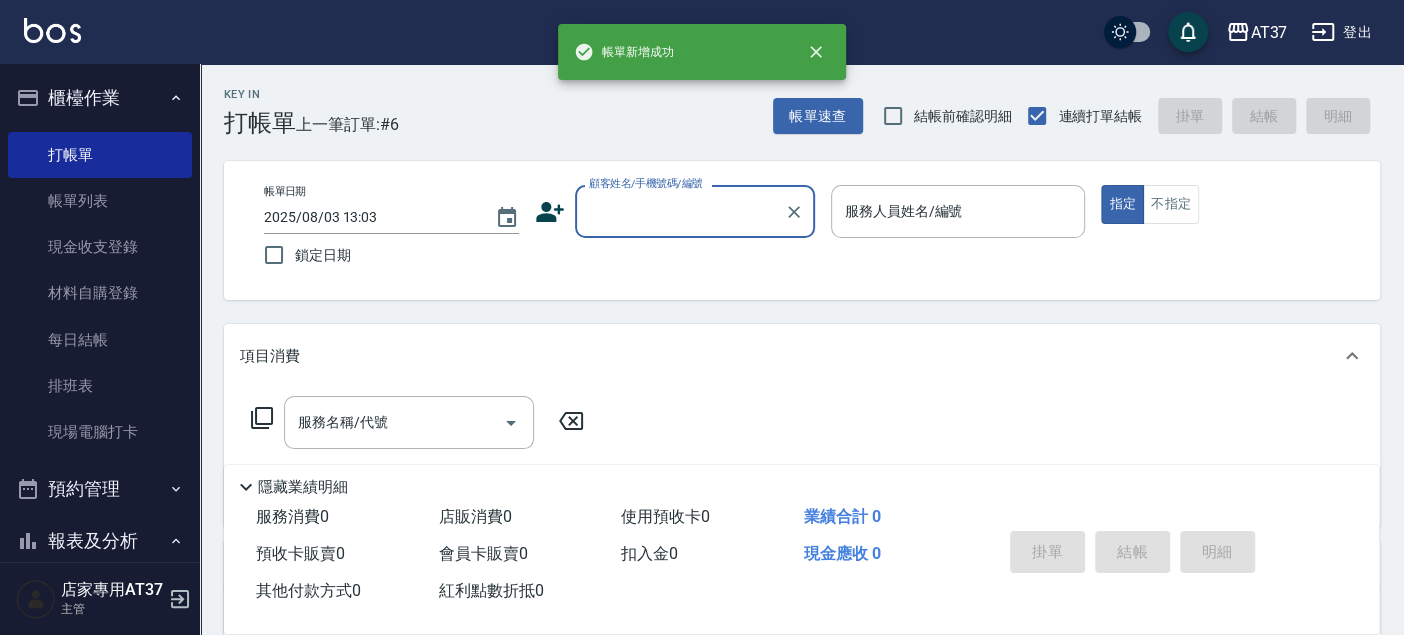 click on "顧客姓名/手機號碼/編號" at bounding box center [680, 211] 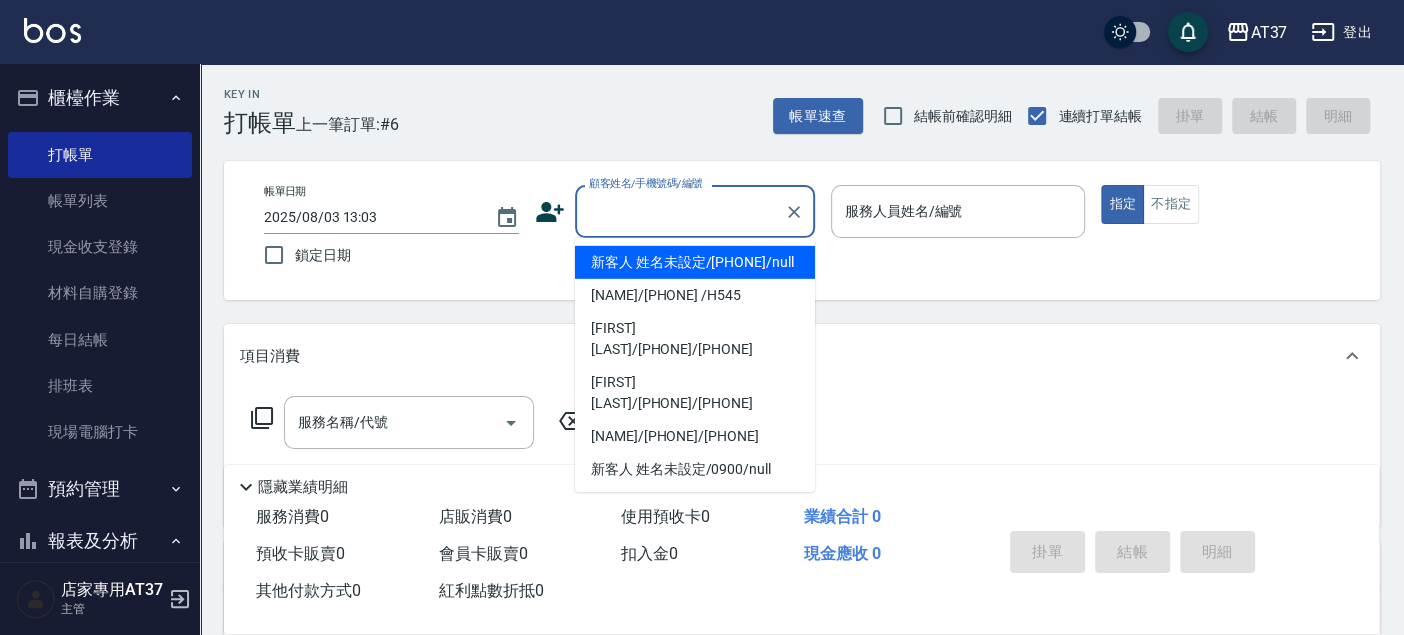 click on "新客人 姓名未設定/[PHONE]/null" at bounding box center [695, 262] 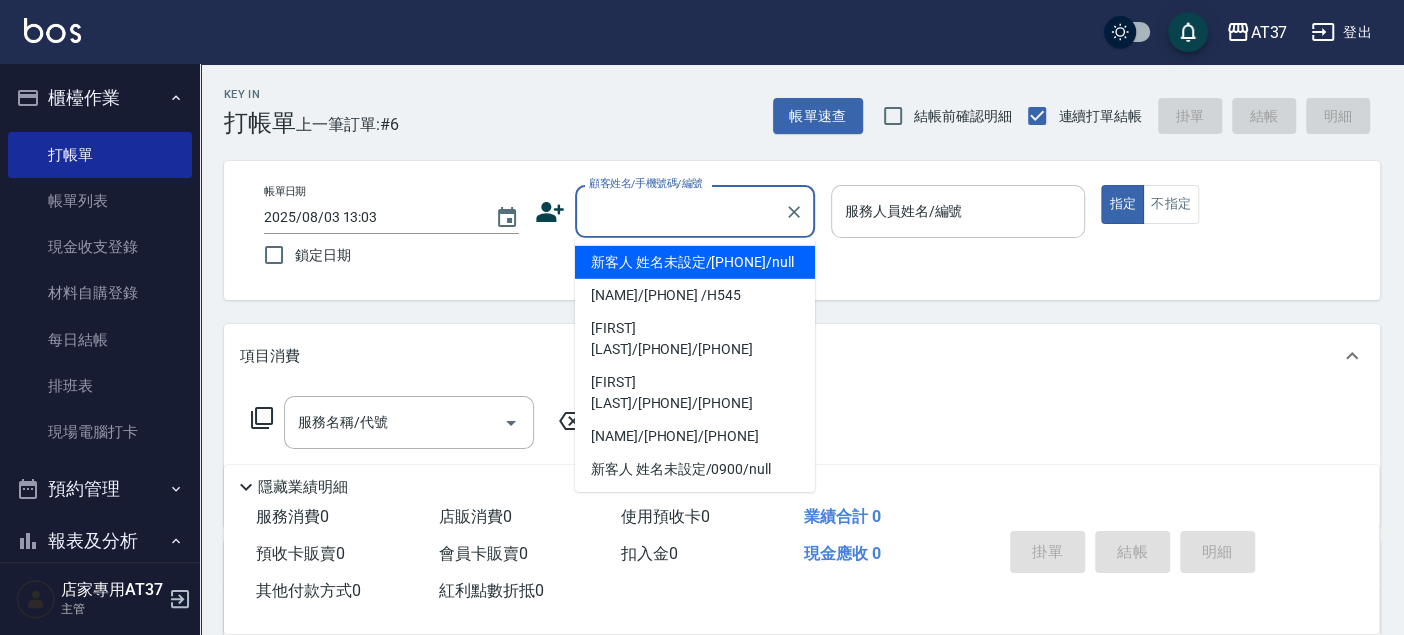 type on "新客人 姓名未設定/[PHONE]/null" 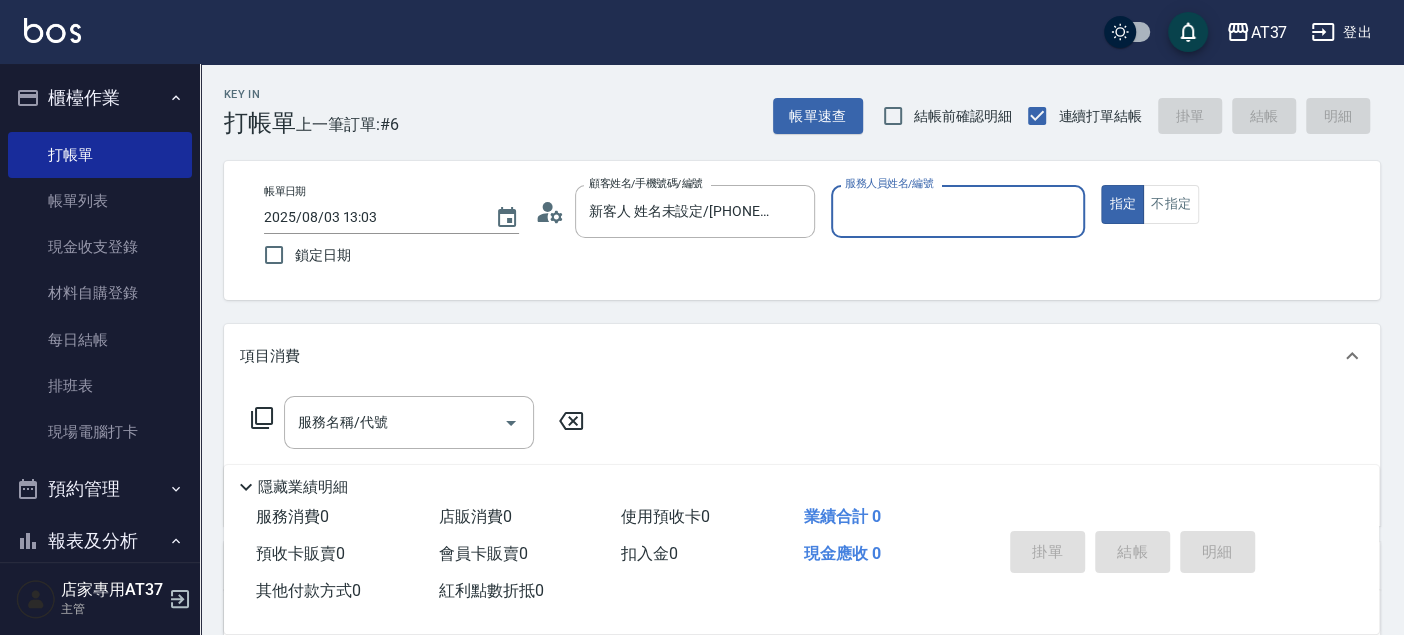 click on "服務人員姓名/編號" at bounding box center (958, 211) 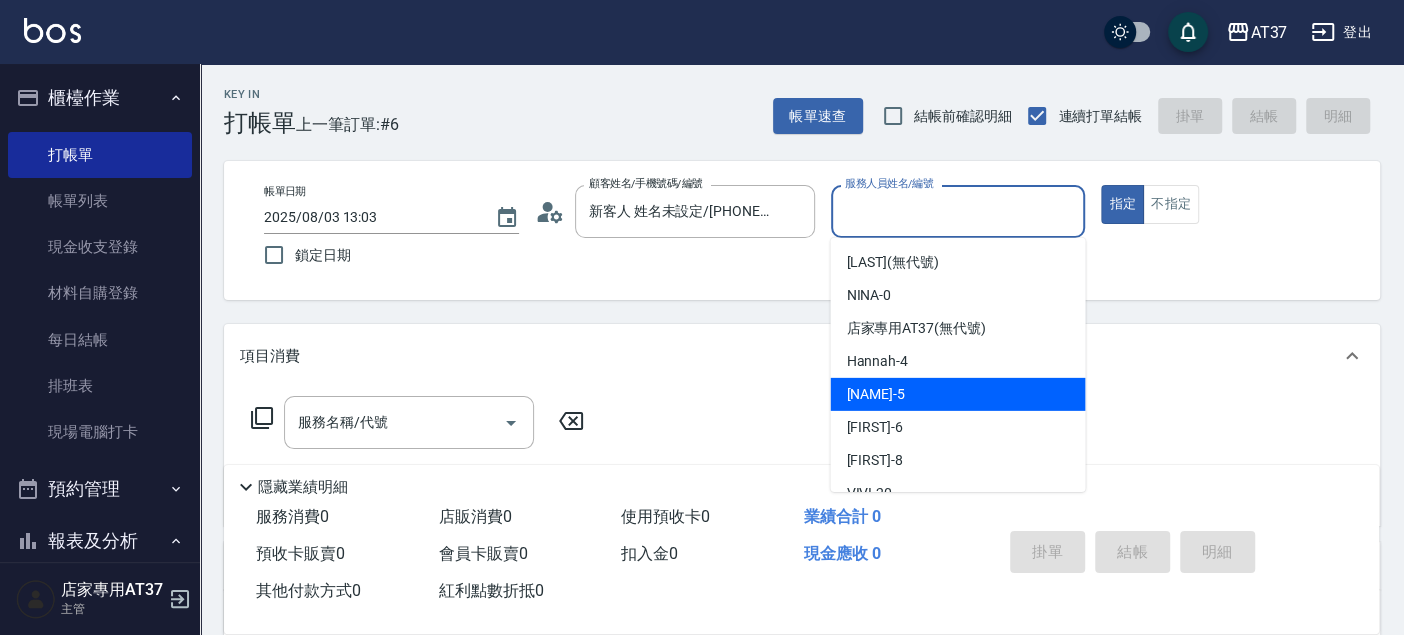click on "[LAST] -5" at bounding box center (957, 394) 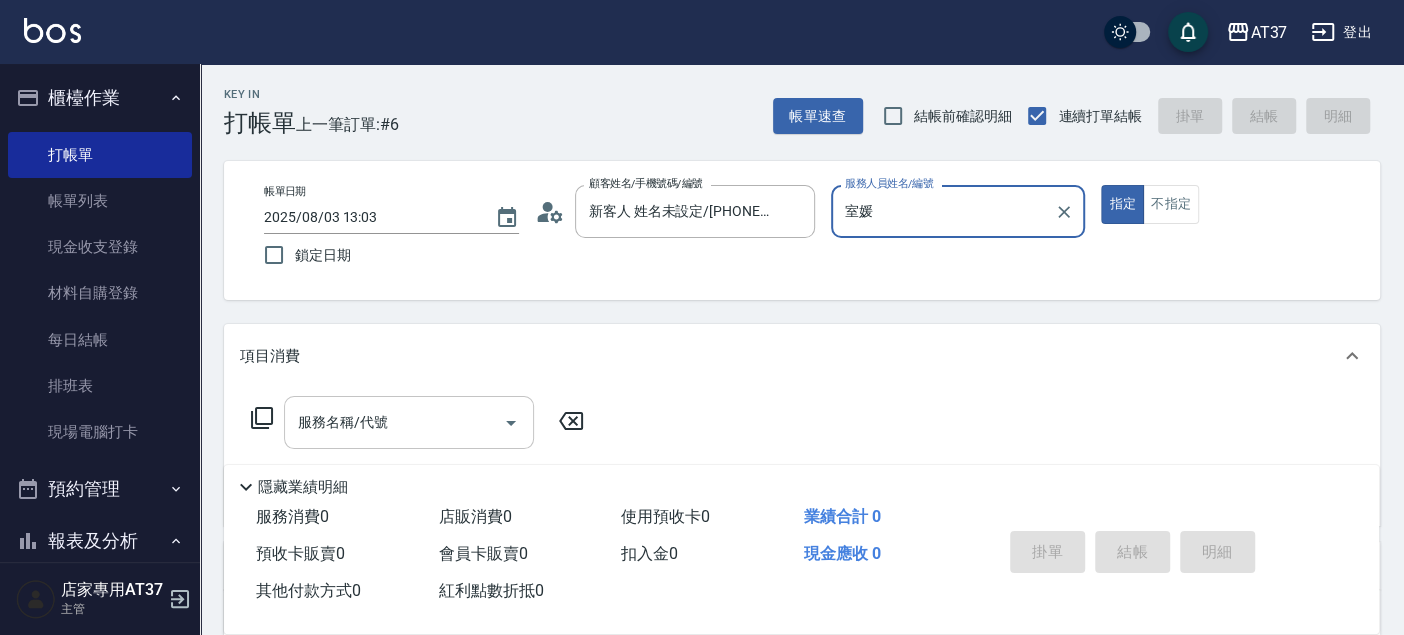 click on "服務名稱/代號" at bounding box center [394, 422] 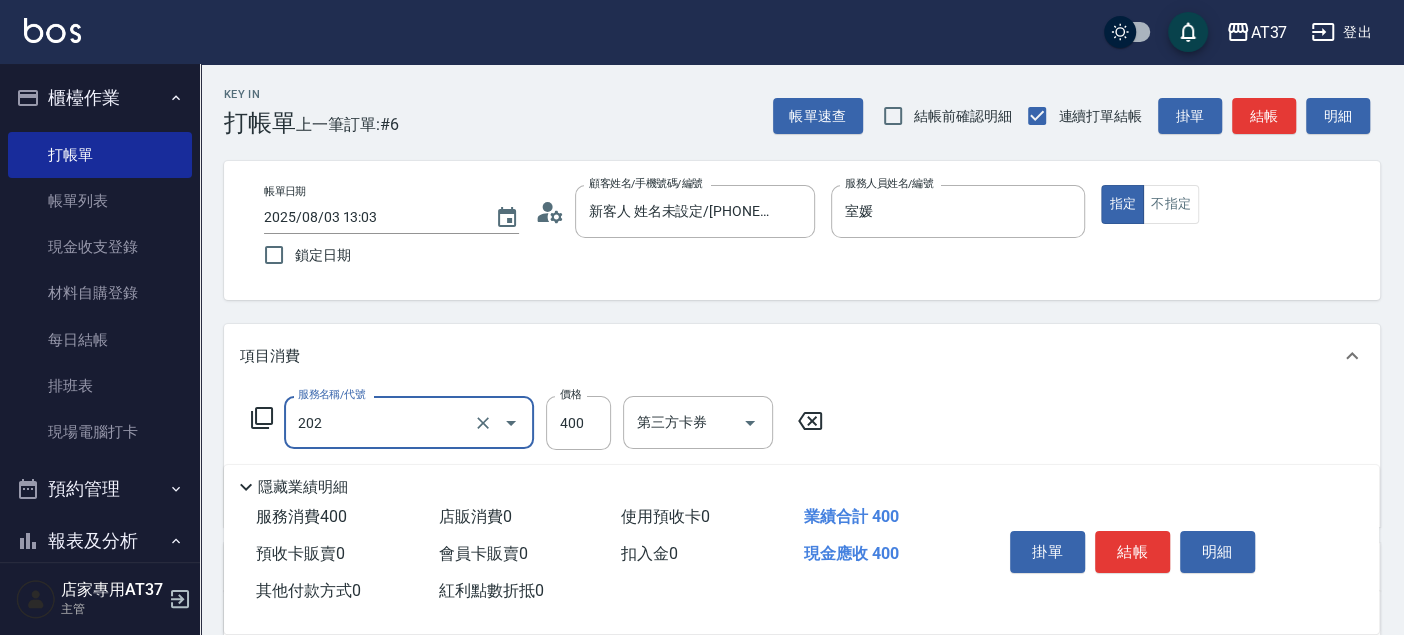 type on "A級單剪(202)" 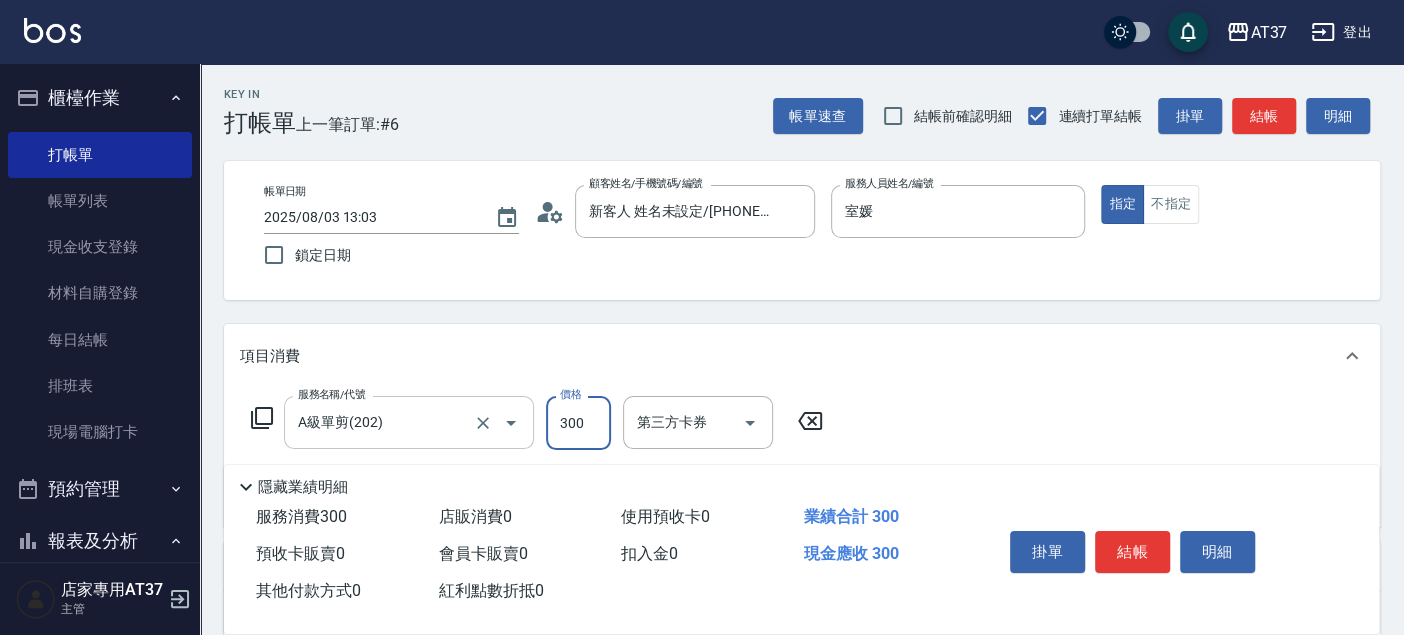 type on "300" 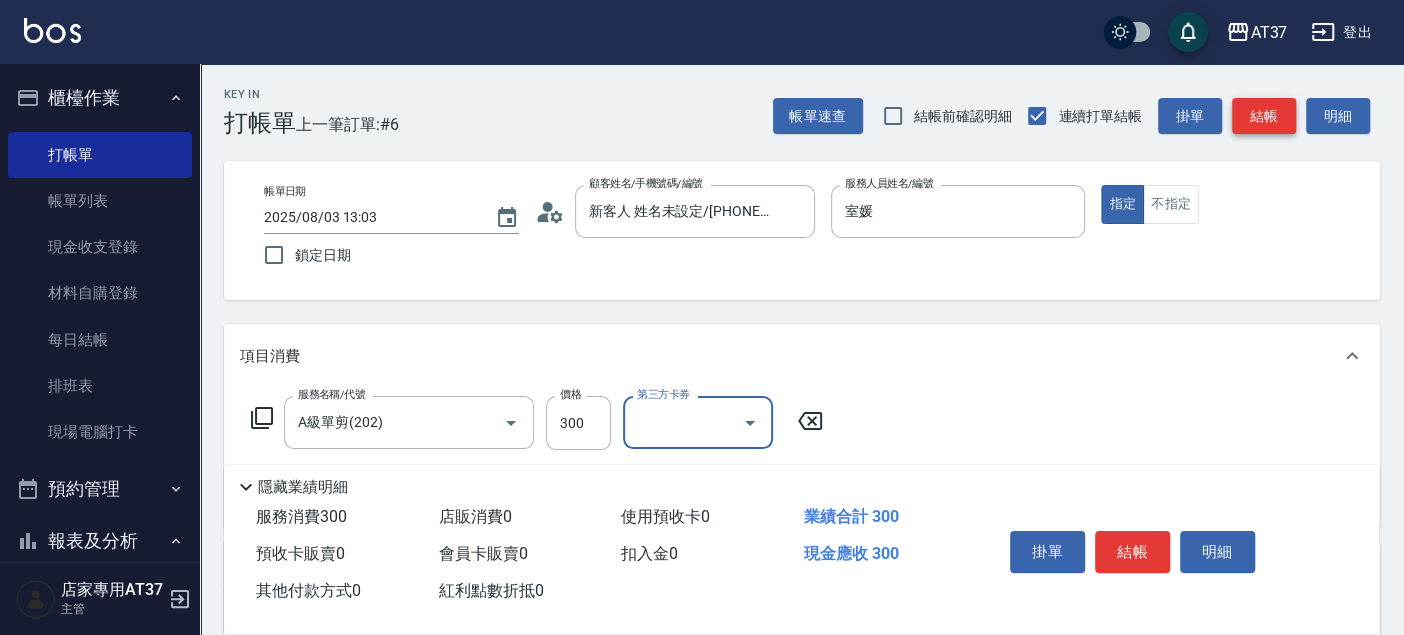 click on "結帳" at bounding box center (1264, 116) 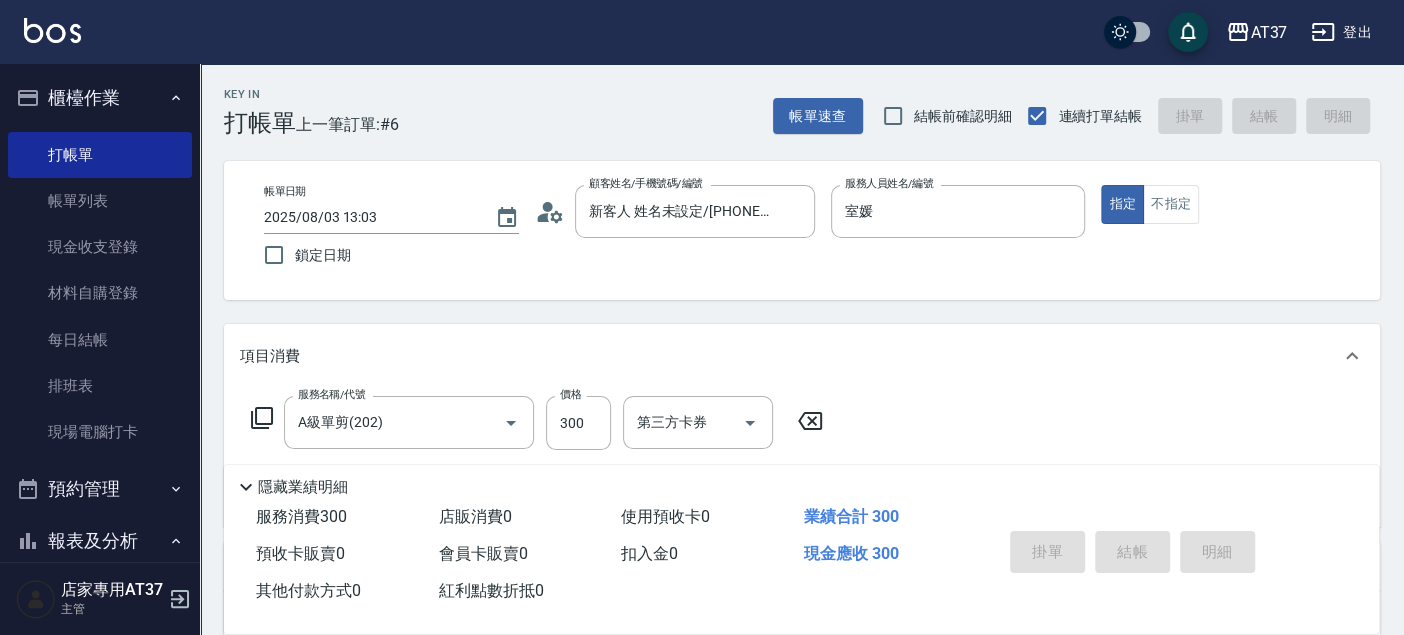 type 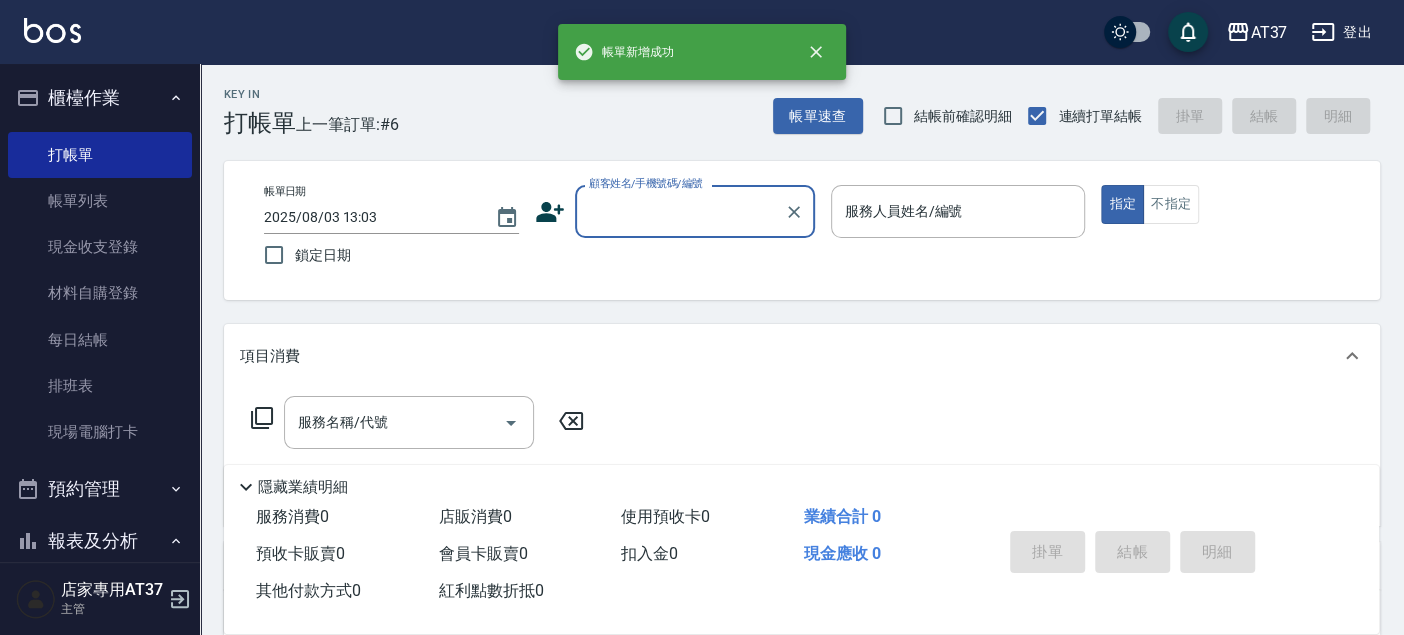 scroll, scrollTop: 0, scrollLeft: 0, axis: both 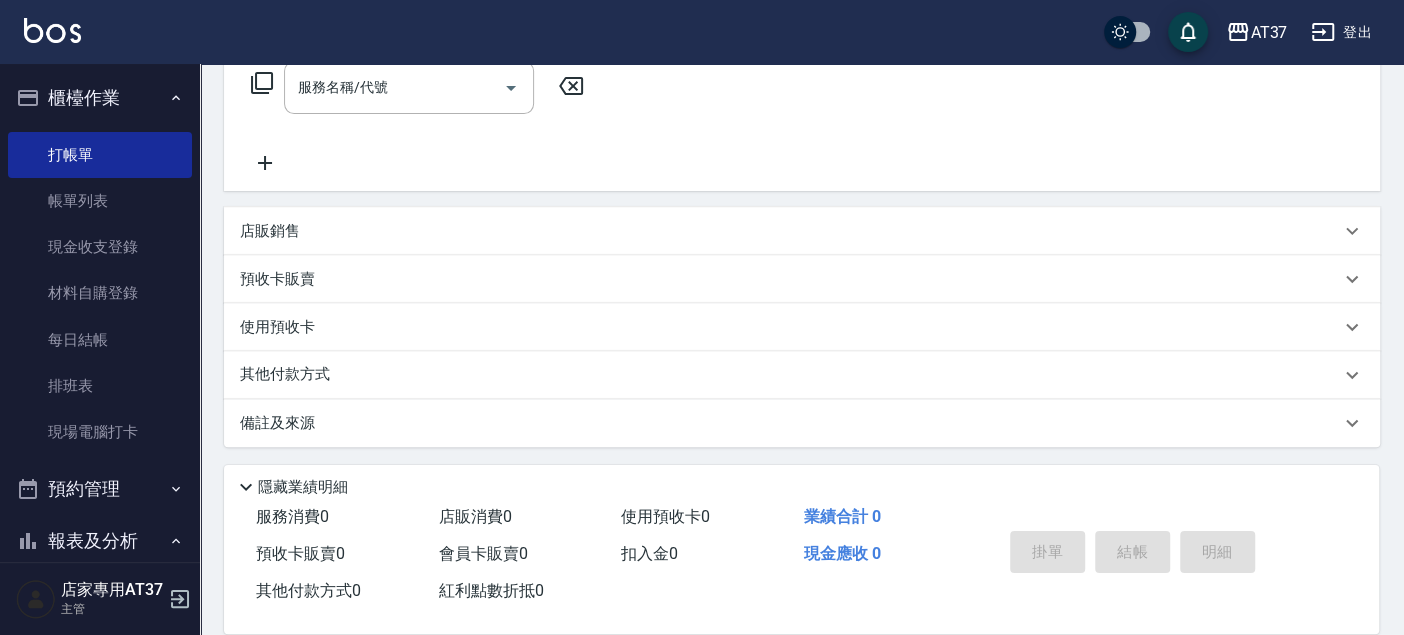 click on "其他付款方式" at bounding box center [290, 375] 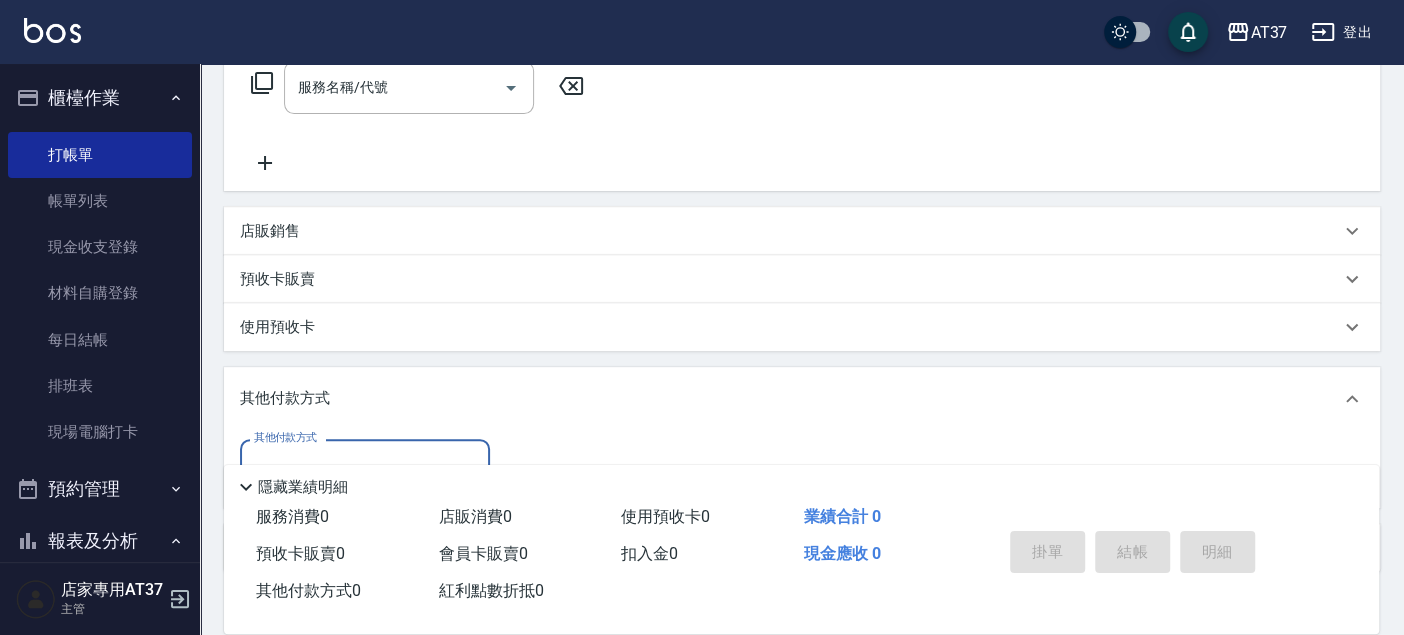 scroll, scrollTop: 0, scrollLeft: 0, axis: both 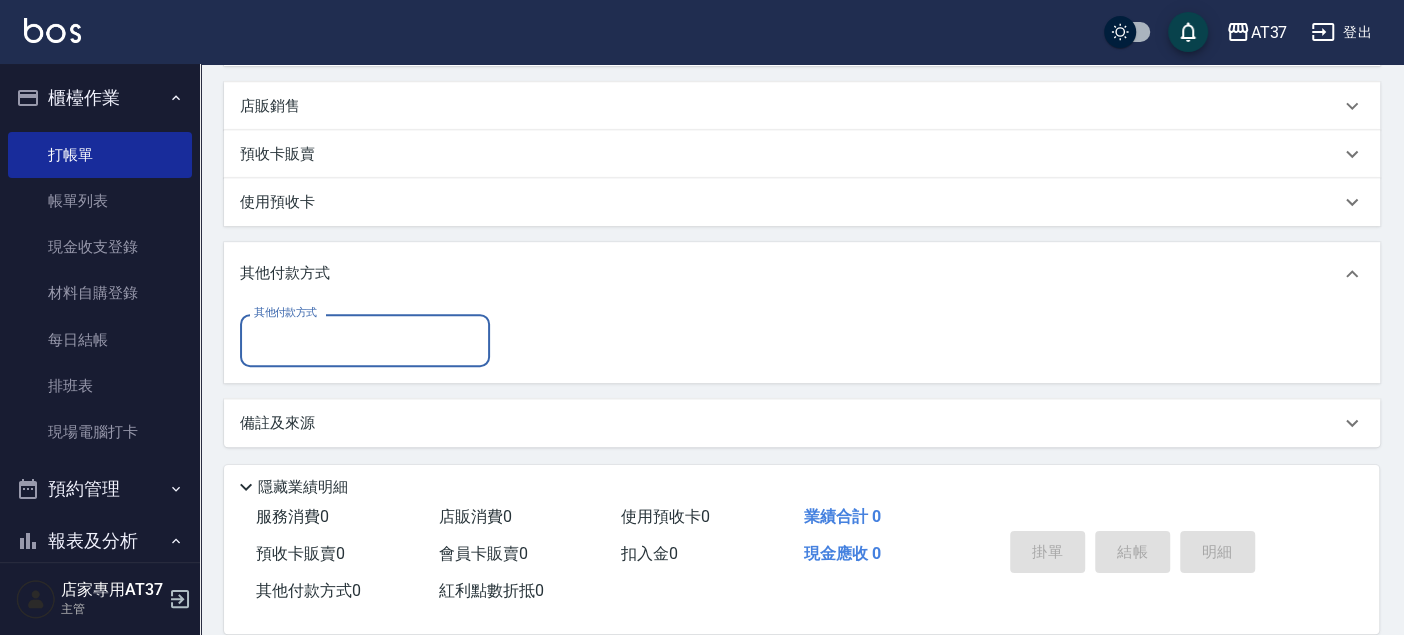 click on "其他付款方式" at bounding box center (365, 340) 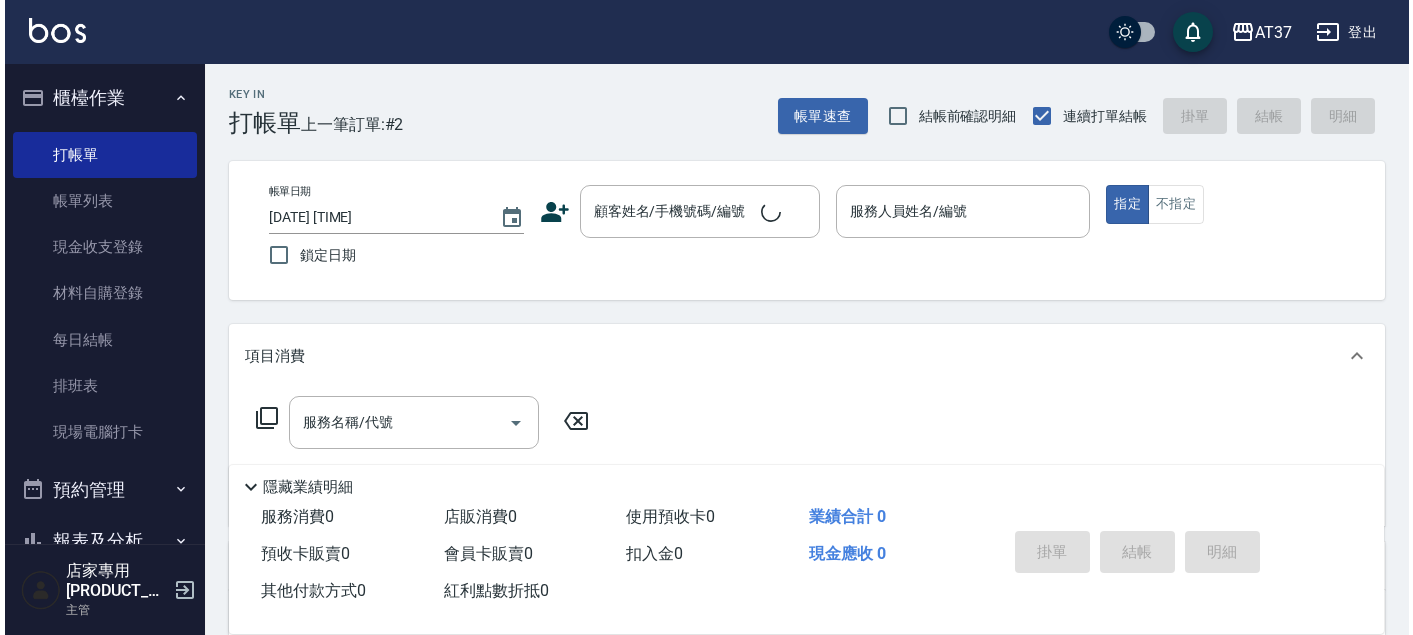 scroll, scrollTop: 0, scrollLeft: 0, axis: both 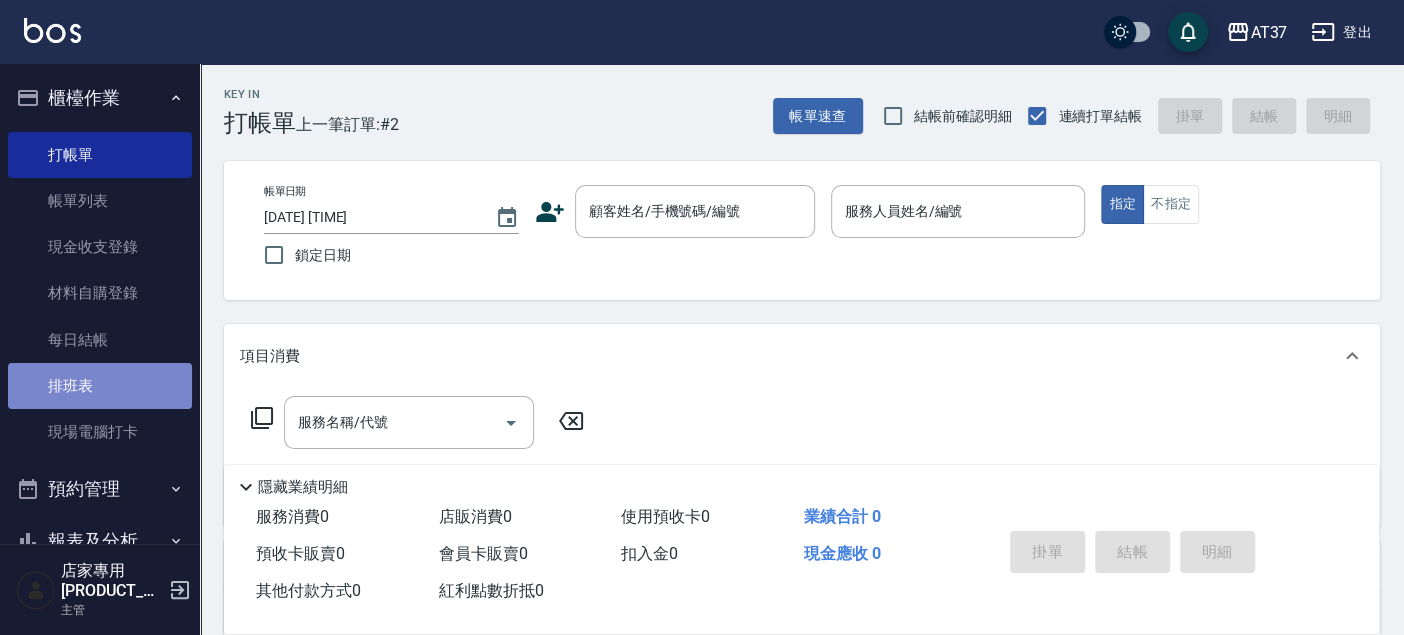 click on "排班表" at bounding box center (100, 386) 